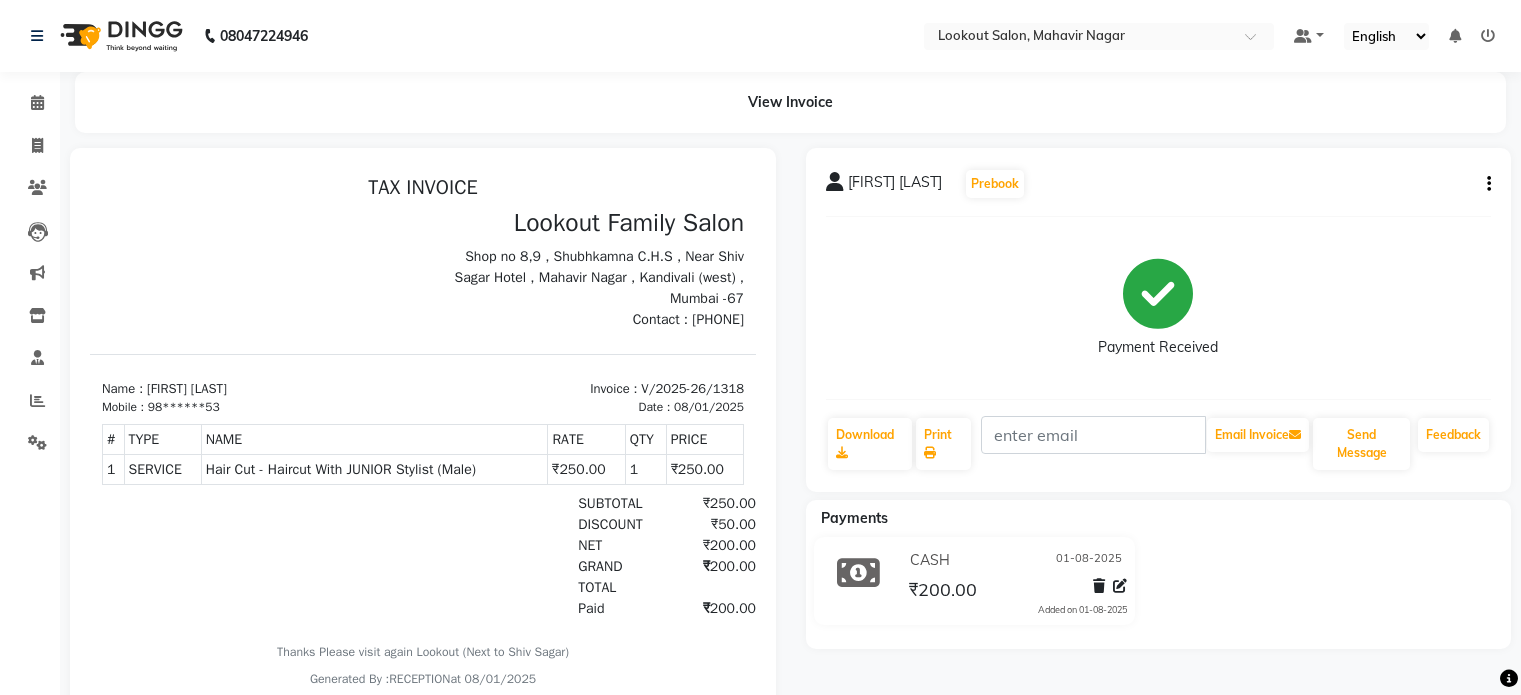 scroll, scrollTop: 0, scrollLeft: 0, axis: both 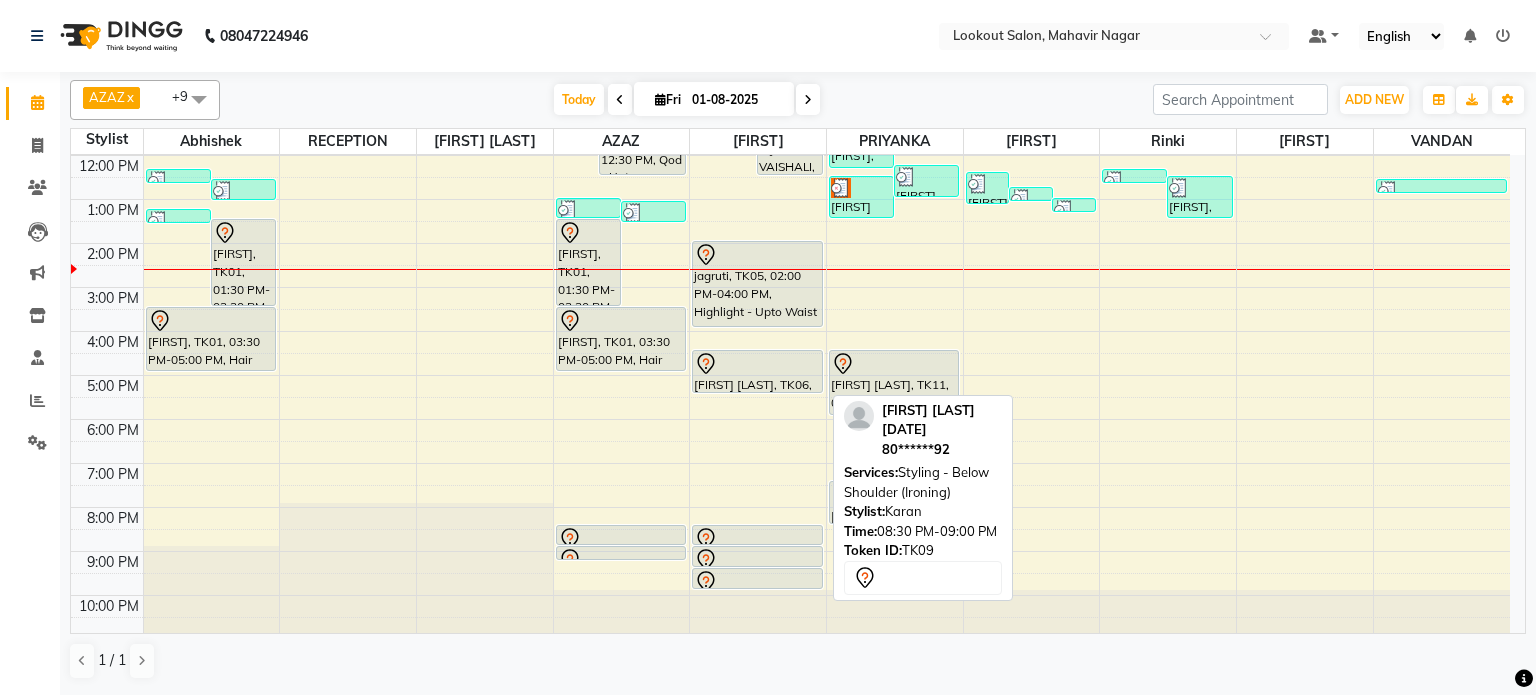 click at bounding box center [757, 539] 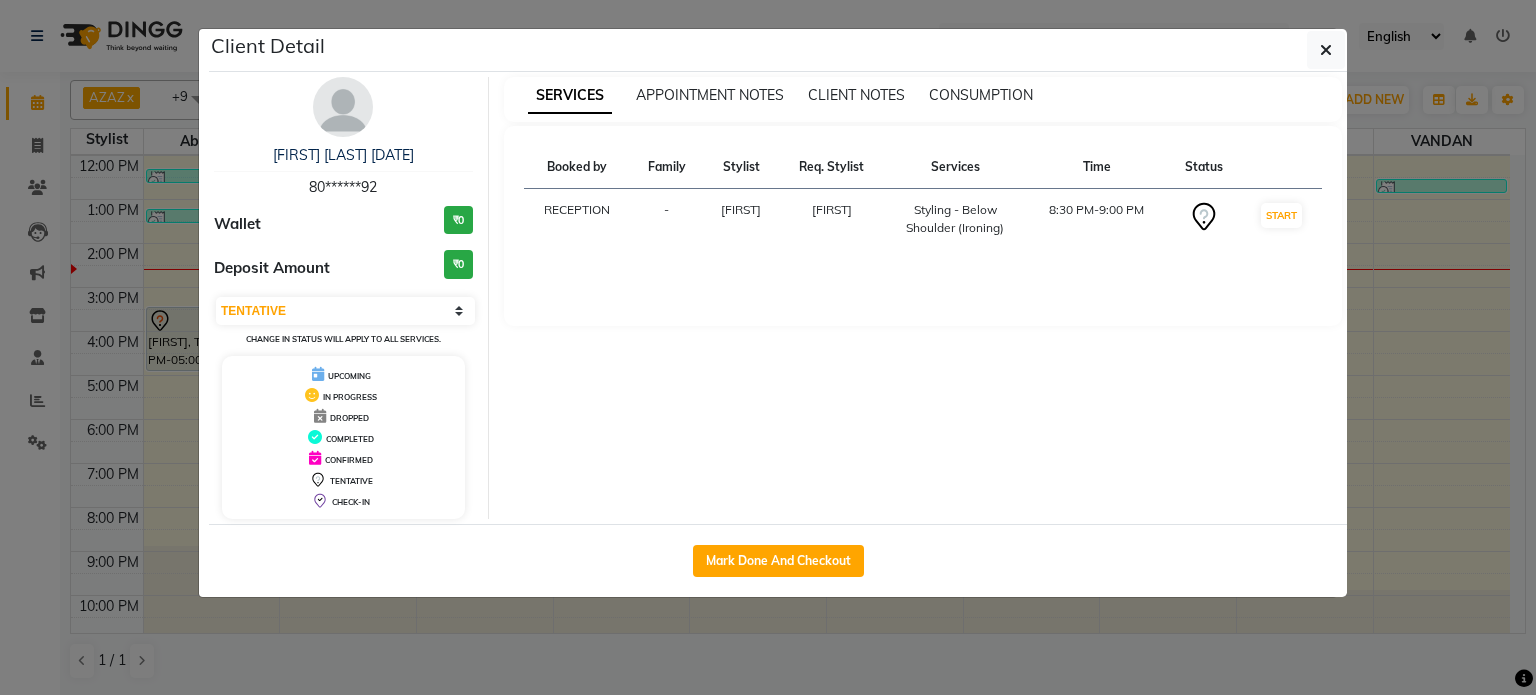 click at bounding box center (343, 107) 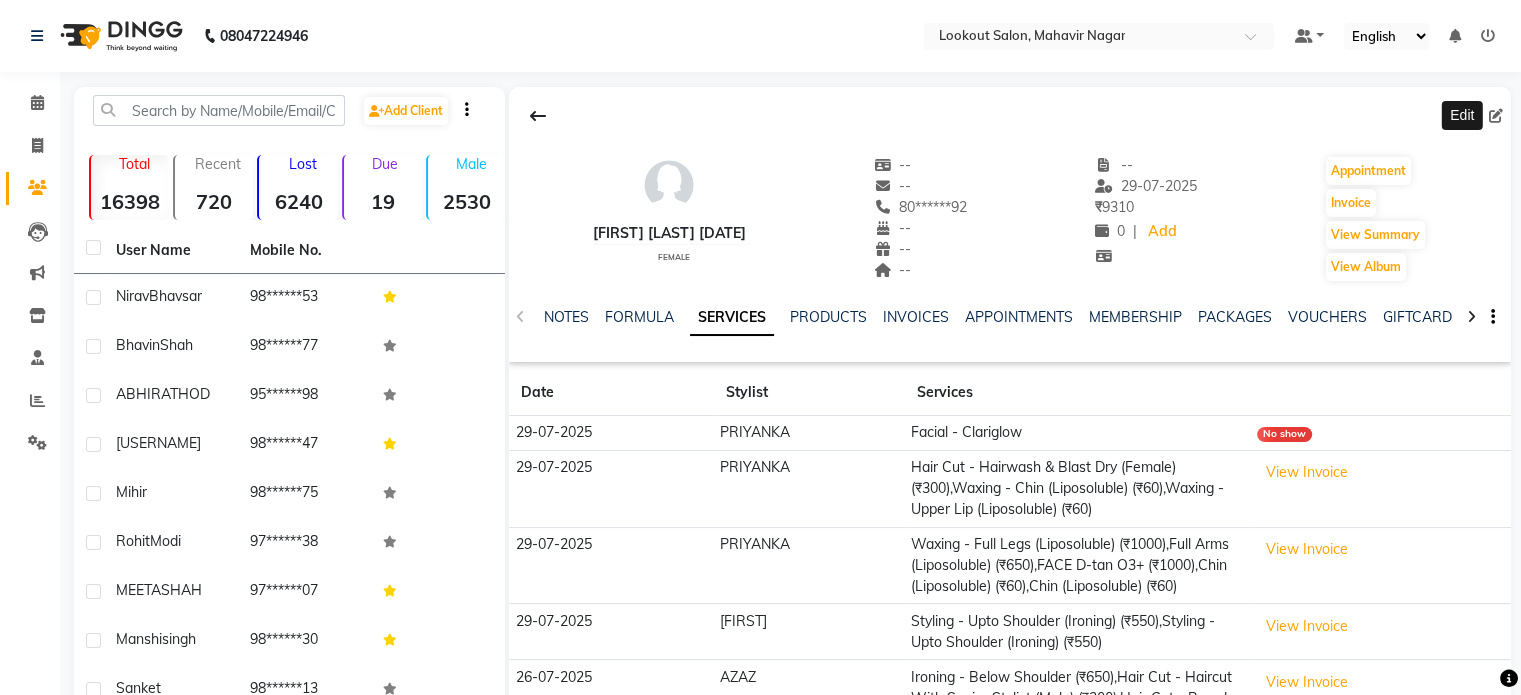 click 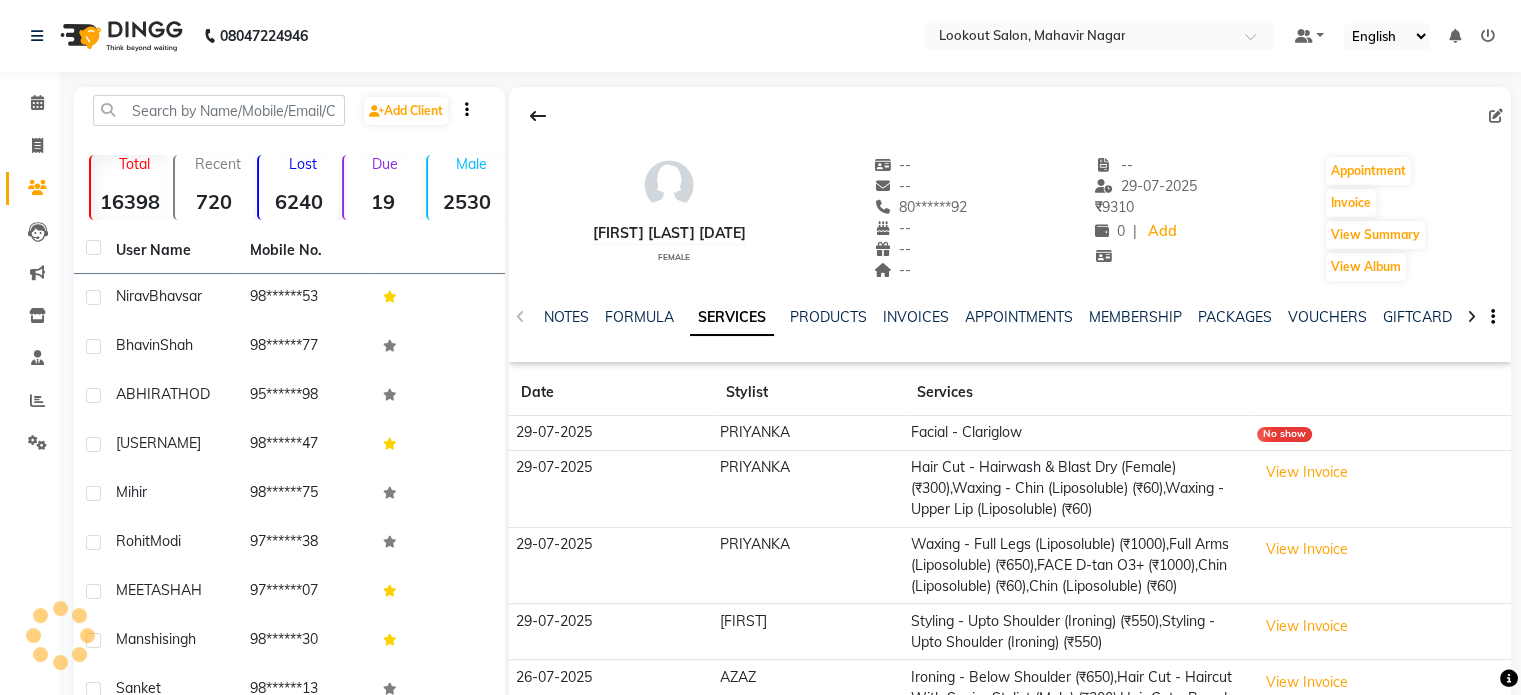 select on "22" 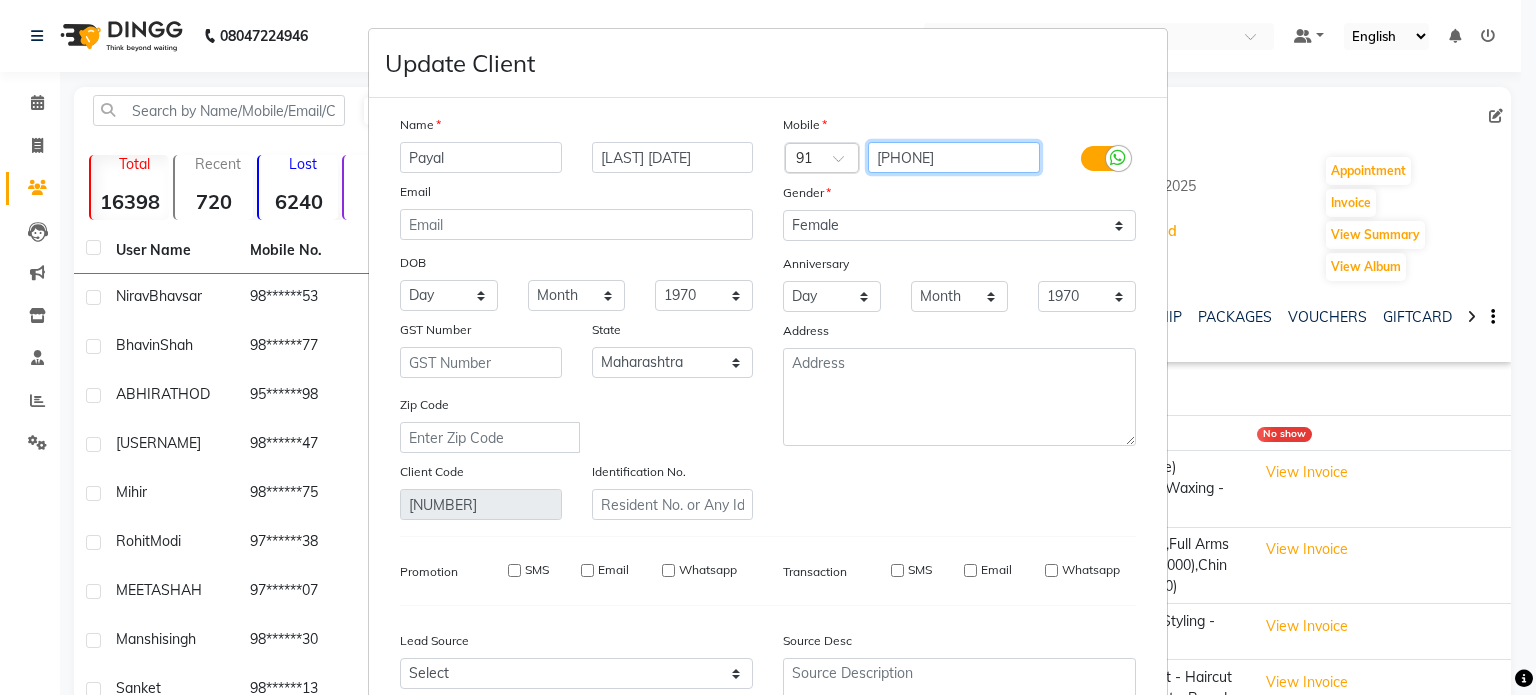 drag, startPoint x: 977, startPoint y: 164, endPoint x: 872, endPoint y: 159, distance: 105.11898 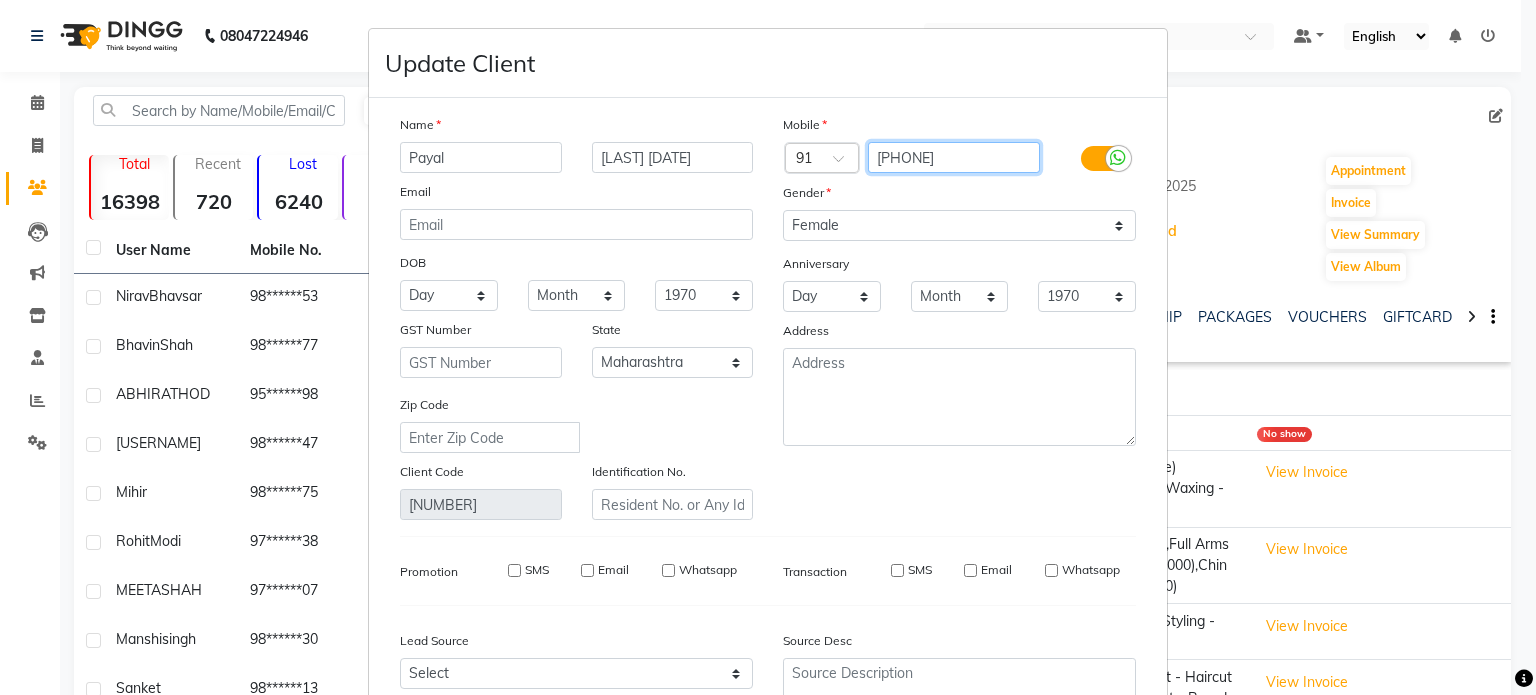 drag, startPoint x: 966, startPoint y: 159, endPoint x: 741, endPoint y: 164, distance: 225.05554 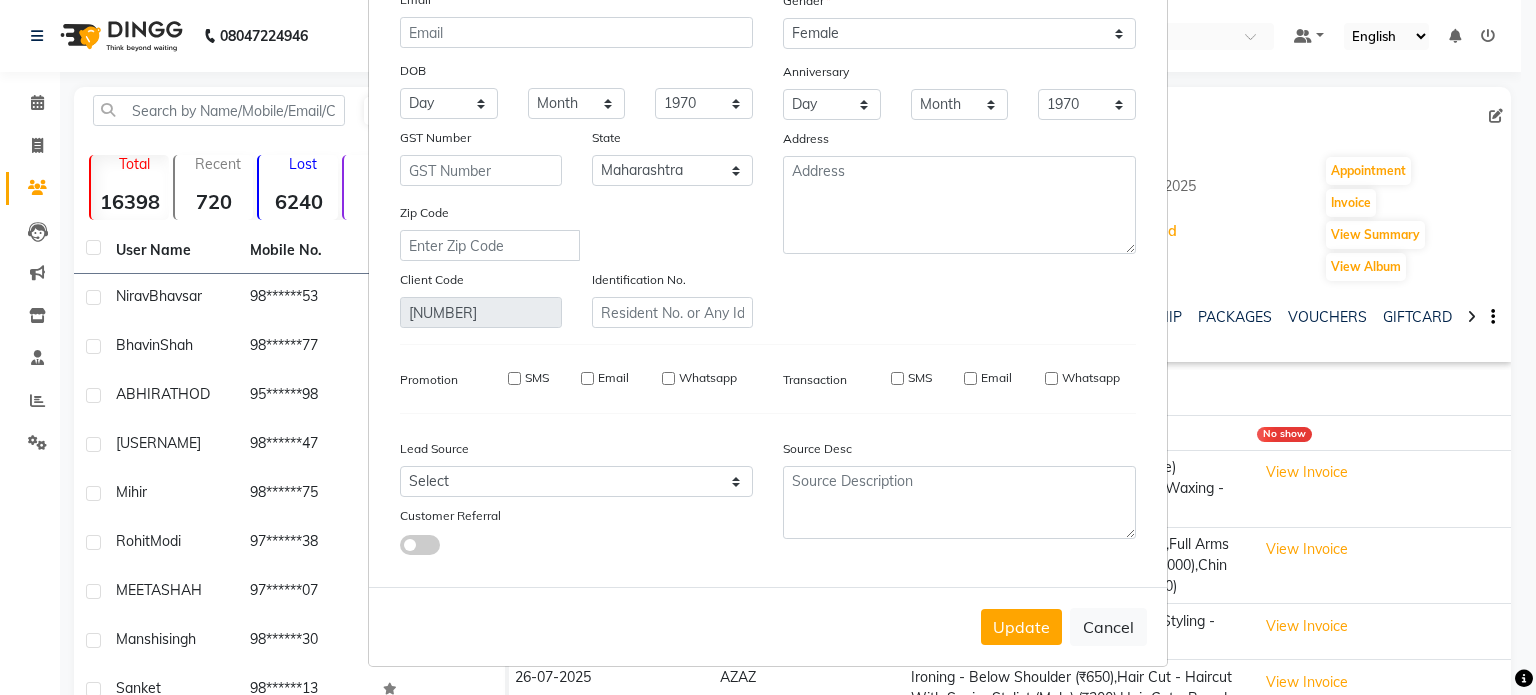 scroll, scrollTop: 202, scrollLeft: 0, axis: vertical 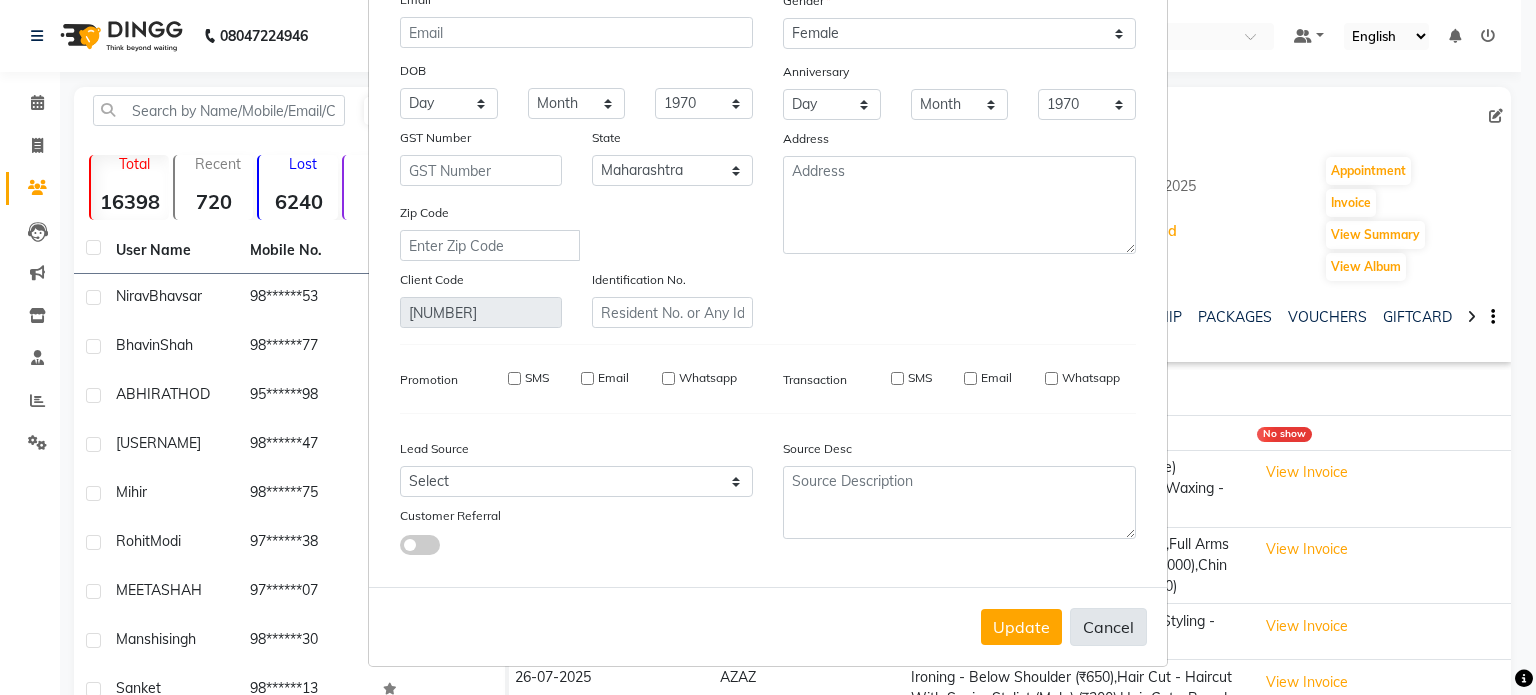 click on "Cancel" at bounding box center [1108, 627] 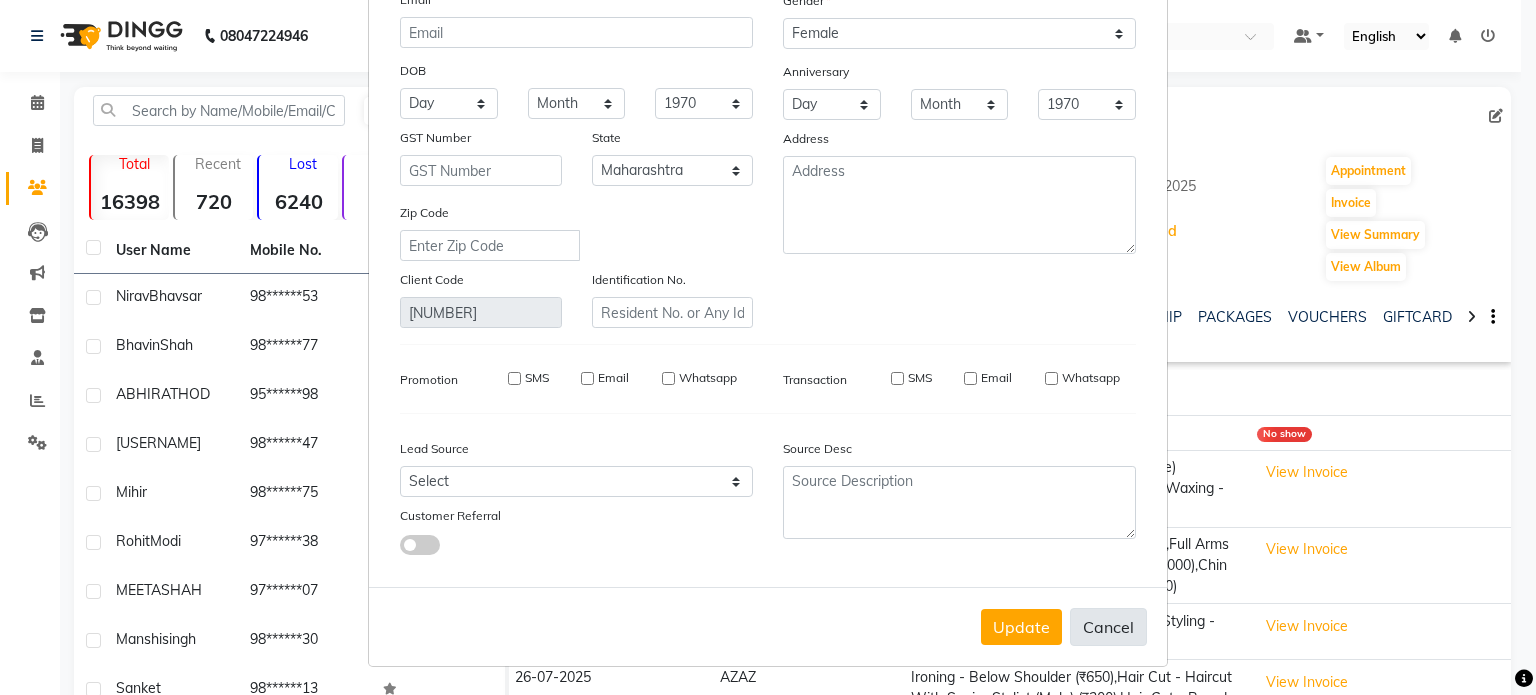 type 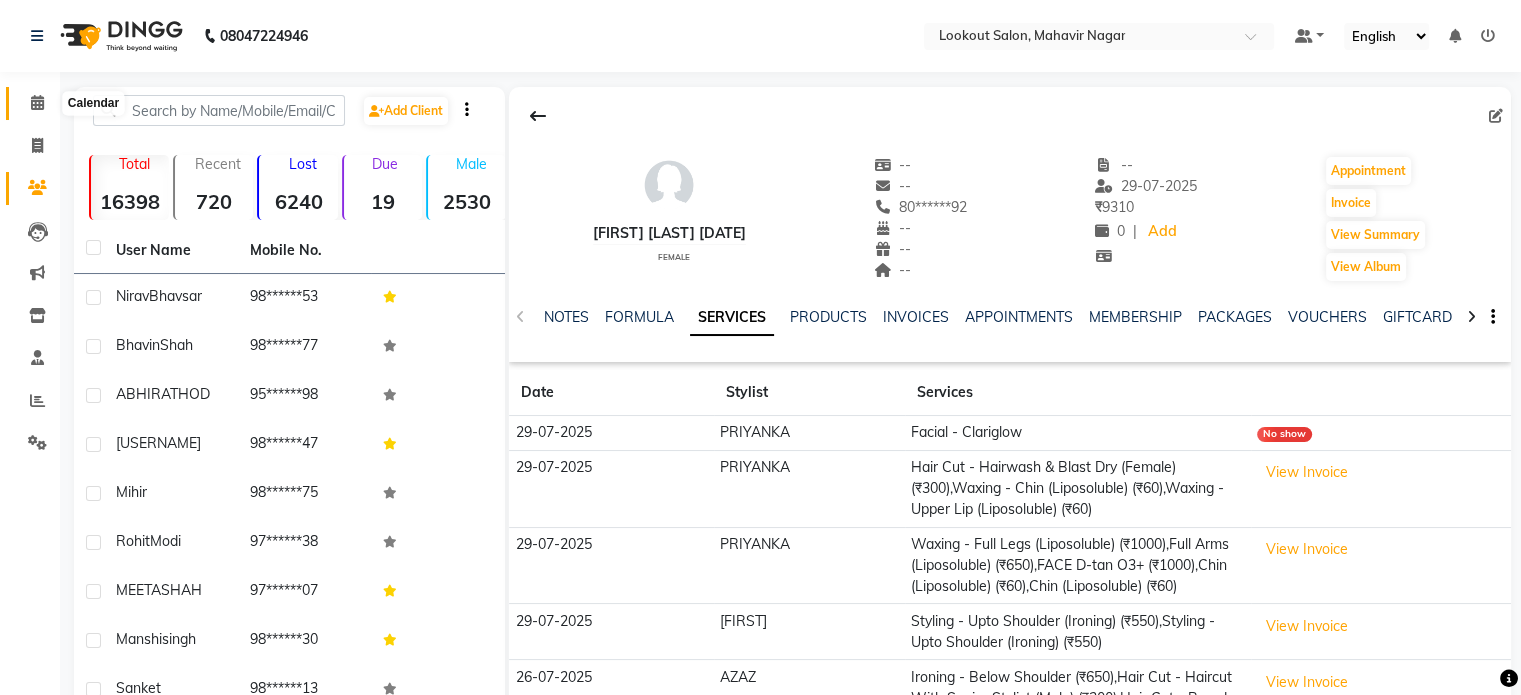 click 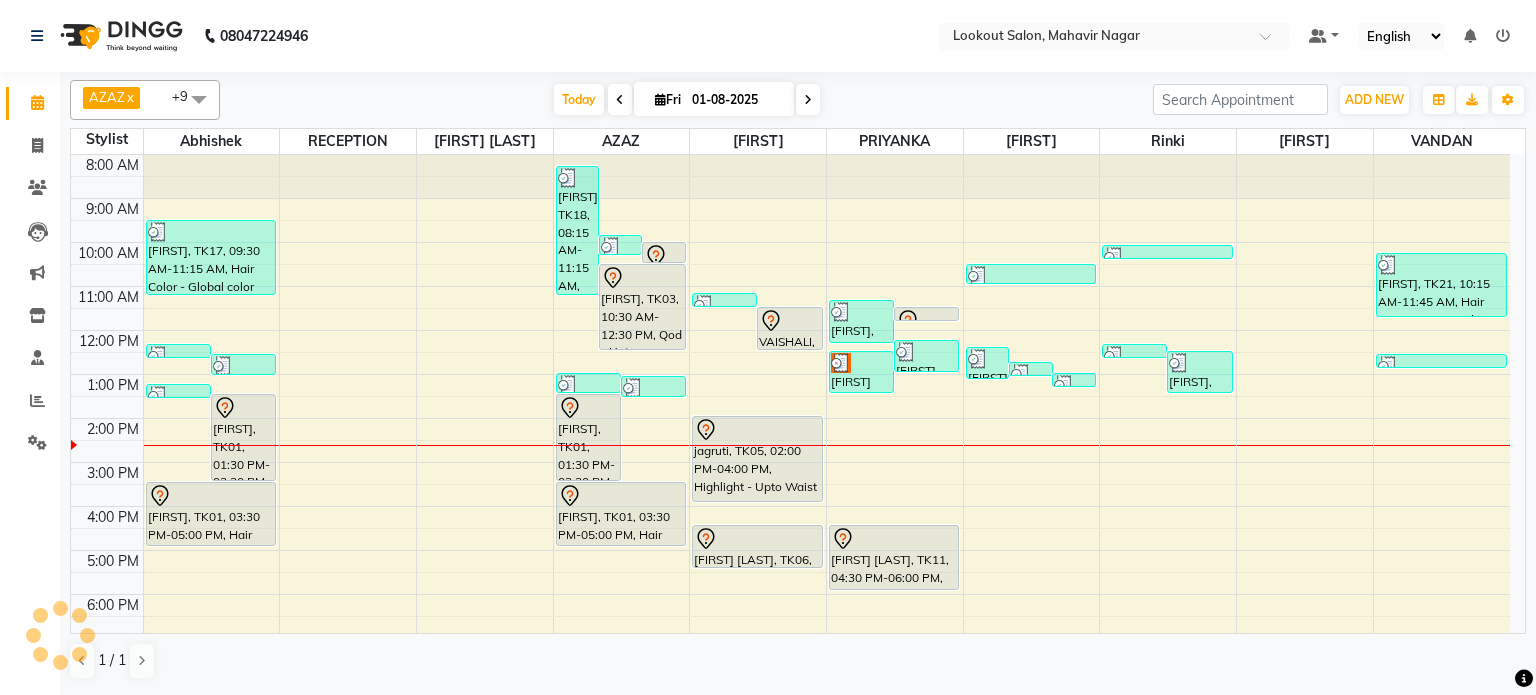scroll, scrollTop: 0, scrollLeft: 0, axis: both 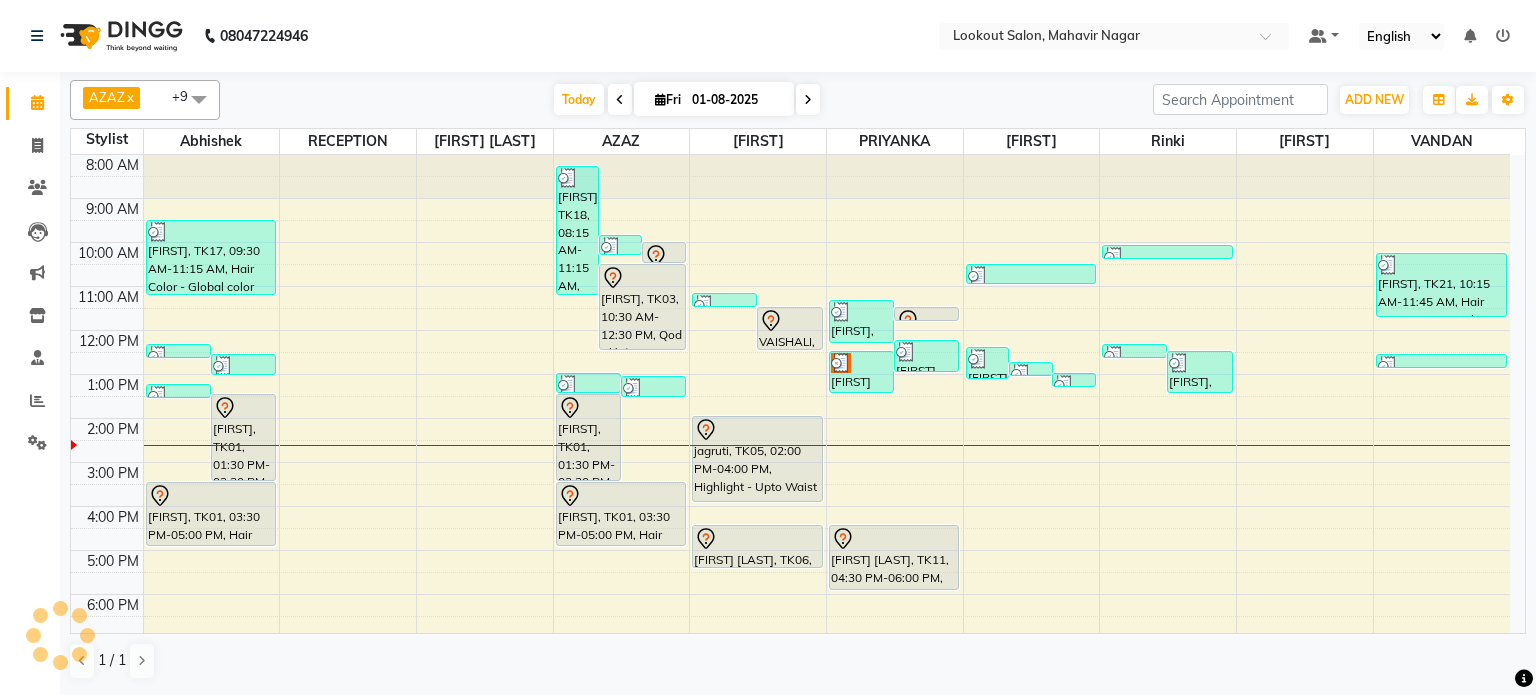 click at bounding box center [808, 99] 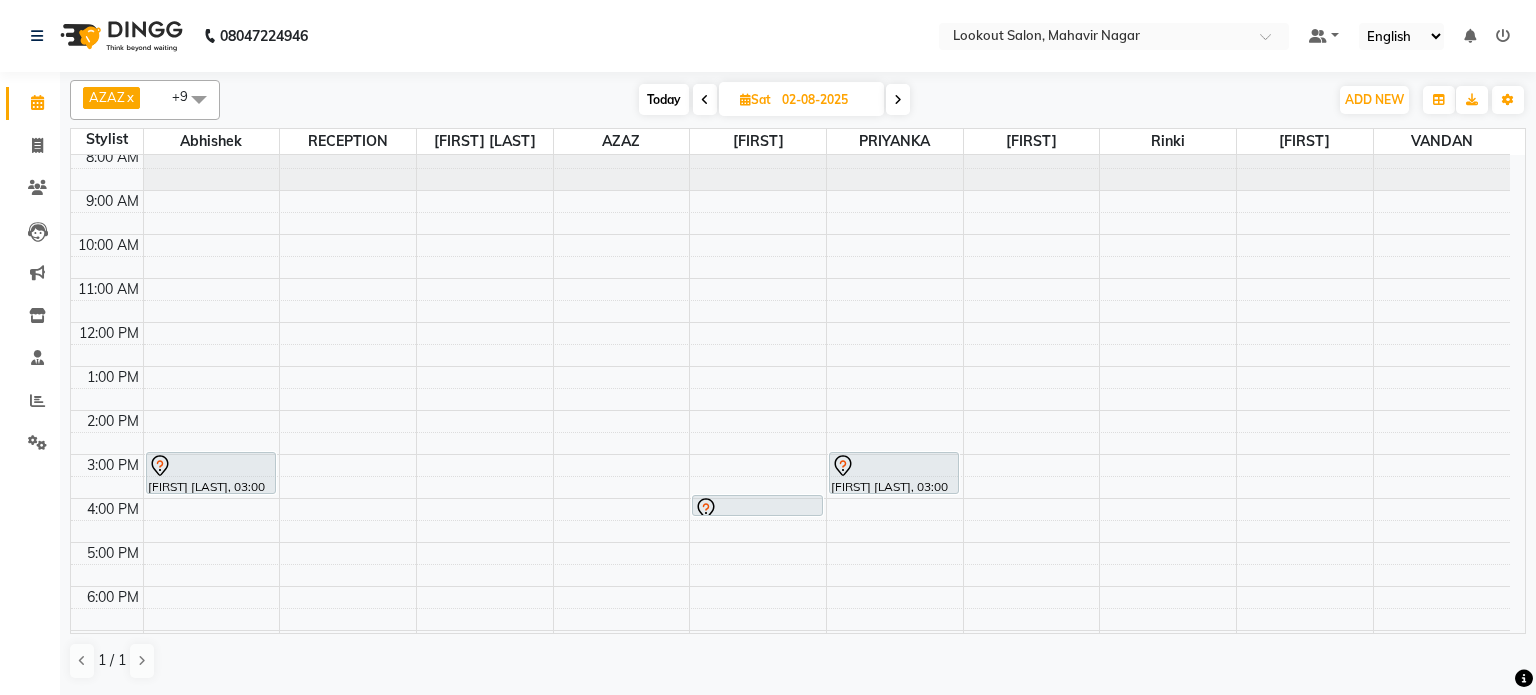 scroll, scrollTop: 0, scrollLeft: 0, axis: both 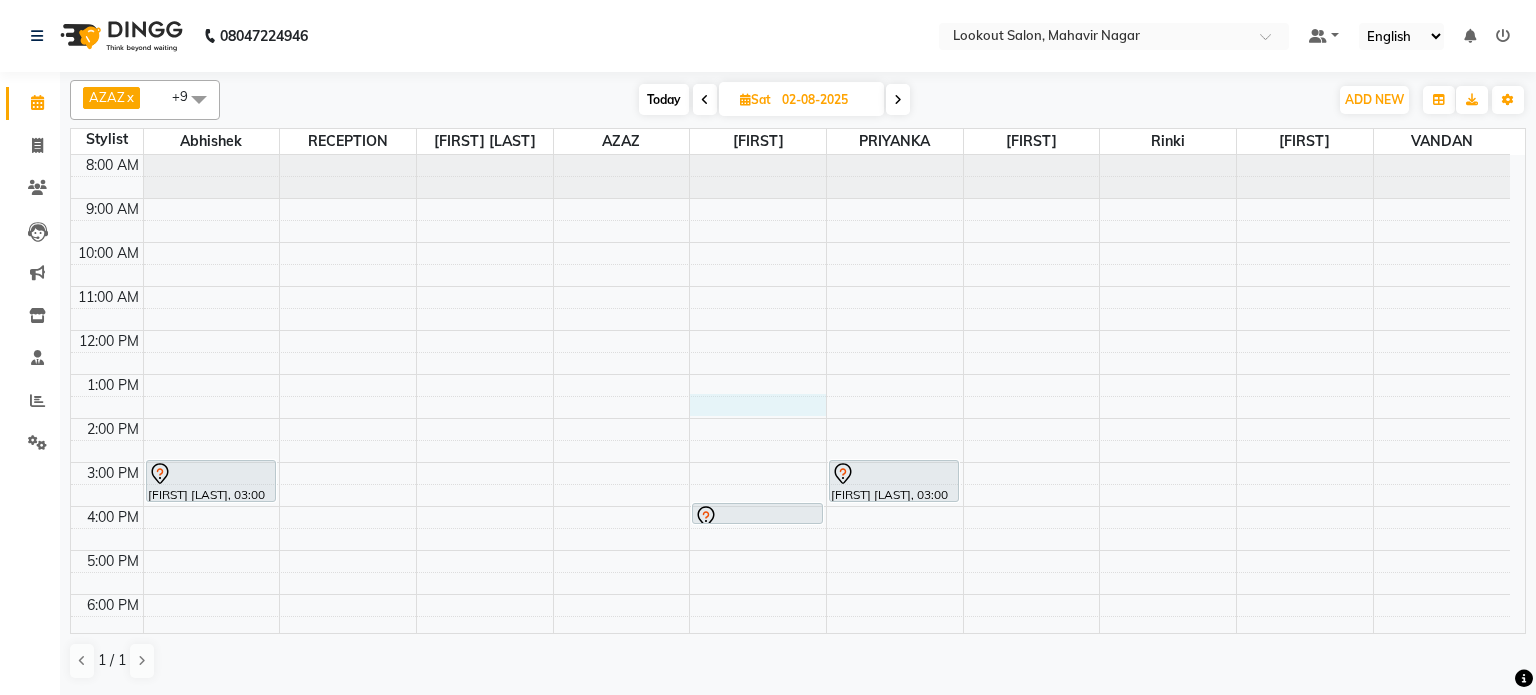 click on "8:00 AM 9:00 AM 10:00 AM 11:00 AM 12:00 PM 1:00 PM 2:00 PM 3:00 PM 4:00 PM 5:00 PM 6:00 PM 7:00 PM 8:00 PM 9:00 PM 10:00 PM [FIRST] [LAST], 03:00 PM-04:00 PM, Oriental Hair Spa - NORMAL [FIRST] [LAST], 04:00 PM-04:30 PM, Hair Cut - Fringes / Bangs (Female) [FIRST] [LAST], 03:00 PM-04:00 PM, Facial - Snow White" at bounding box center (790, 484) 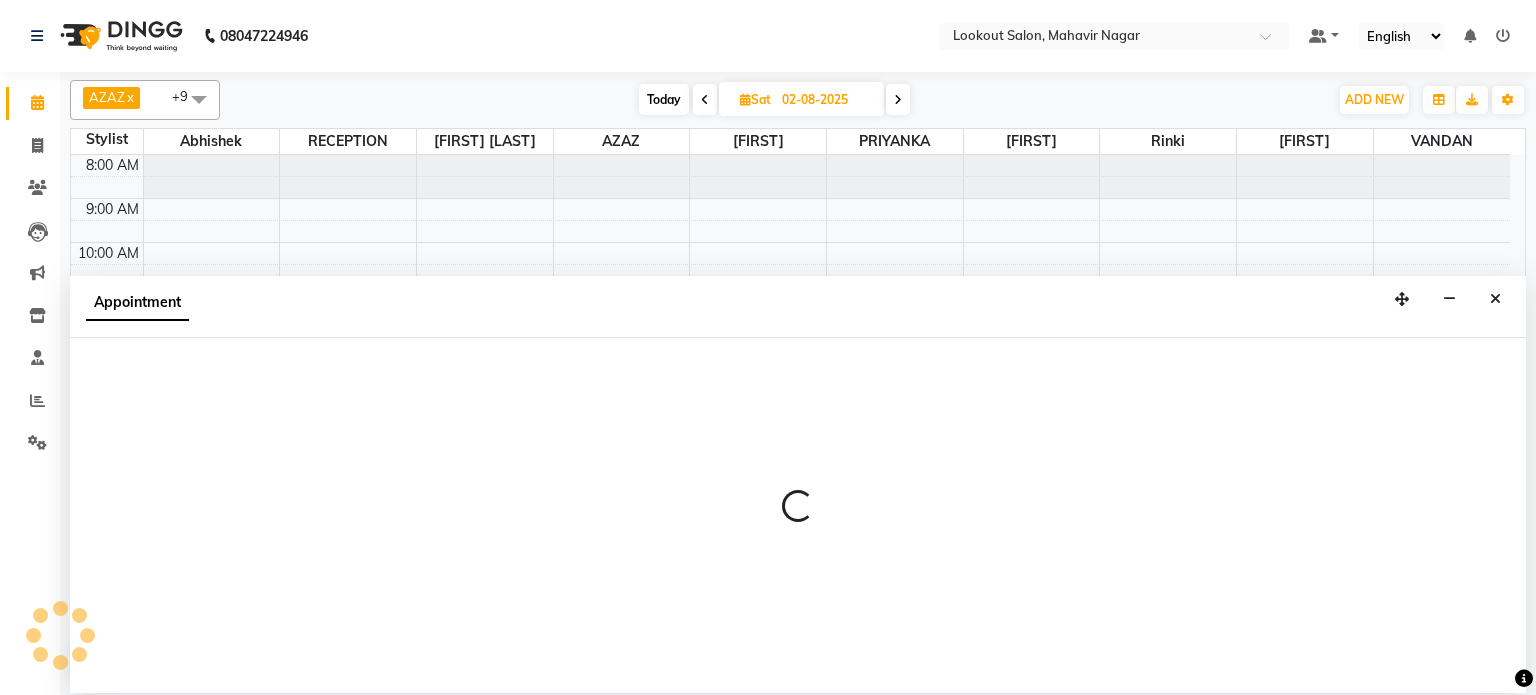 select on "11447" 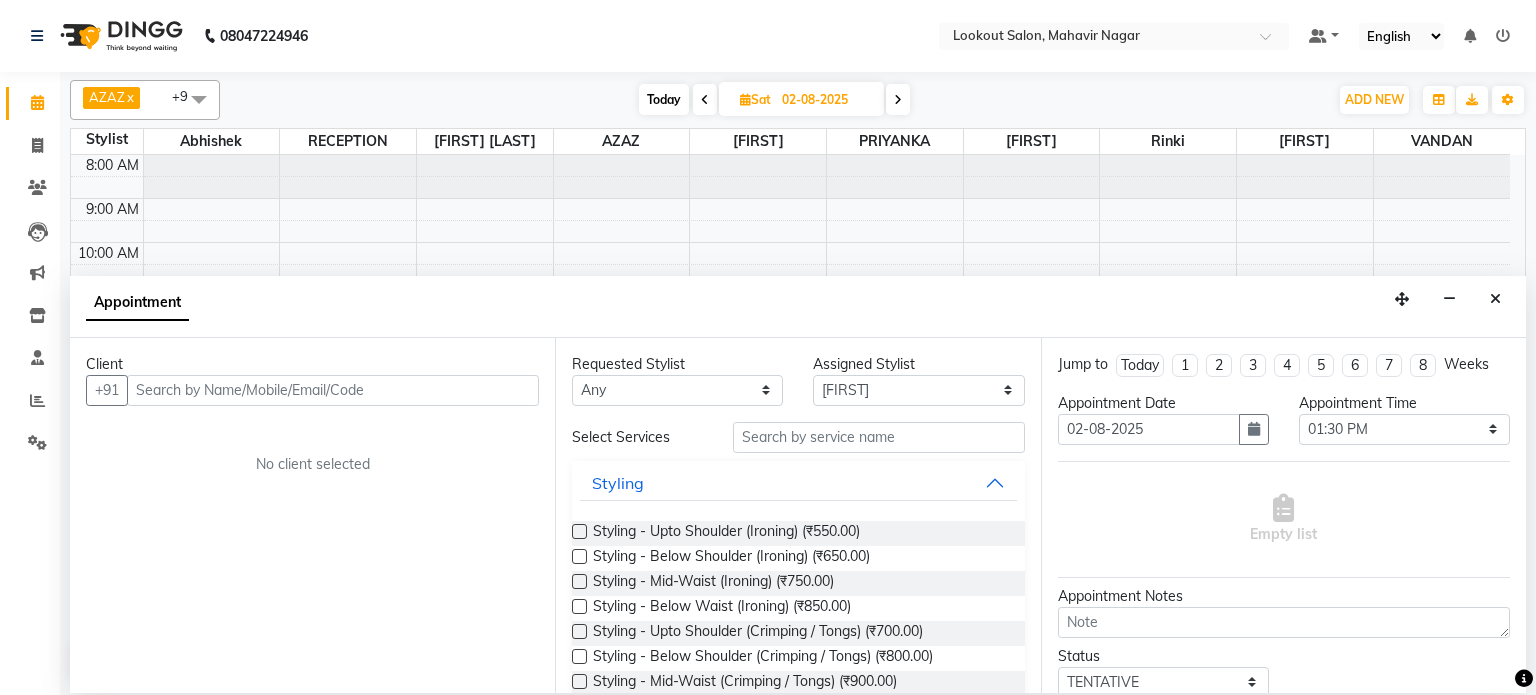 click on "Appointment Time Select 09:00 AM 09:15 AM 09:30 AM 09:45 AM 10:00 AM 10:15 AM 10:30 AM 10:45 AM 11:00 AM 11:15 AM 11:30 AM 11:45 AM 12:00 PM 12:15 PM 12:30 PM 12:45 PM 01:00 PM 01:15 PM 01:30 PM 01:45 PM 02:00 PM 02:15 PM 02:30 PM 02:45 PM 03:00 PM 03:15 PM 03:30 PM 03:45 PM 04:00 PM 04:15 PM 04:30 PM 04:45 PM 05:00 PM 05:15 PM 05:30 PM 05:45 PM 06:00 PM 06:15 PM 06:30 PM 06:45 PM 07:00 PM 07:15 PM 07:30 PM 07:45 PM 08:00 PM 08:15 PM 08:30 PM 08:45 PM 09:00 PM 09:15 PM 09:30 PM 09:45 PM 10:00 PM" at bounding box center (1404, 427) 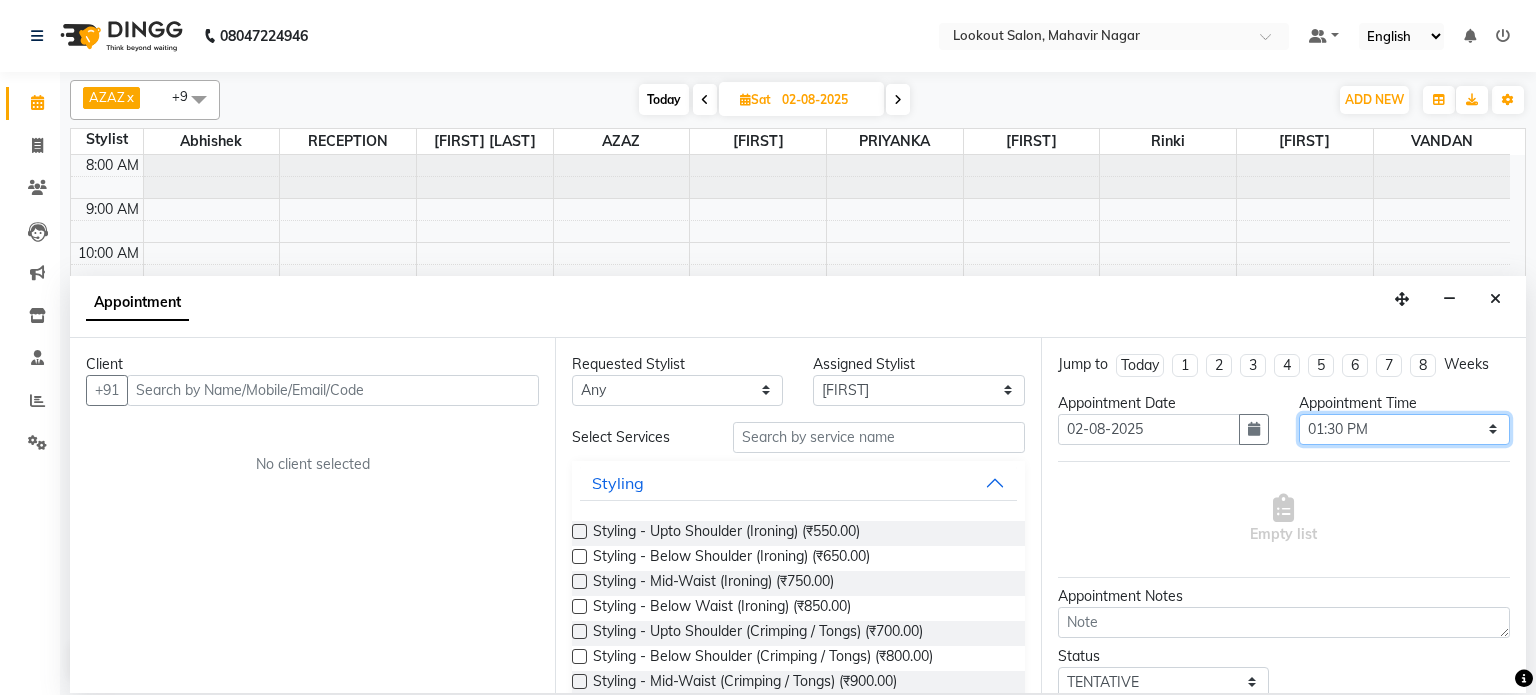 click on "Select 09:00 AM 09:15 AM 09:30 AM 09:45 AM 10:00 AM 10:15 AM 10:30 AM 10:45 AM 11:00 AM 11:15 AM 11:30 AM 11:45 AM 12:00 PM 12:15 PM 12:30 PM 12:45 PM 01:00 PM 01:15 PM 01:30 PM 01:45 PM 02:00 PM 02:15 PM 02:30 PM 02:45 PM 03:00 PM 03:15 PM 03:30 PM 03:45 PM 04:00 PM 04:15 PM 04:30 PM 04:45 PM 05:00 PM 05:15 PM 05:30 PM 05:45 PM 06:00 PM 06:15 PM 06:30 PM 06:45 PM 07:00 PM 07:15 PM 07:30 PM 07:45 PM 08:00 PM 08:15 PM 08:30 PM 08:45 PM 09:00 PM 09:15 PM 09:30 PM 09:45 PM 10:00 PM" at bounding box center (1404, 429) 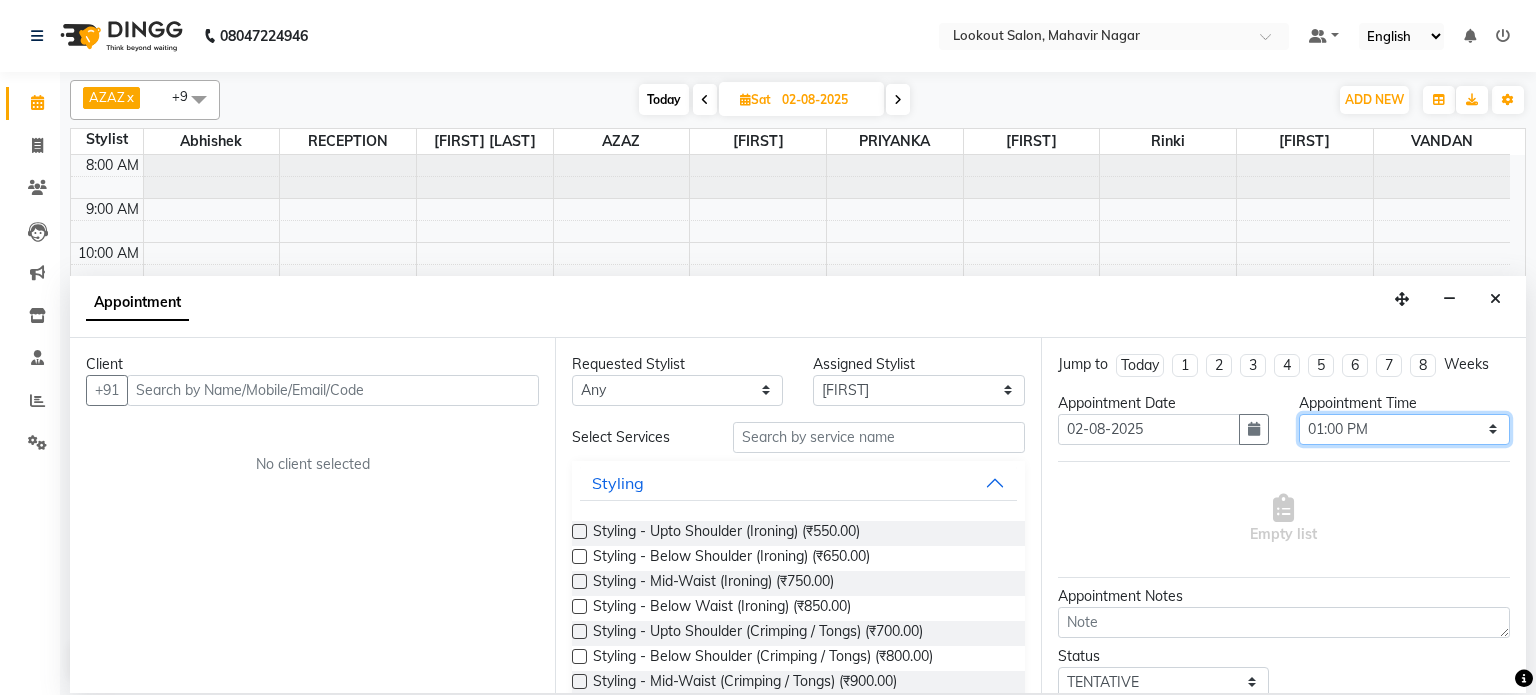 click on "Select 09:00 AM 09:15 AM 09:30 AM 09:45 AM 10:00 AM 10:15 AM 10:30 AM 10:45 AM 11:00 AM 11:15 AM 11:30 AM 11:45 AM 12:00 PM 12:15 PM 12:30 PM 12:45 PM 01:00 PM 01:15 PM 01:30 PM 01:45 PM 02:00 PM 02:15 PM 02:30 PM 02:45 PM 03:00 PM 03:15 PM 03:30 PM 03:45 PM 04:00 PM 04:15 PM 04:30 PM 04:45 PM 05:00 PM 05:15 PM 05:30 PM 05:45 PM 06:00 PM 06:15 PM 06:30 PM 06:45 PM 07:00 PM 07:15 PM 07:30 PM 07:45 PM 08:00 PM 08:15 PM 08:30 PM 08:45 PM 09:00 PM 09:15 PM 09:30 PM 09:45 PM 10:00 PM" at bounding box center [1404, 429] 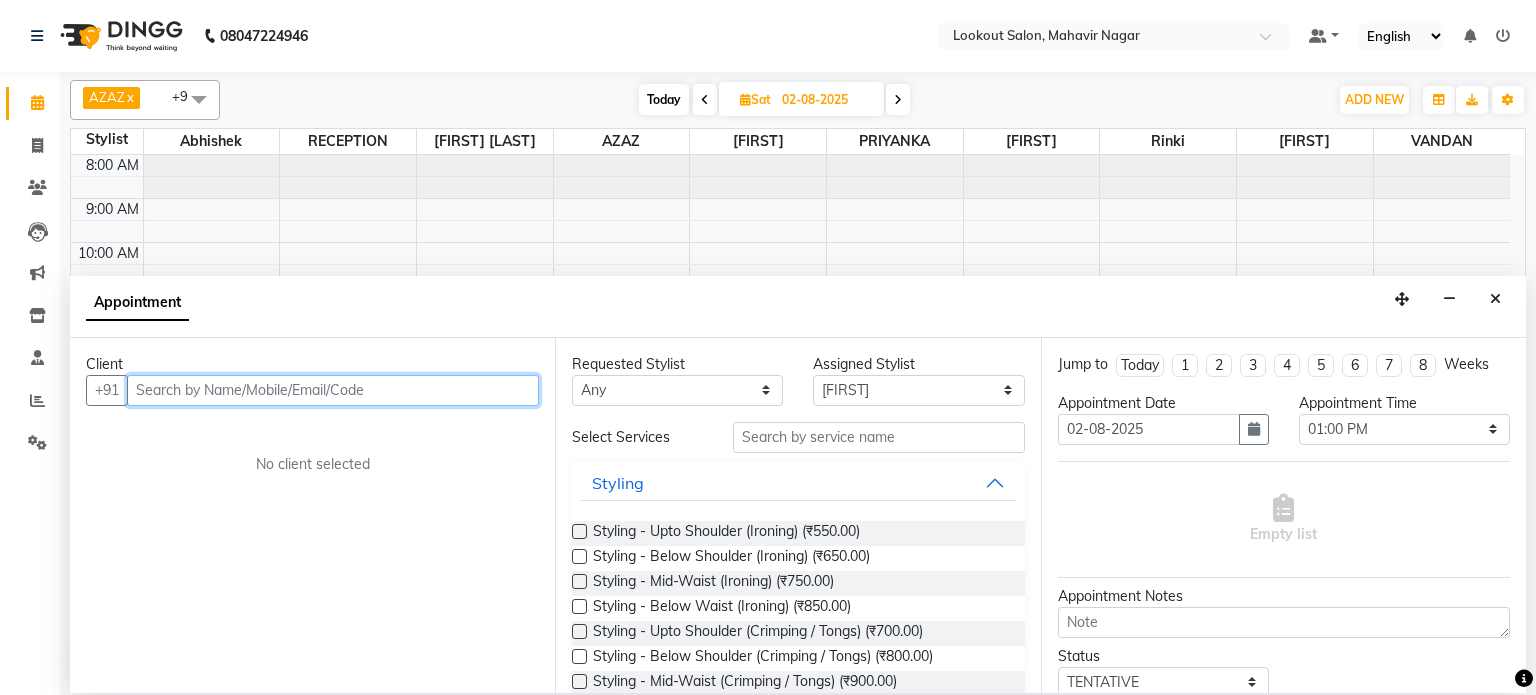 click at bounding box center (333, 390) 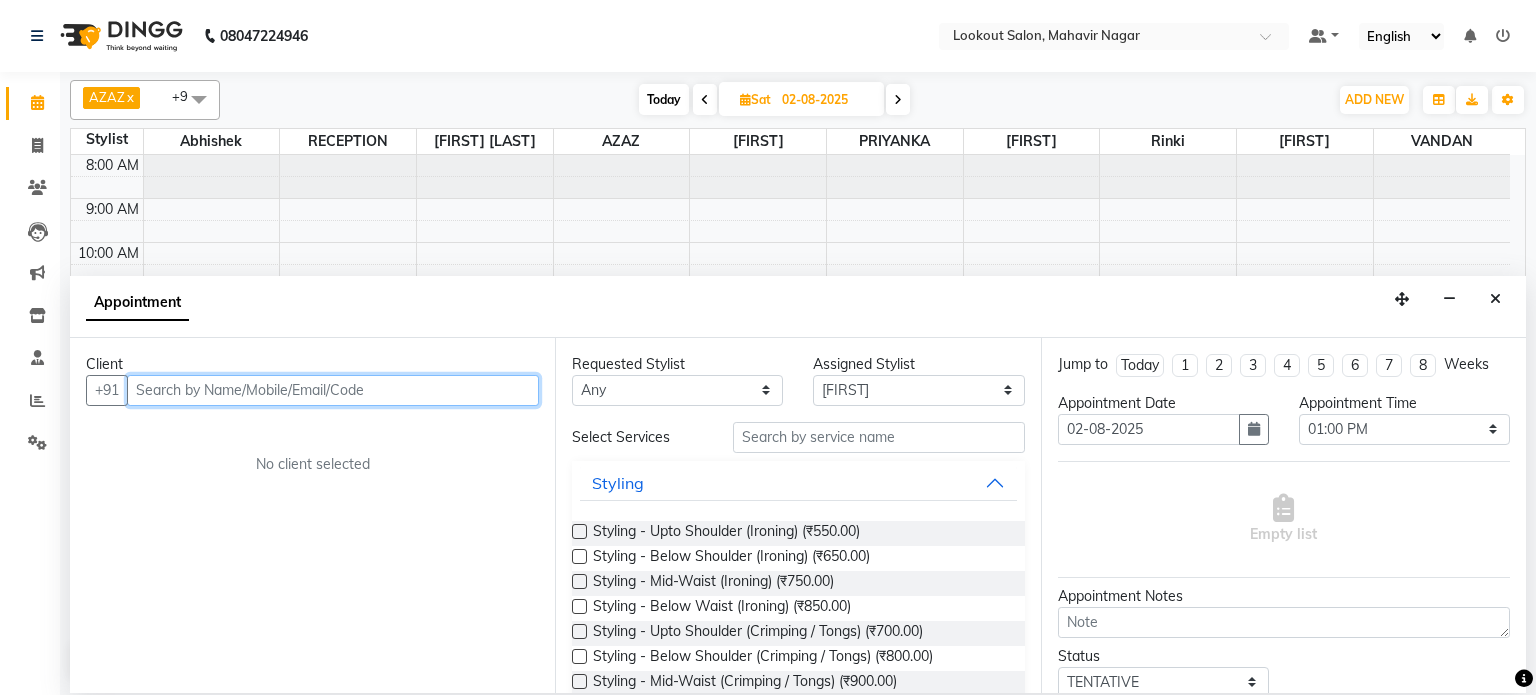 paste on "[PHONE]" 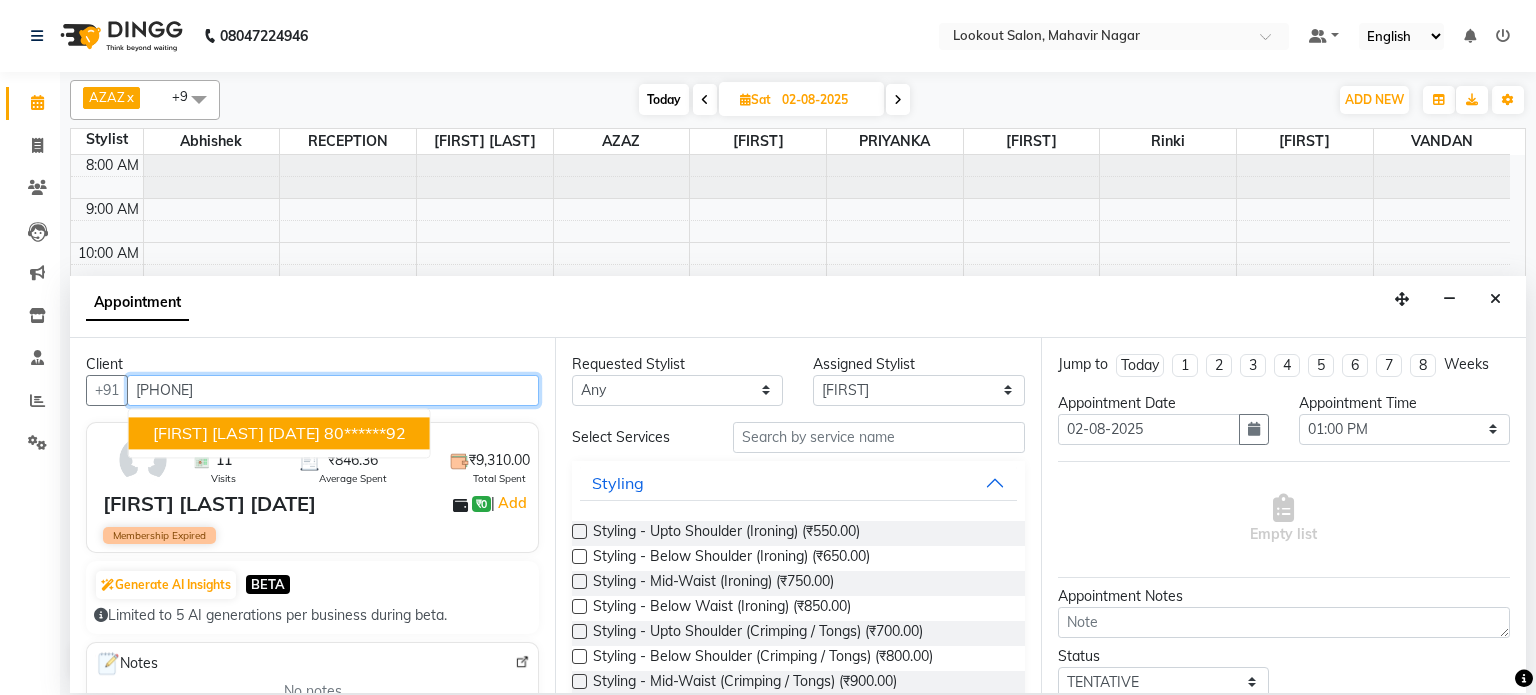 click on "80******92" at bounding box center (365, 433) 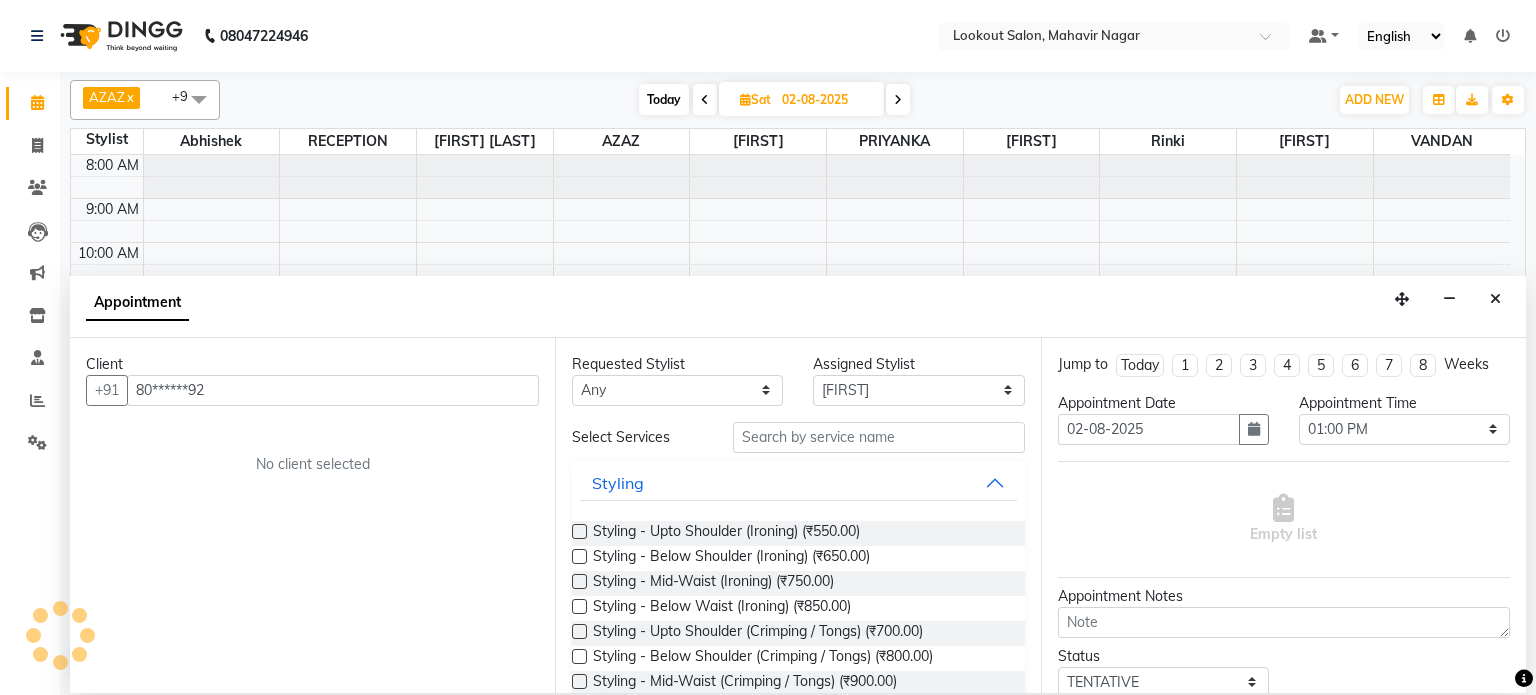 click on "Client +[PHONE] No client selected" at bounding box center (312, 515) 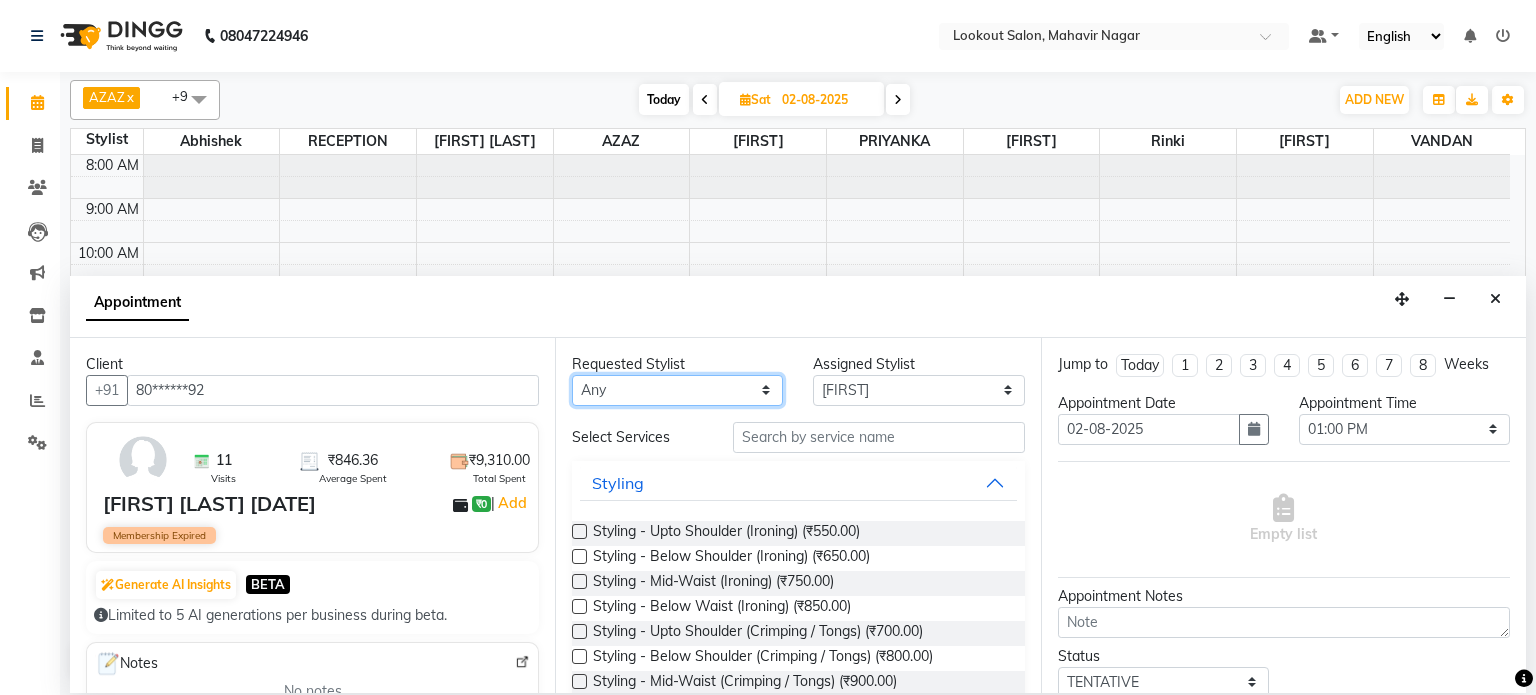 click on "Any [FIRST] [FIRST] [FIRST] [FIRST] [FIRST] [FIRST] [FIRST] [FIRST] [FIRST] [FIRST]" at bounding box center [677, 390] 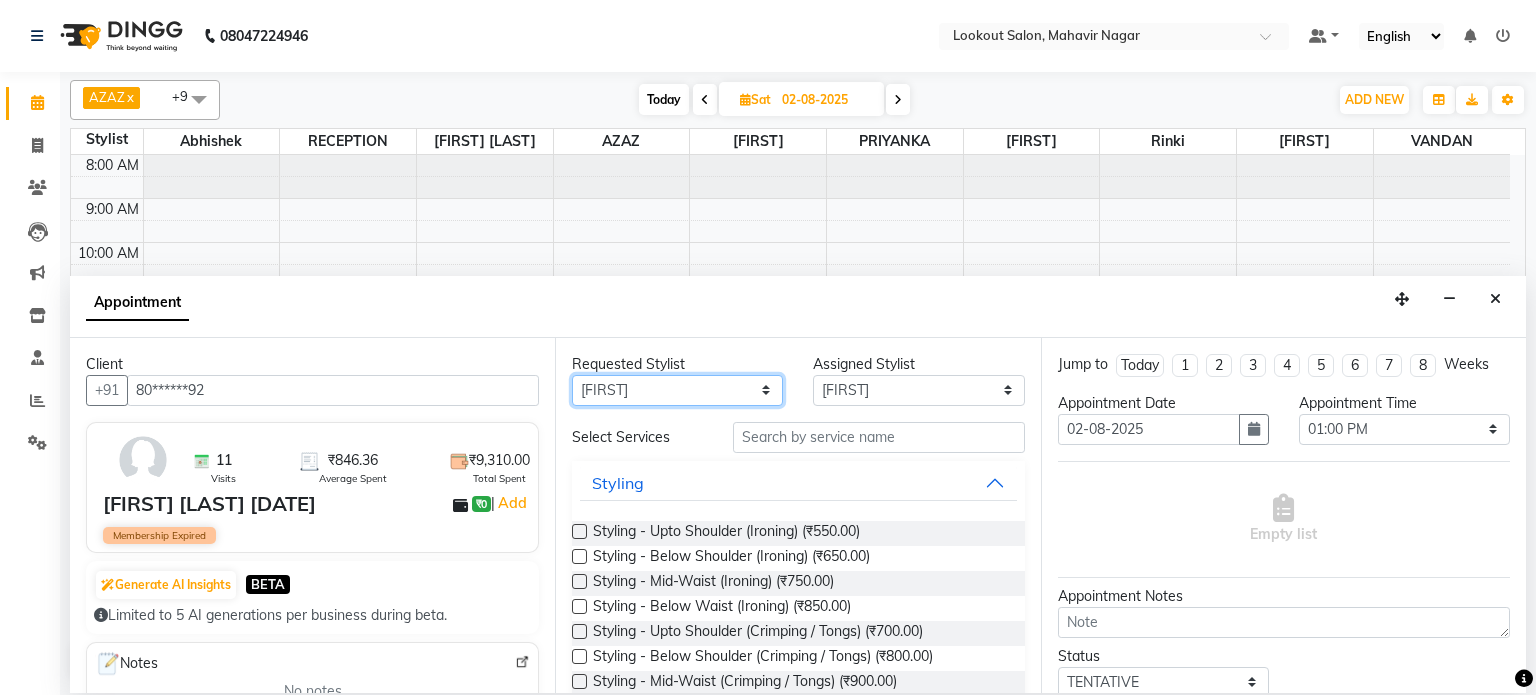 click on "Any [FIRST] [FIRST] [FIRST] [FIRST] [FIRST] [FIRST] [FIRST] [FIRST] [FIRST] [FIRST]" at bounding box center [677, 390] 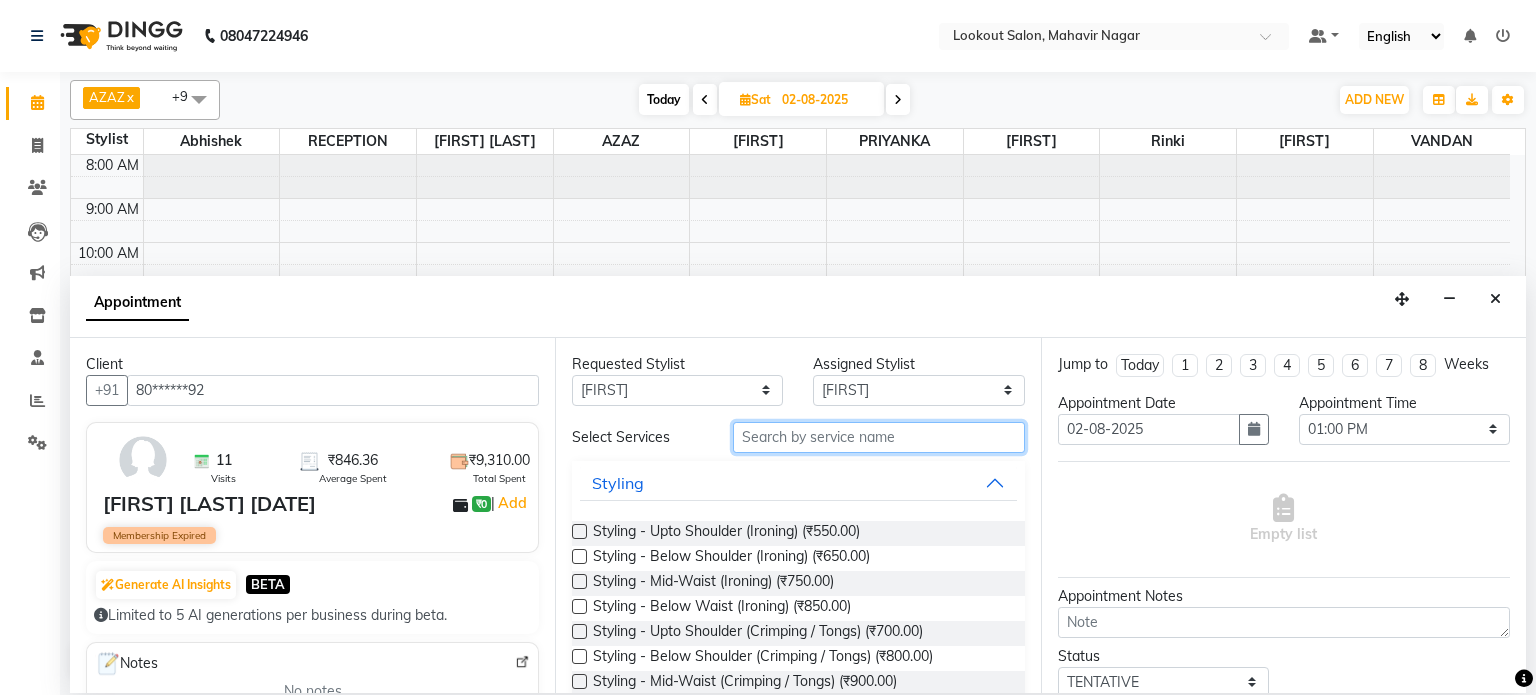 click at bounding box center (879, 437) 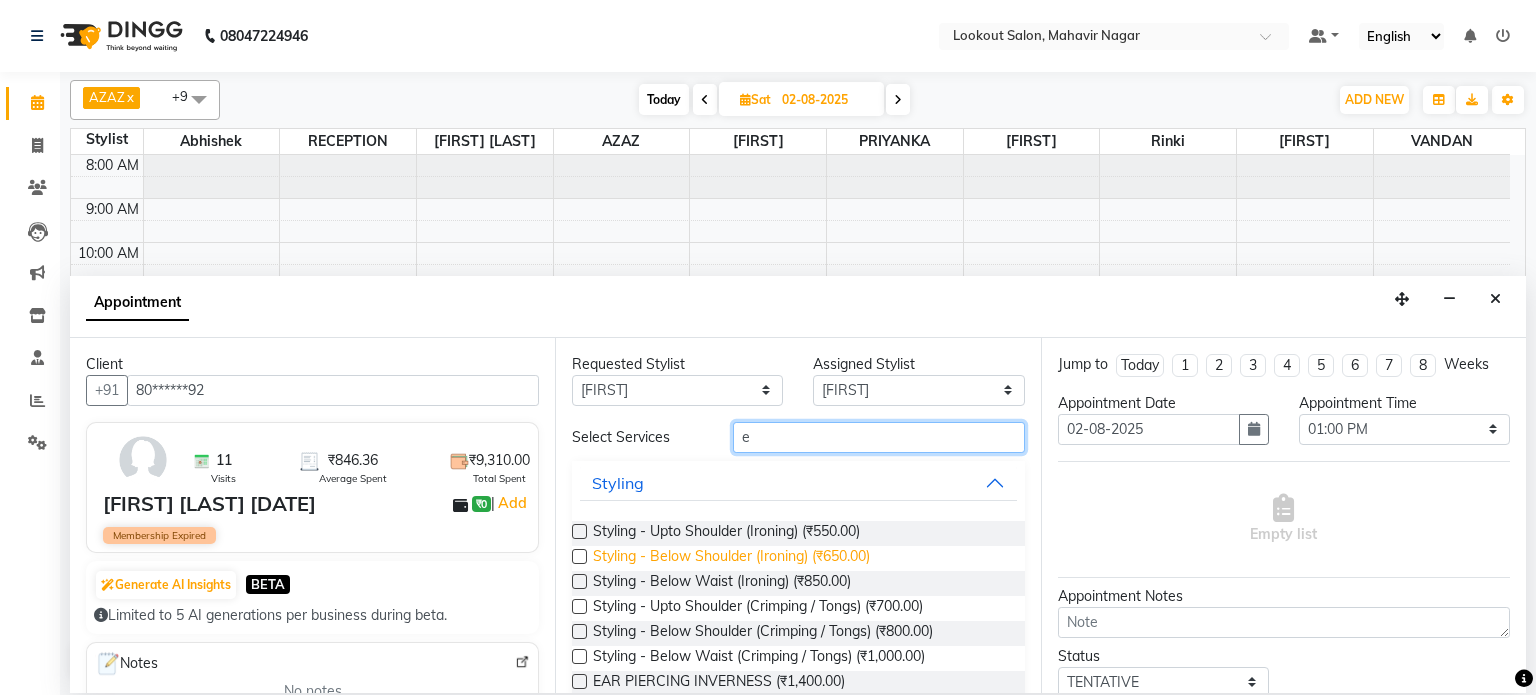 type on "e" 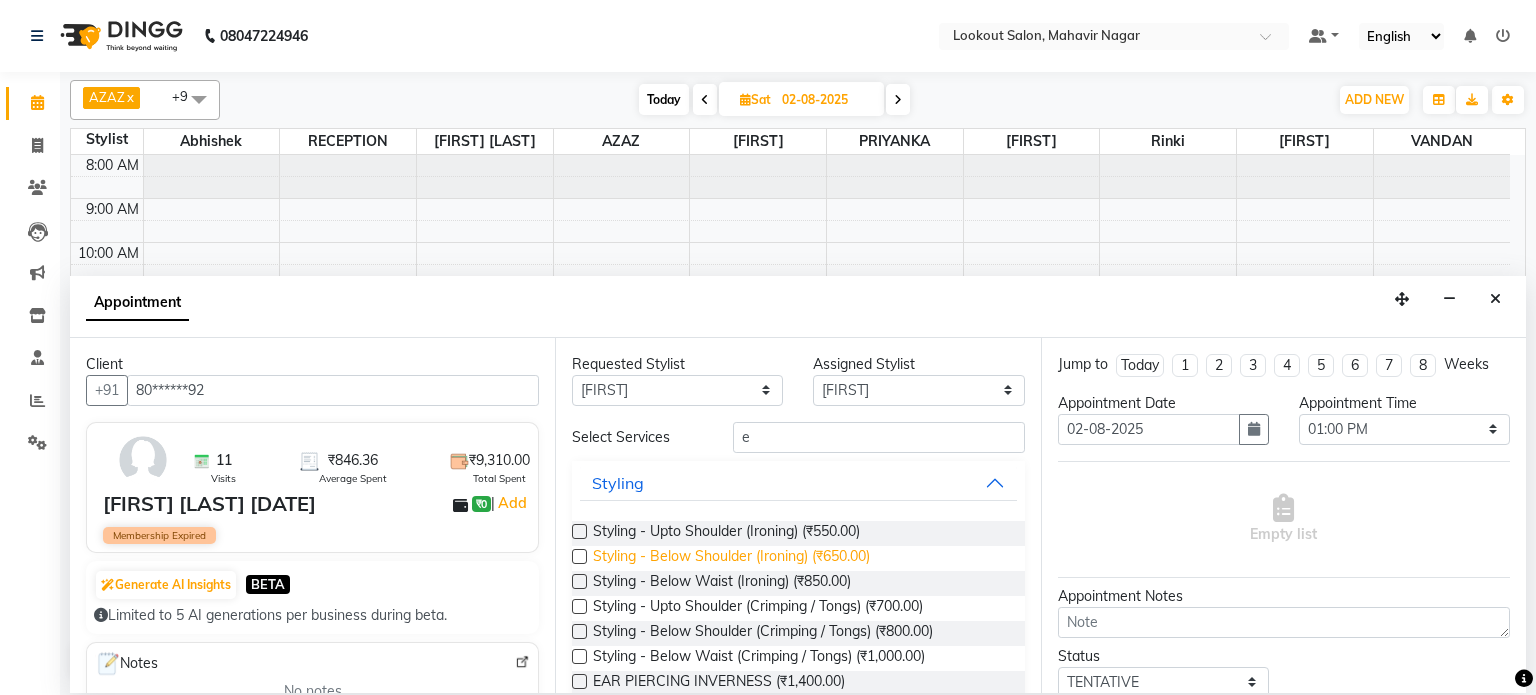 click on "Styling - Below Shoulder (Ironing) (₹650.00)" at bounding box center [731, 558] 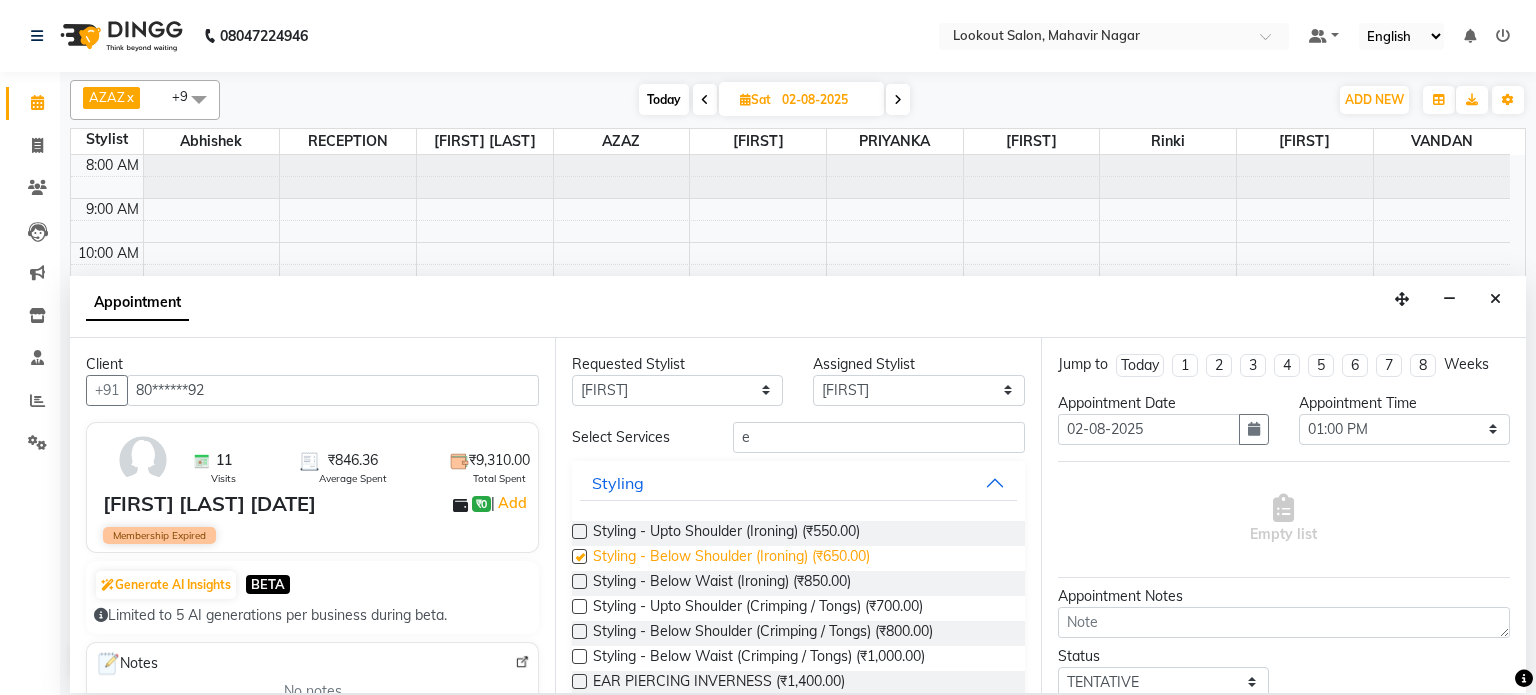 checkbox on "false" 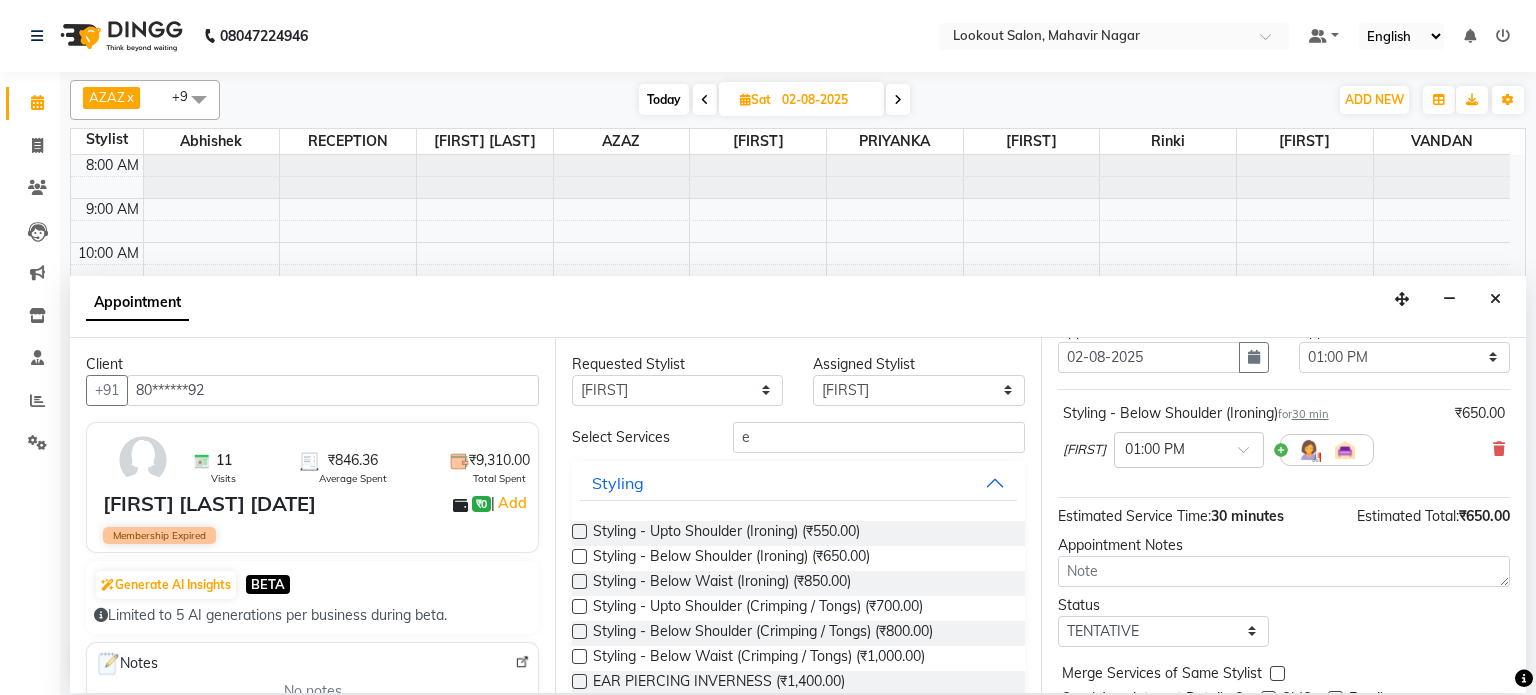 scroll, scrollTop: 151, scrollLeft: 0, axis: vertical 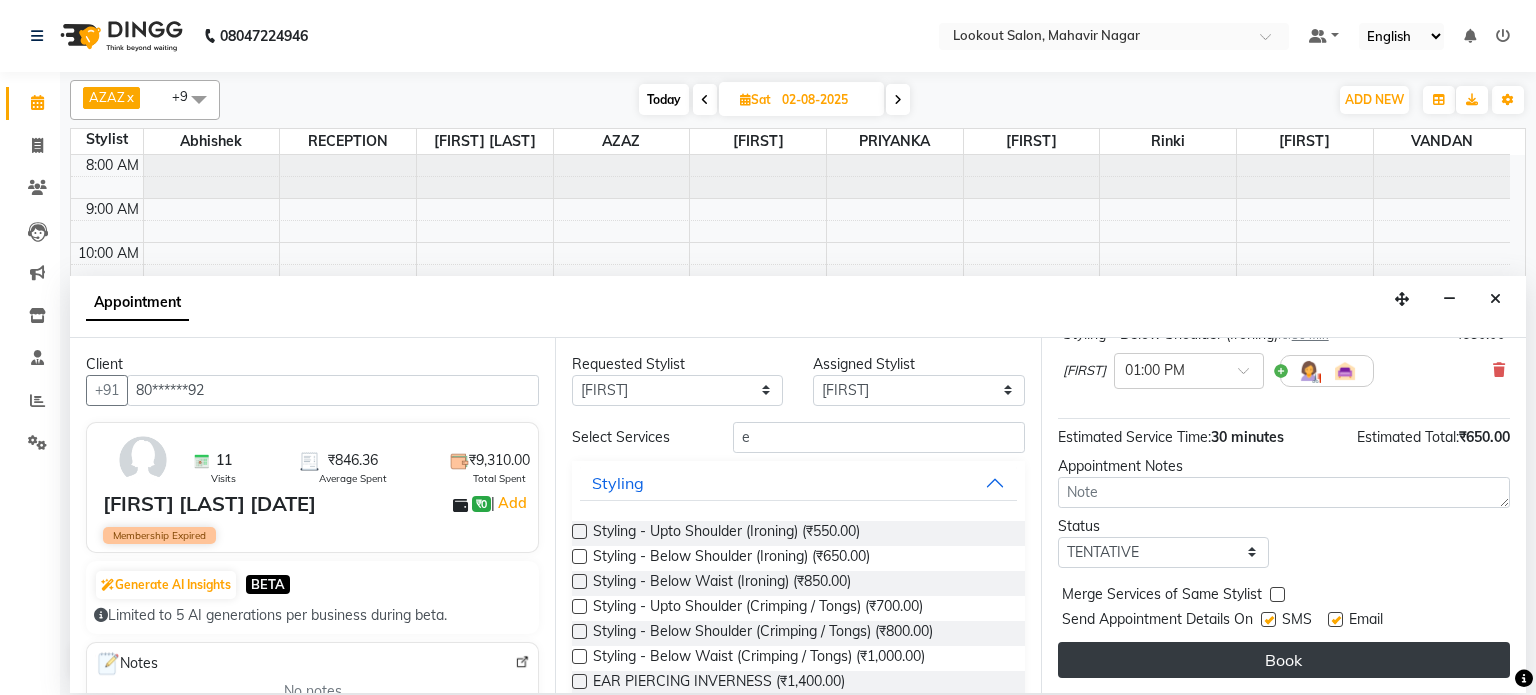 click on "Book" at bounding box center [1284, 660] 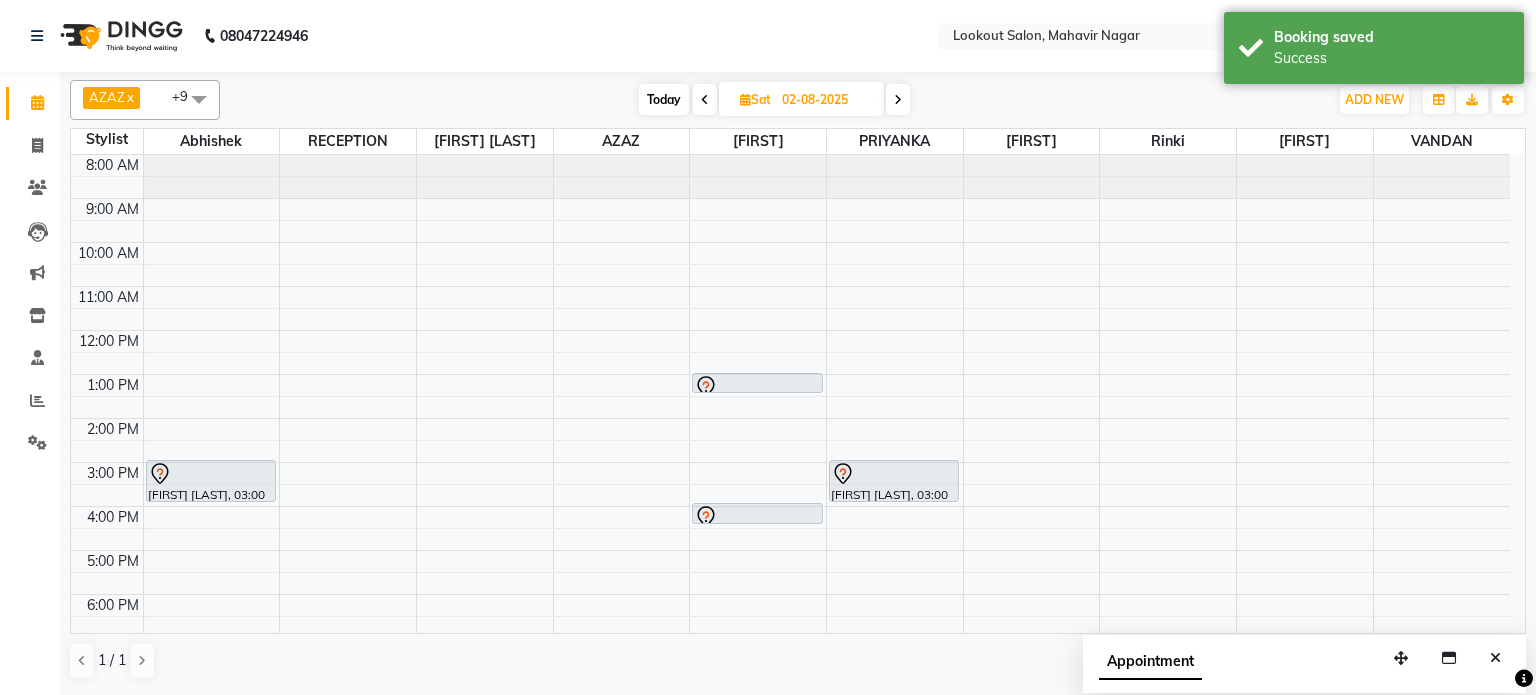 click at bounding box center [705, 100] 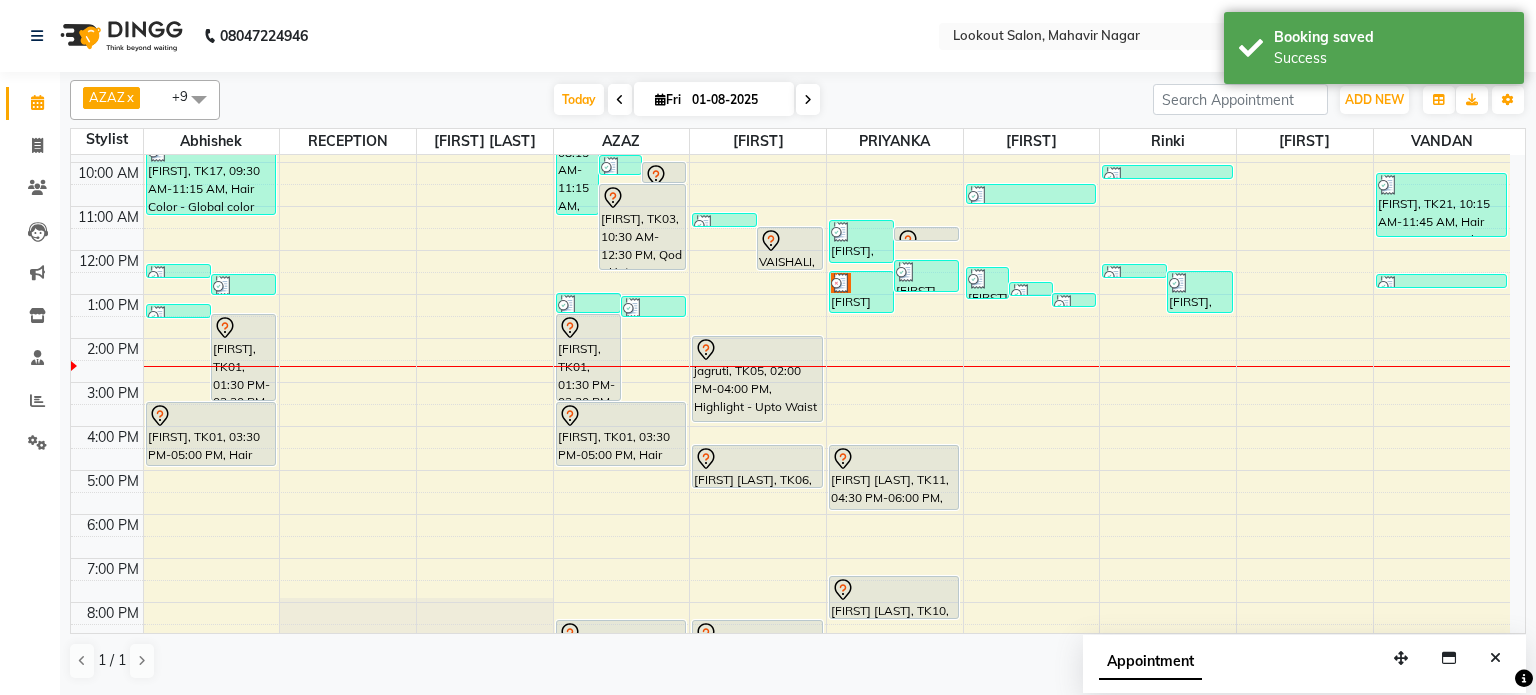 scroll, scrollTop: 175, scrollLeft: 0, axis: vertical 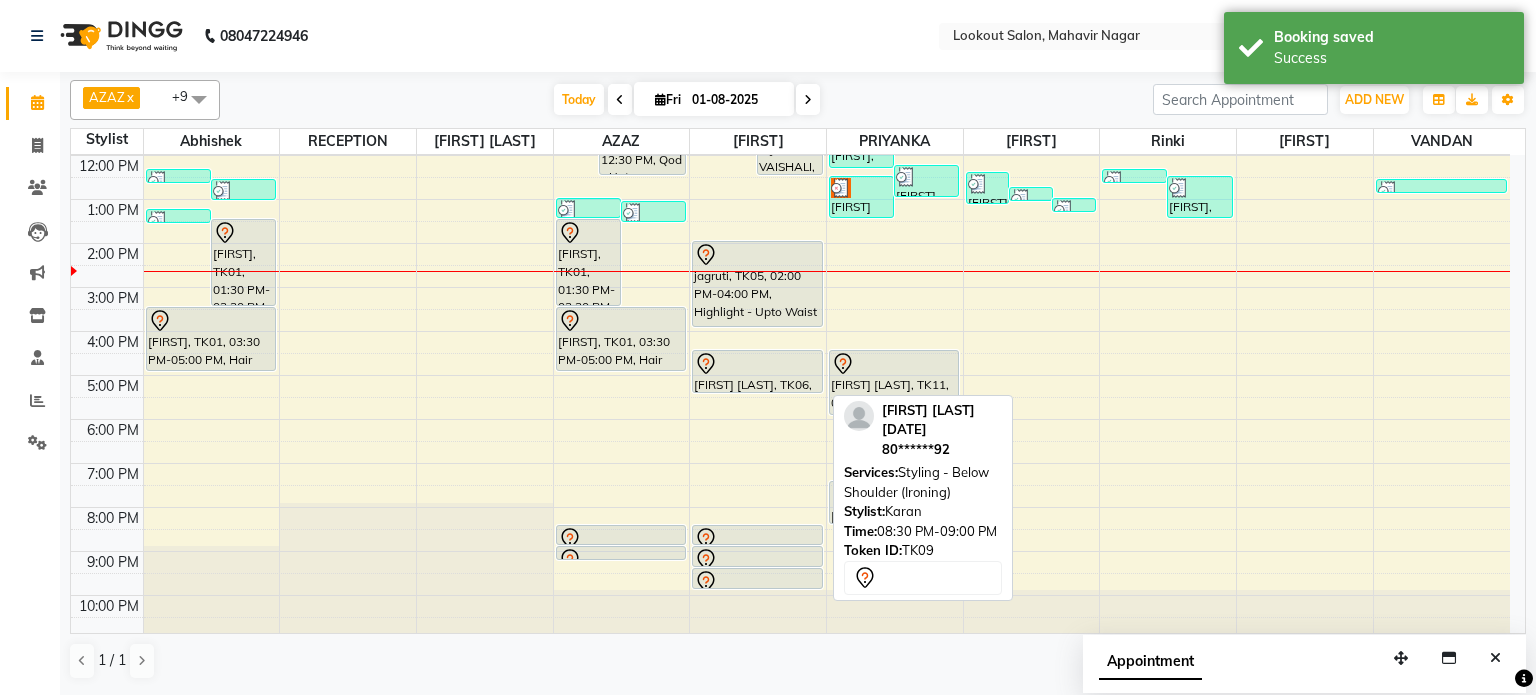 click at bounding box center [757, 539] 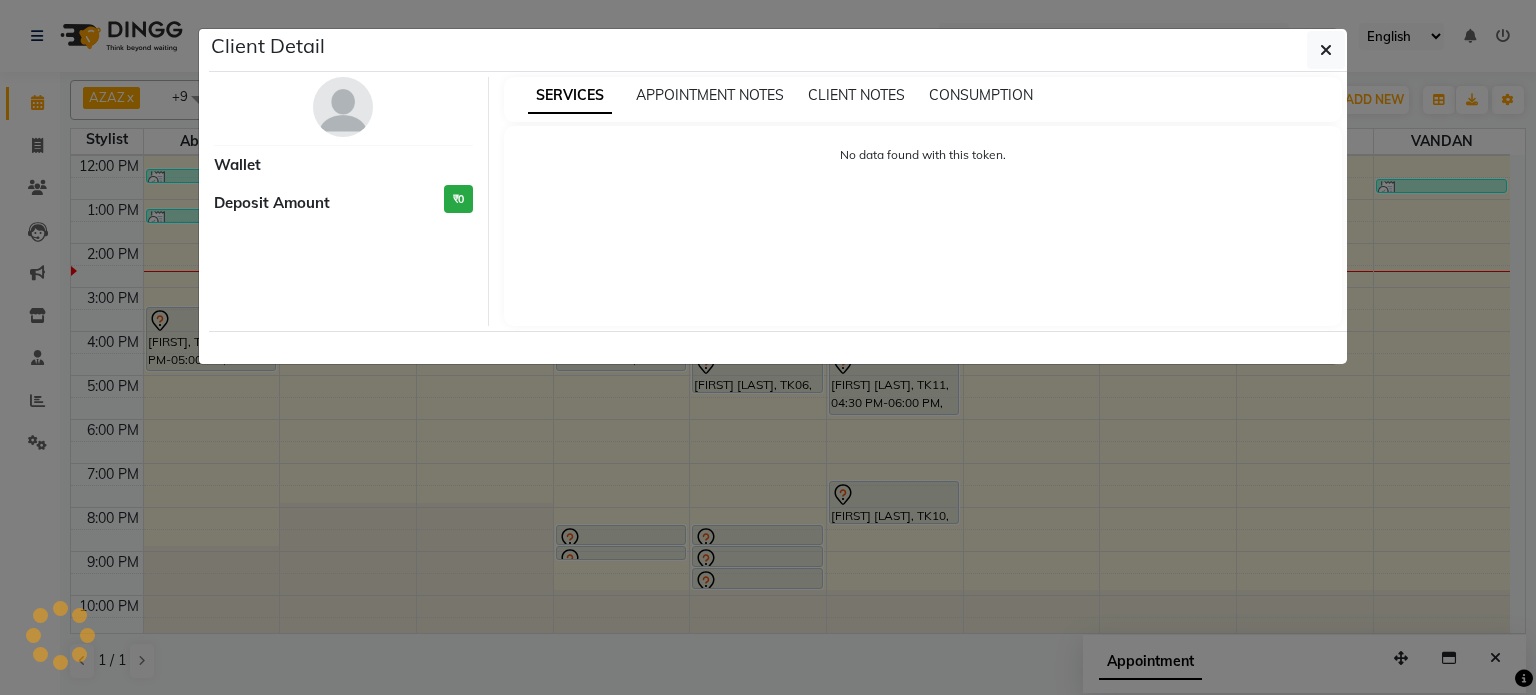 click on "Client Detail     Wallet Deposit Amount  ₹0  SERVICES APPOINTMENT NOTES CLIENT NOTES CONSUMPTION No data found with this token." 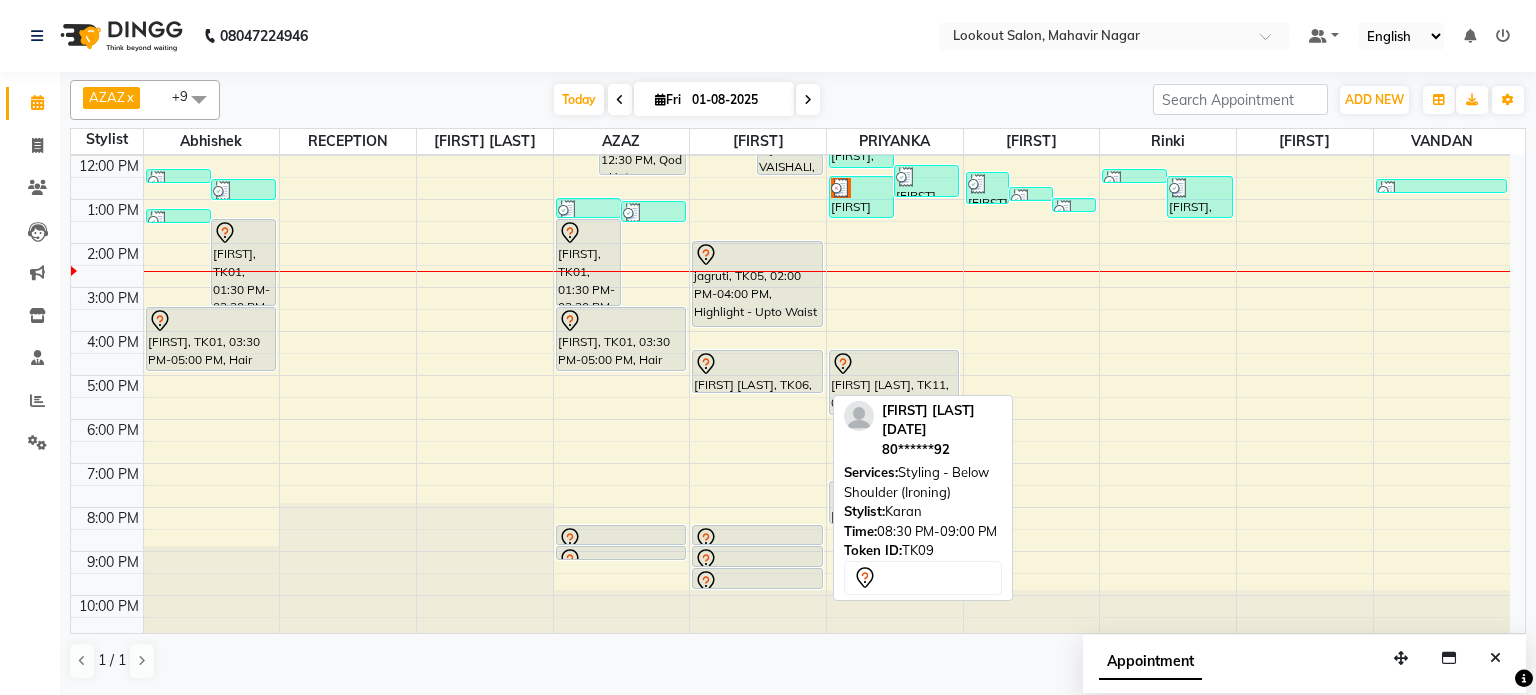 click at bounding box center [757, 539] 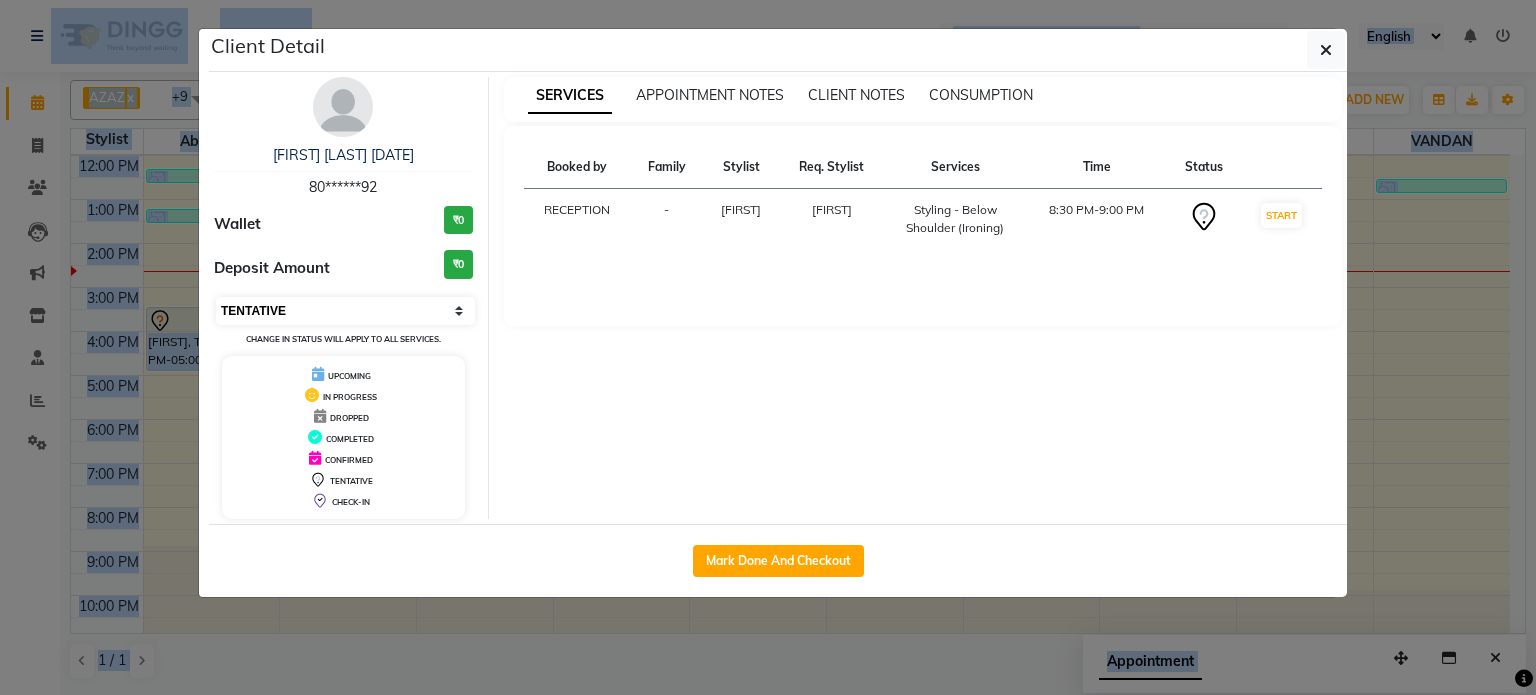 click on "Select IN SERVICE CONFIRMED TENTATIVE CHECK IN MARK DONE DROPPED UPCOMING" at bounding box center [345, 311] 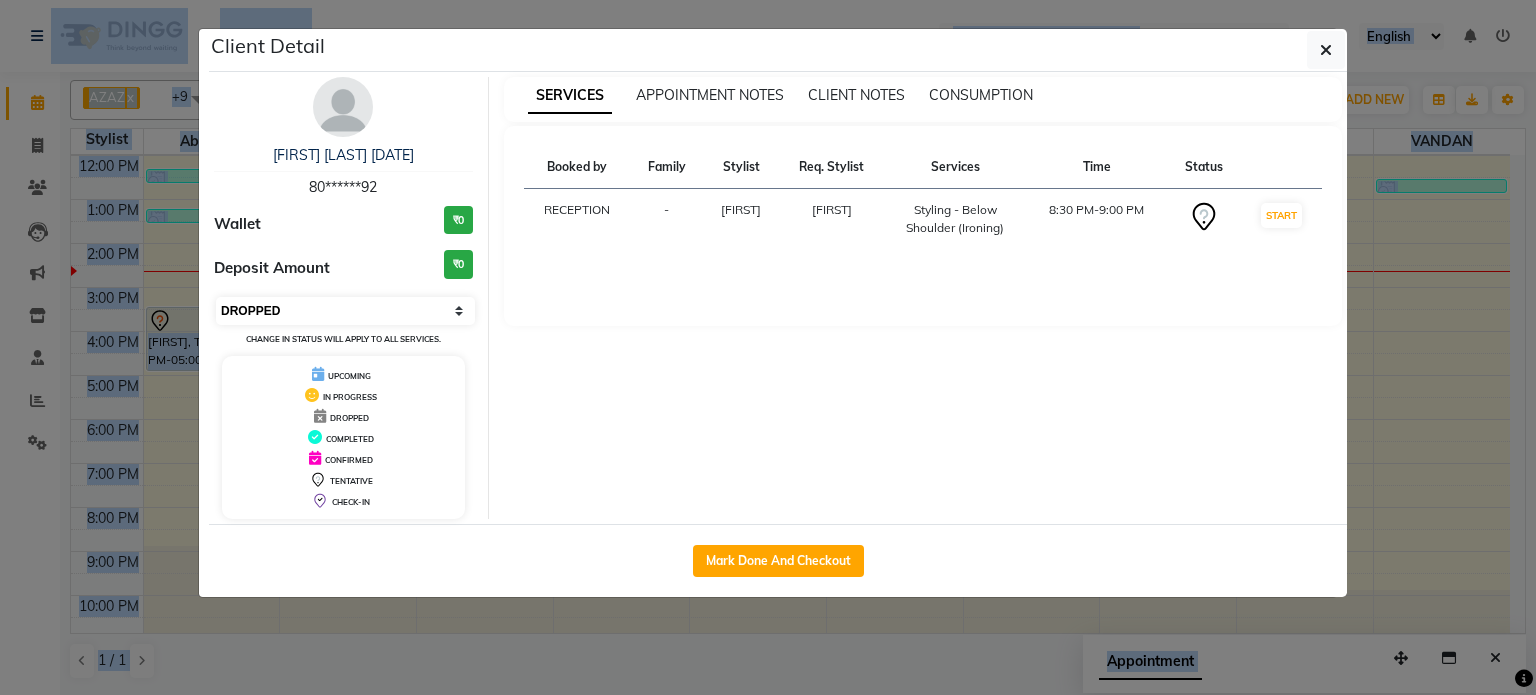 click on "Select IN SERVICE CONFIRMED TENTATIVE CHECK IN MARK DONE DROPPED UPCOMING" at bounding box center [345, 311] 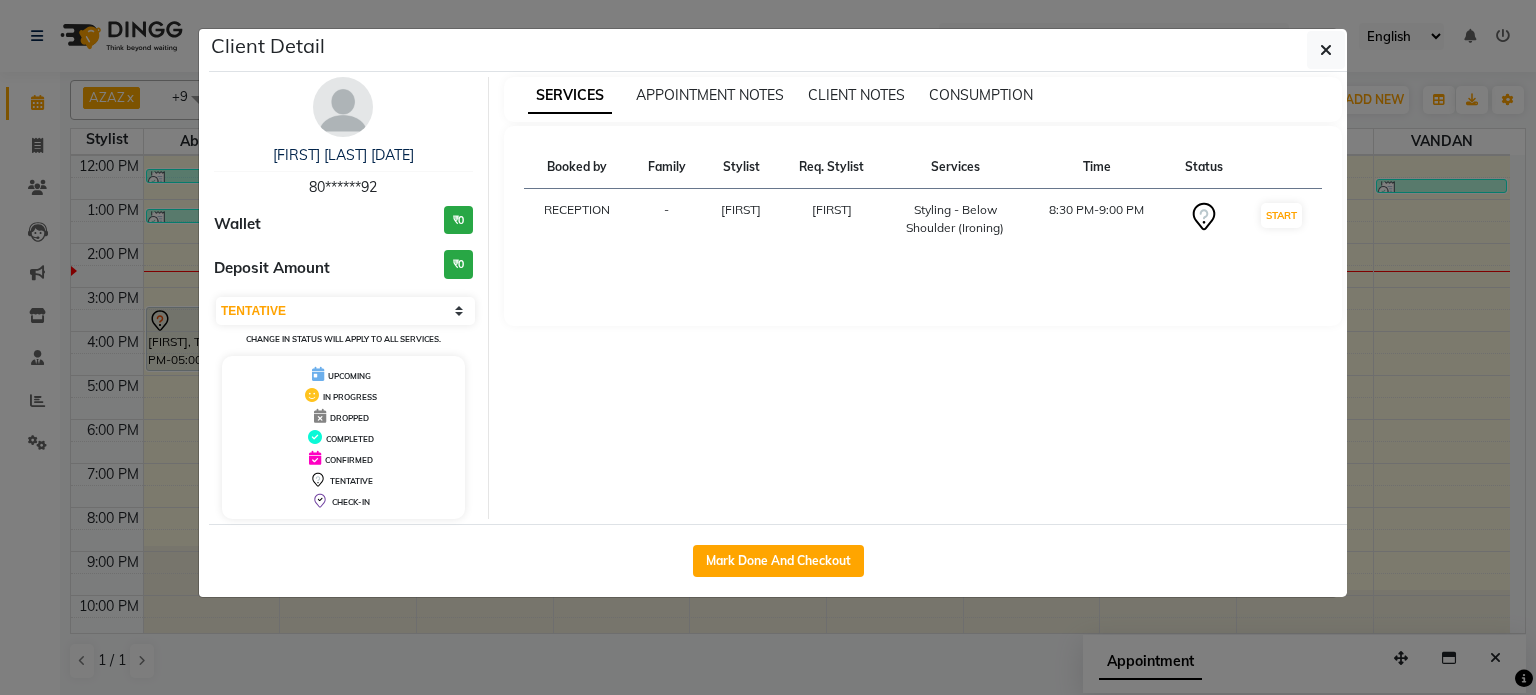 click on "Select IN SERVICE CONFIRMED TENTATIVE CHECK IN MARK DONE DROPPED UPCOMING Change in status will apply to all services." at bounding box center [343, 321] 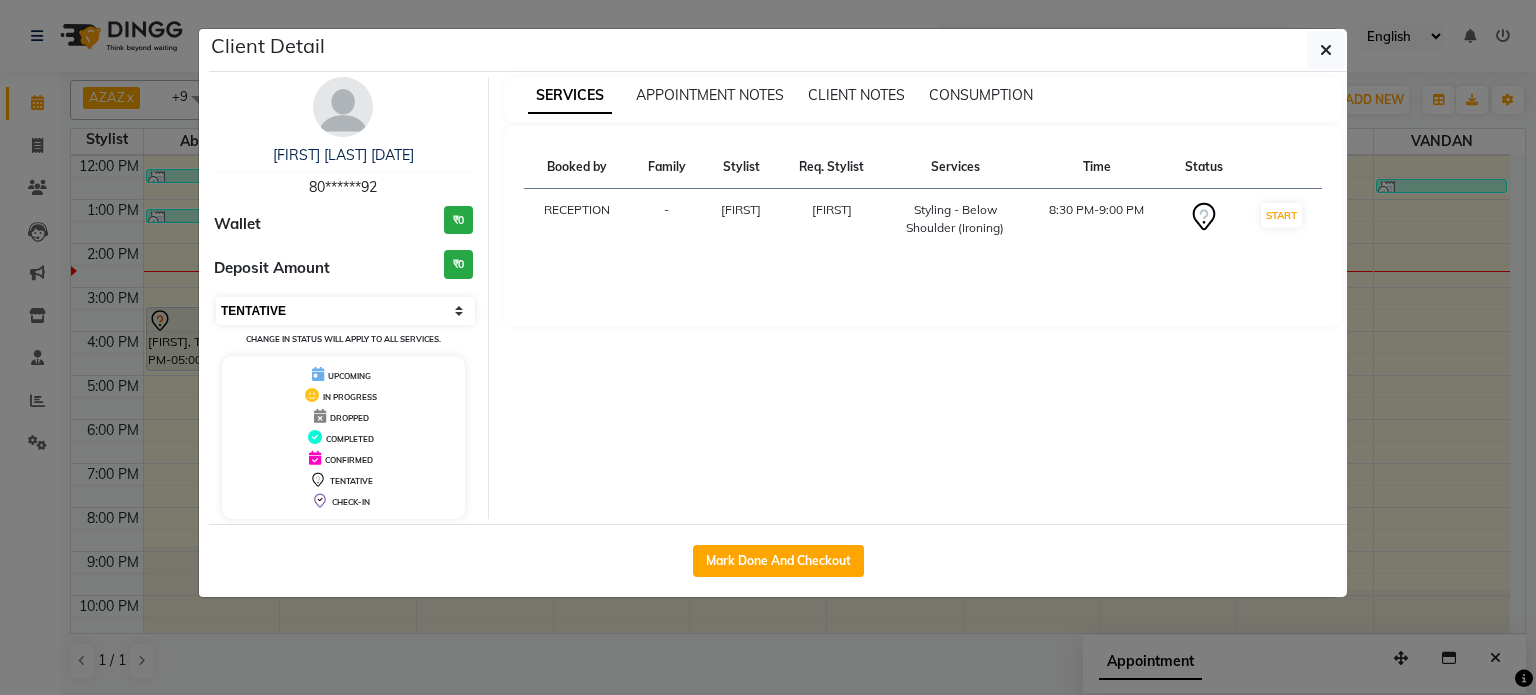 click on "Select IN SERVICE CONFIRMED TENTATIVE CHECK IN MARK DONE DROPPED UPCOMING" at bounding box center [345, 311] 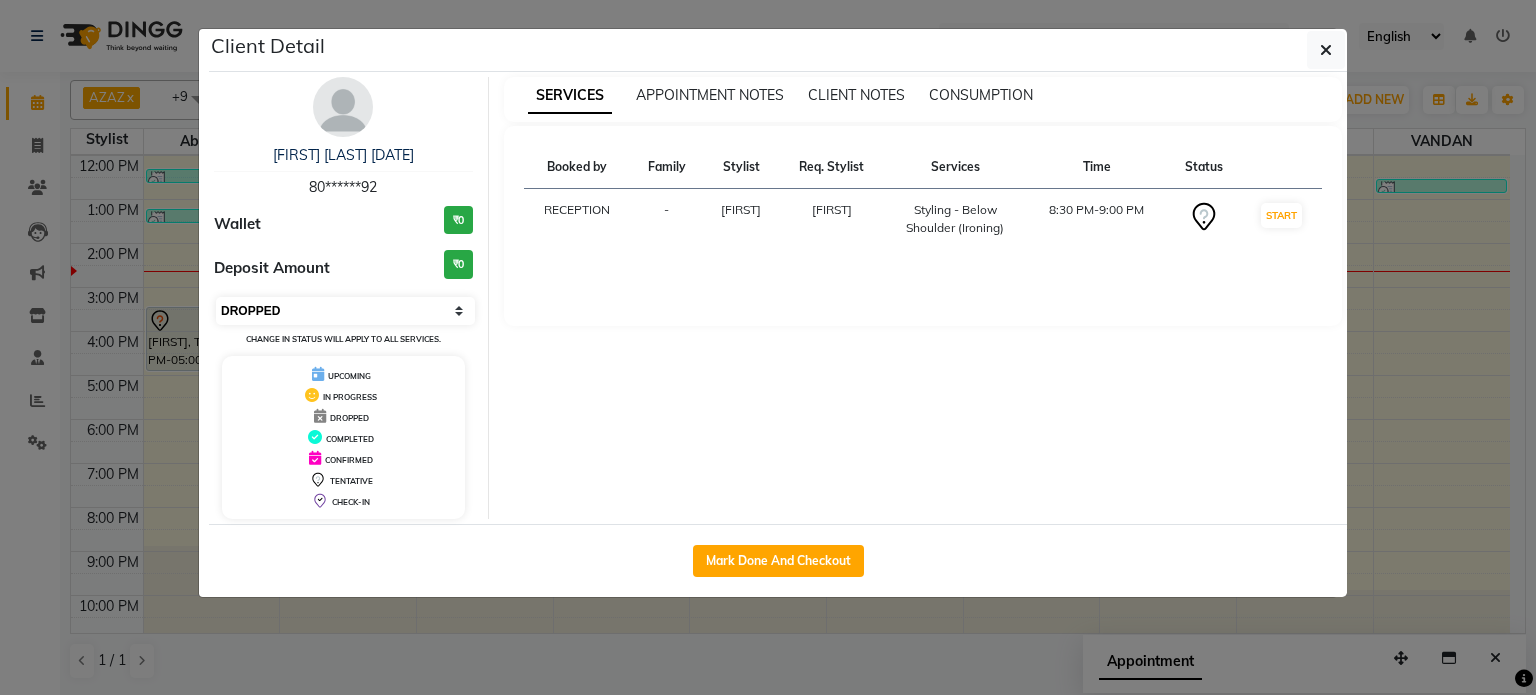 click on "Select IN SERVICE CONFIRMED TENTATIVE CHECK IN MARK DONE DROPPED UPCOMING" at bounding box center [345, 311] 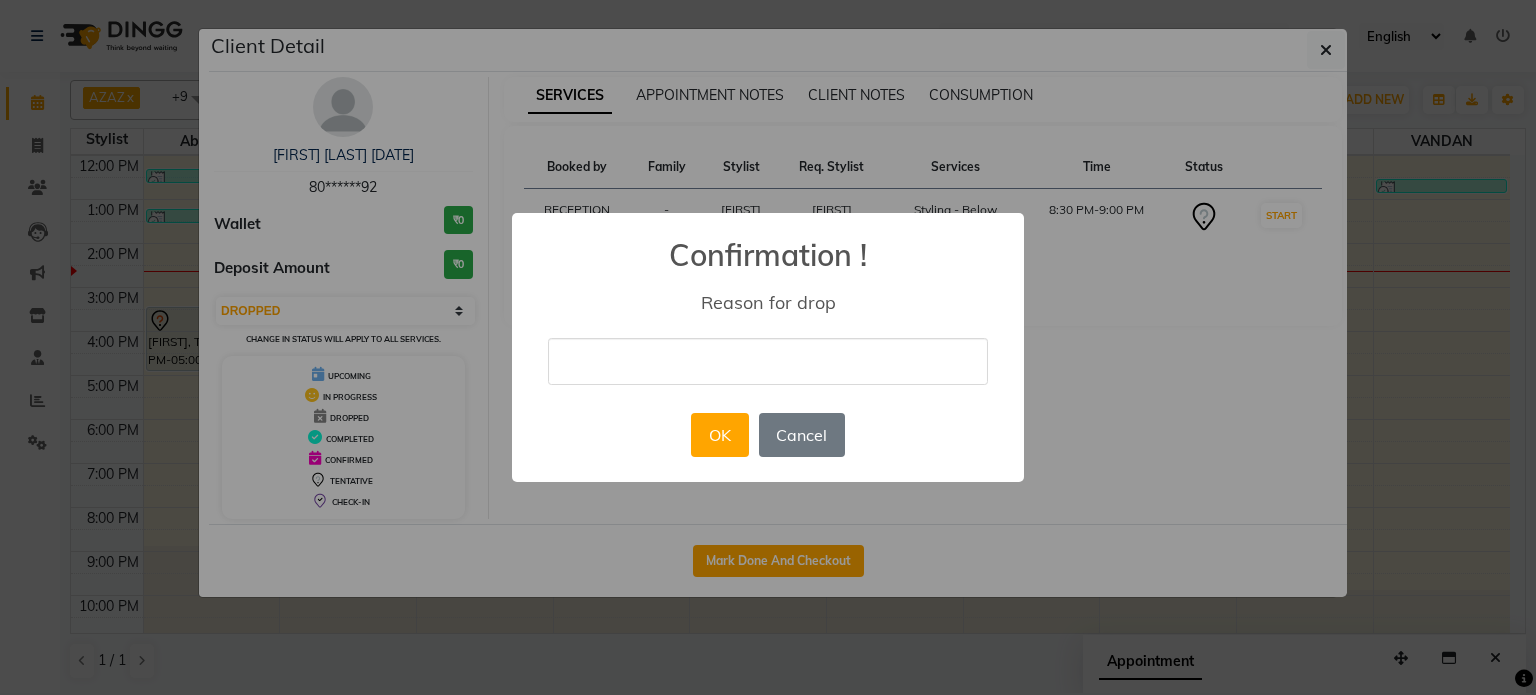 click at bounding box center (768, 361) 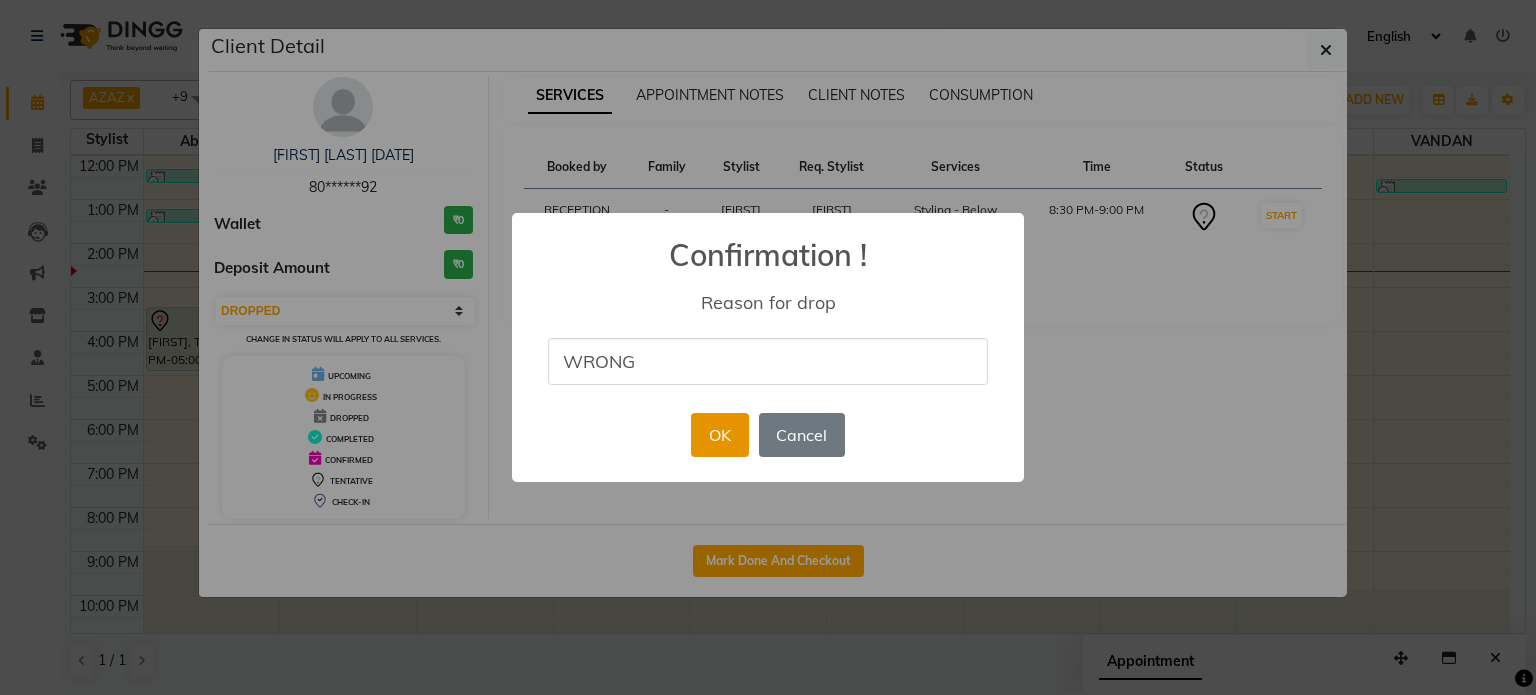 click on "OK" at bounding box center (719, 435) 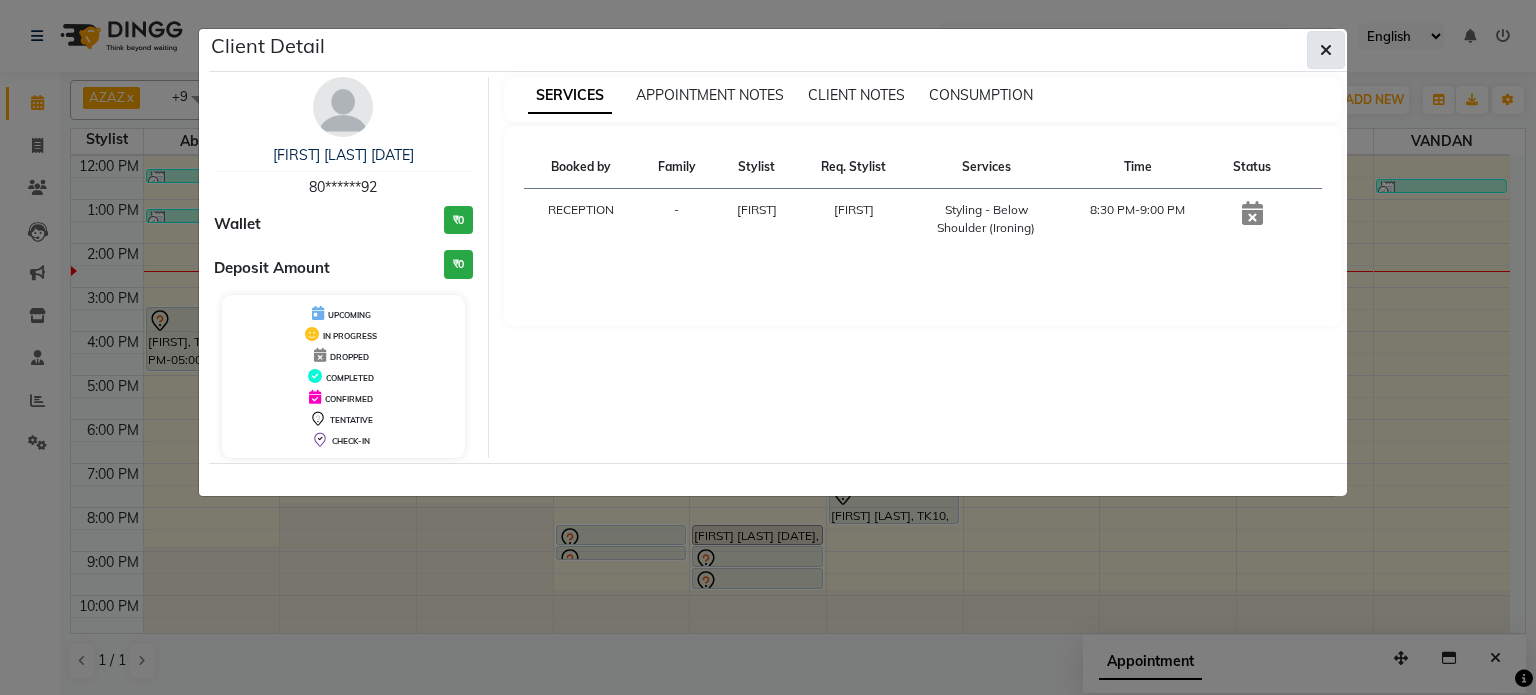 click 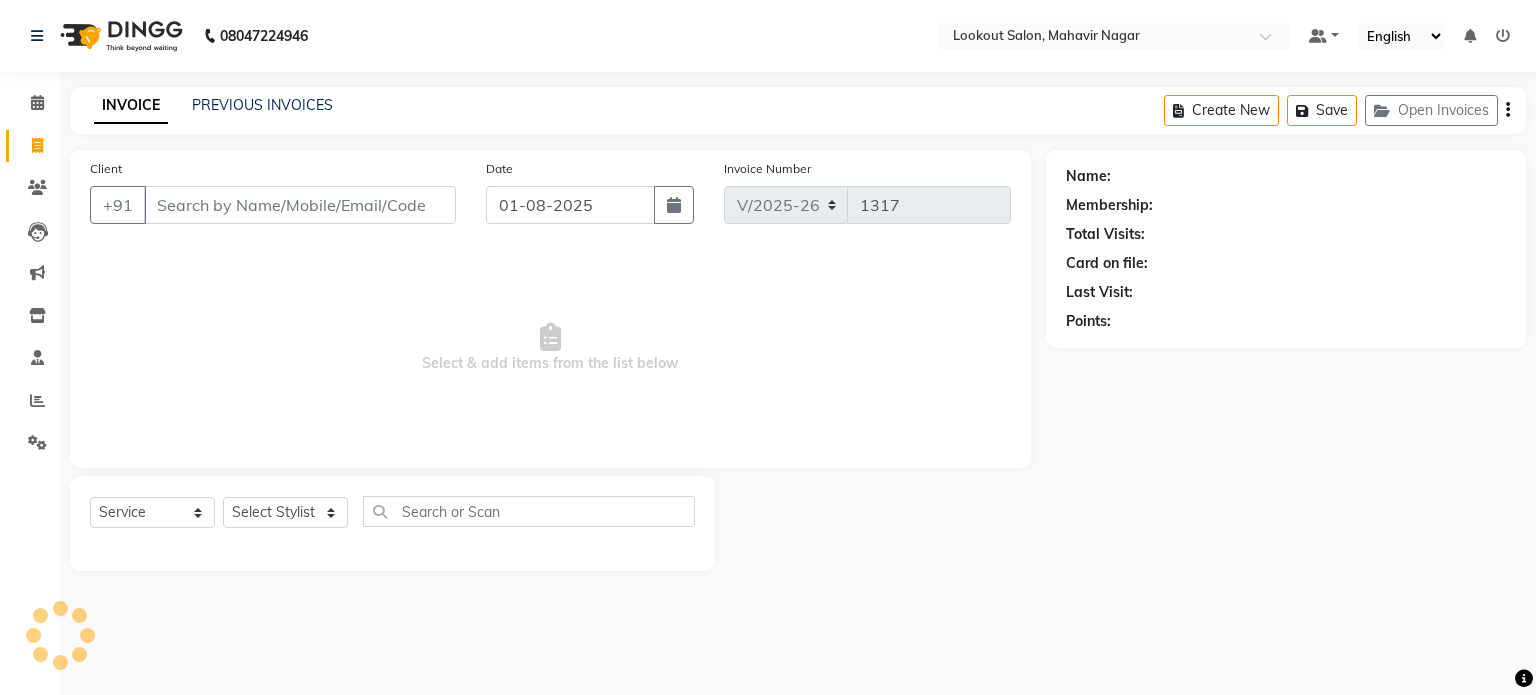 select on "150" 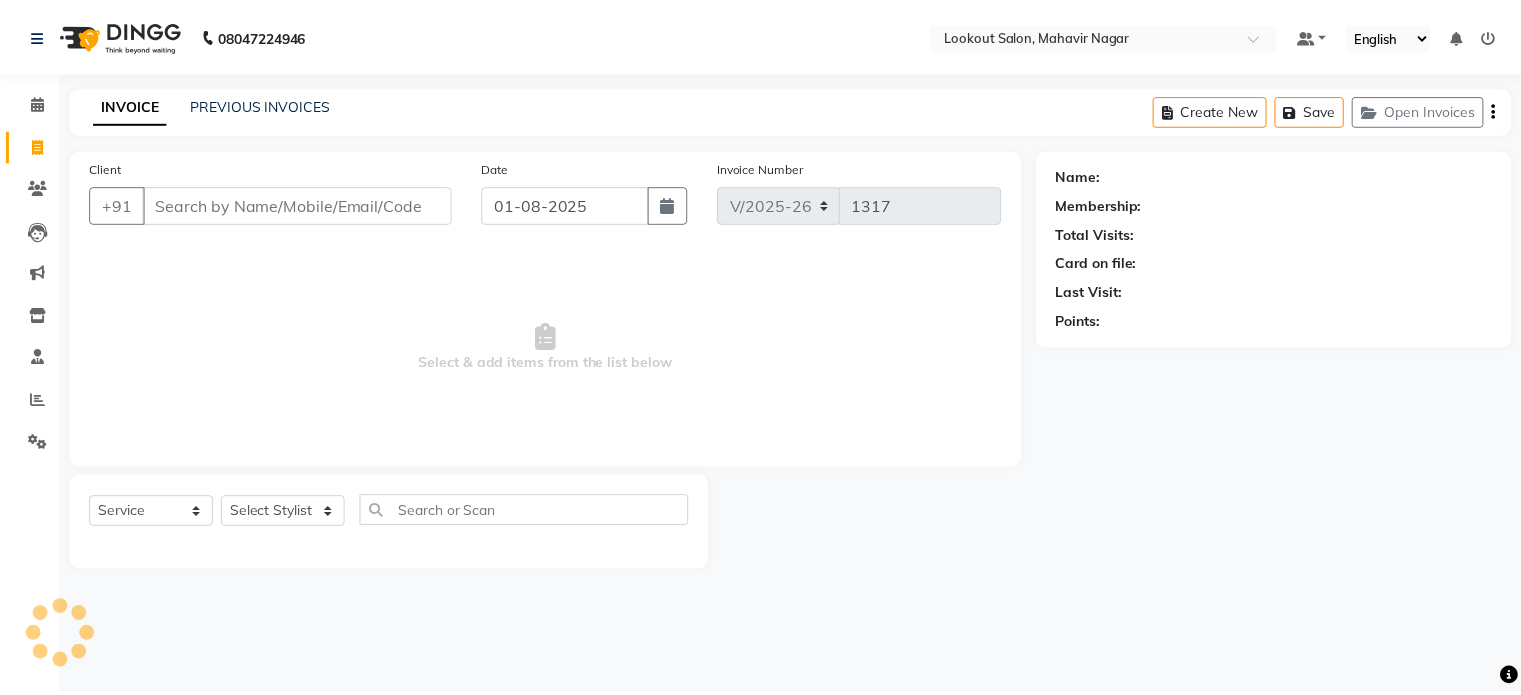 scroll, scrollTop: 0, scrollLeft: 0, axis: both 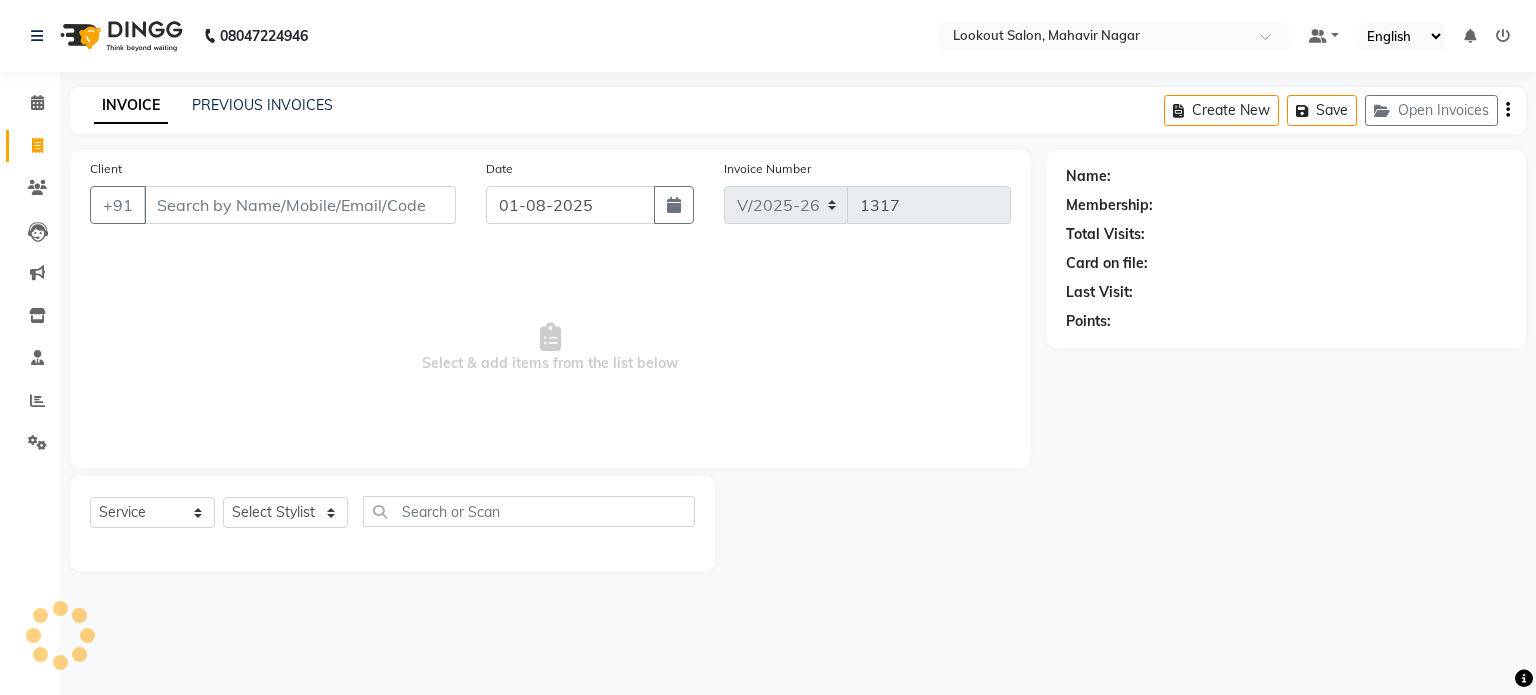 click on "Client" at bounding box center [300, 205] 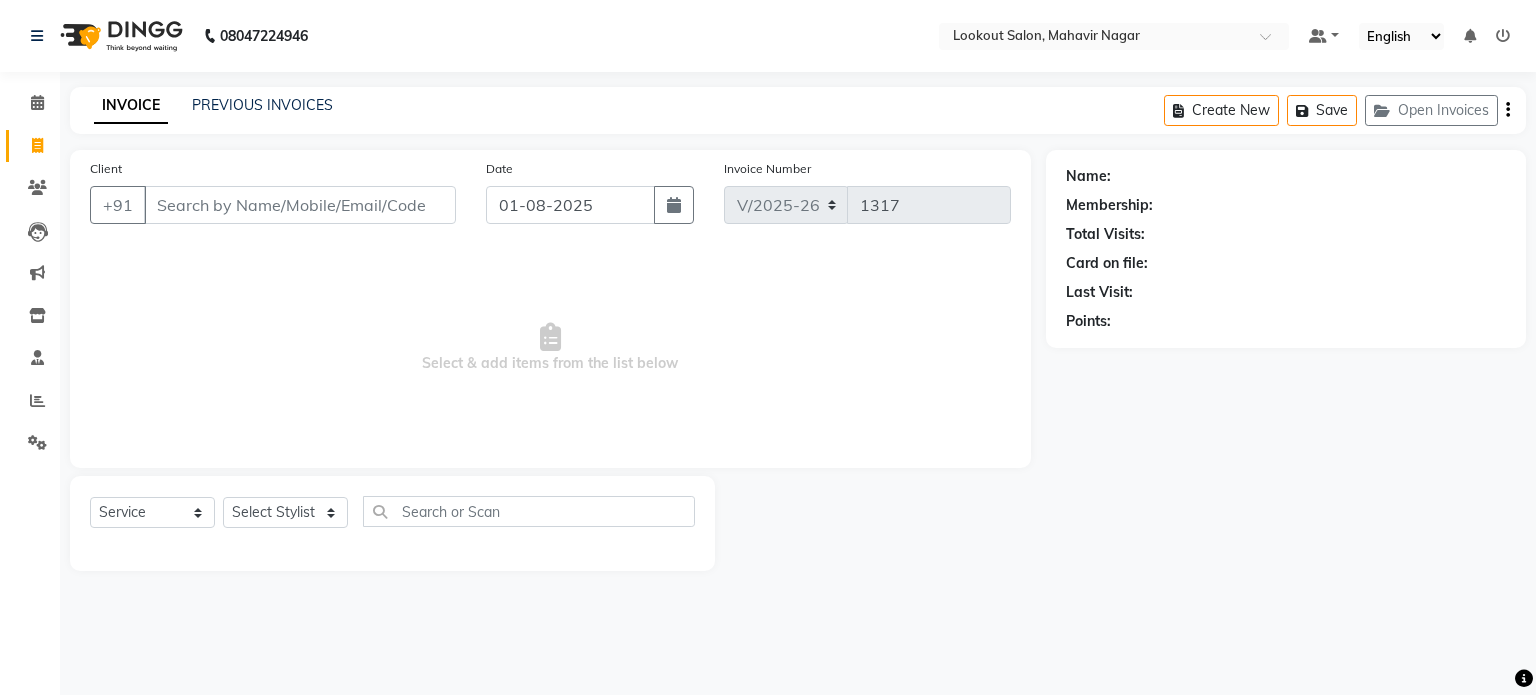 click on "Client" at bounding box center (300, 205) 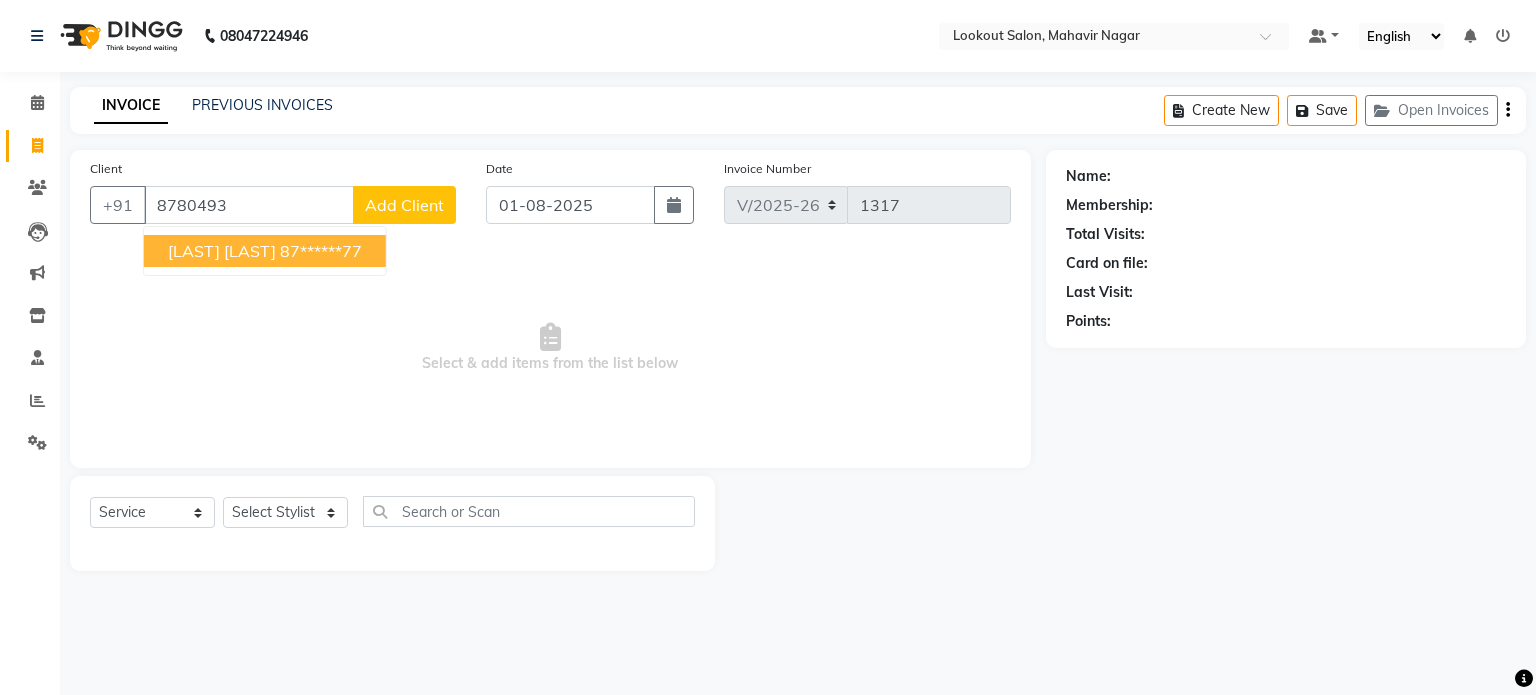 click on "87******77" at bounding box center (321, 251) 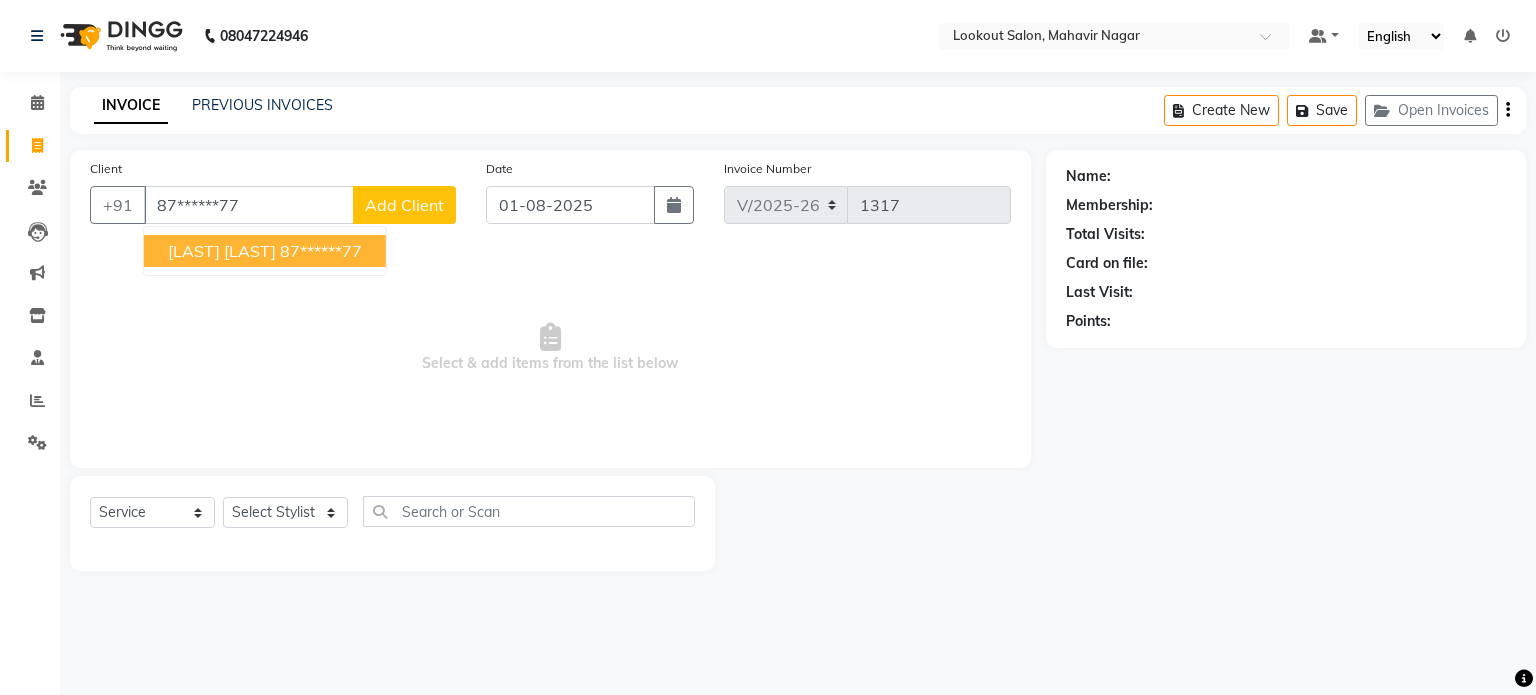 type on "87******77" 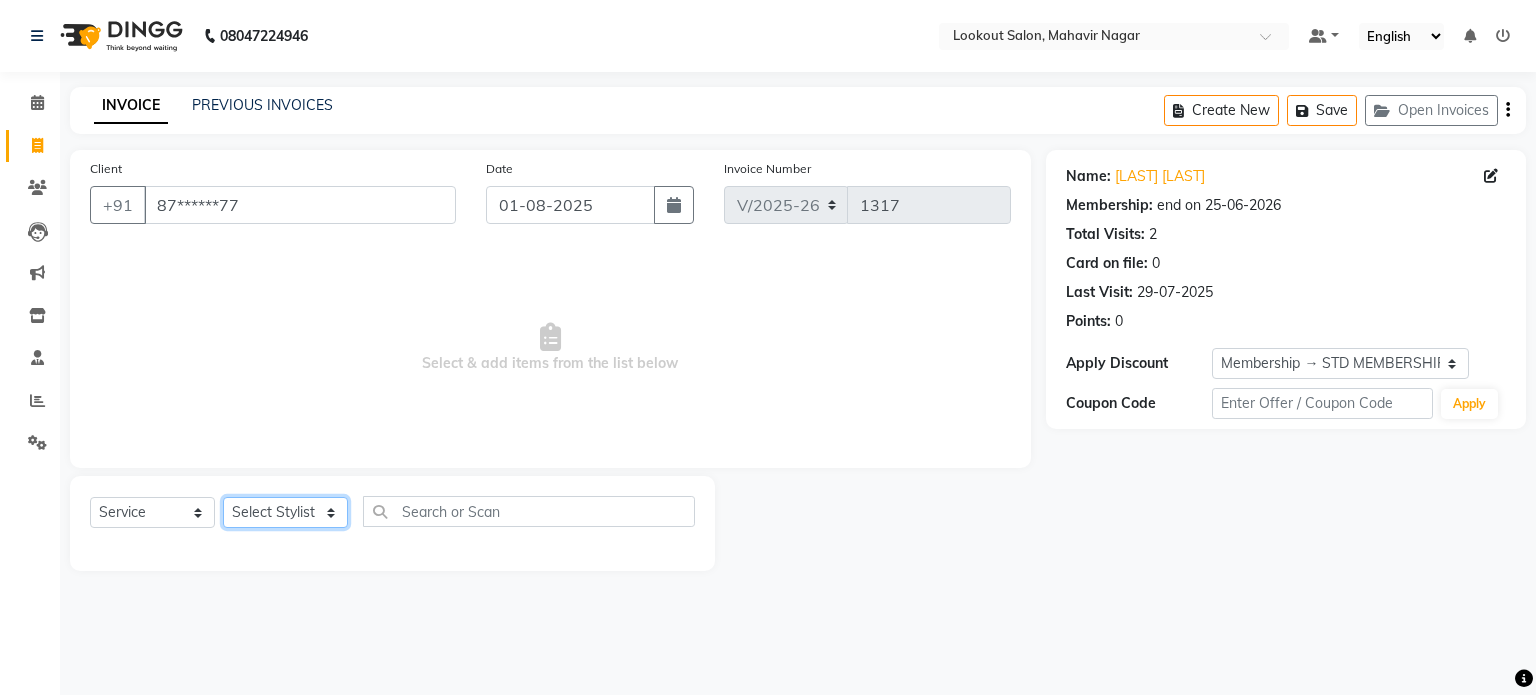 click on "Select Stylist abhishek Asfaak AZAZ DHARMESH SIR kARAN PRIYANKA RECEPTION rinki  shailendar VANDAN" 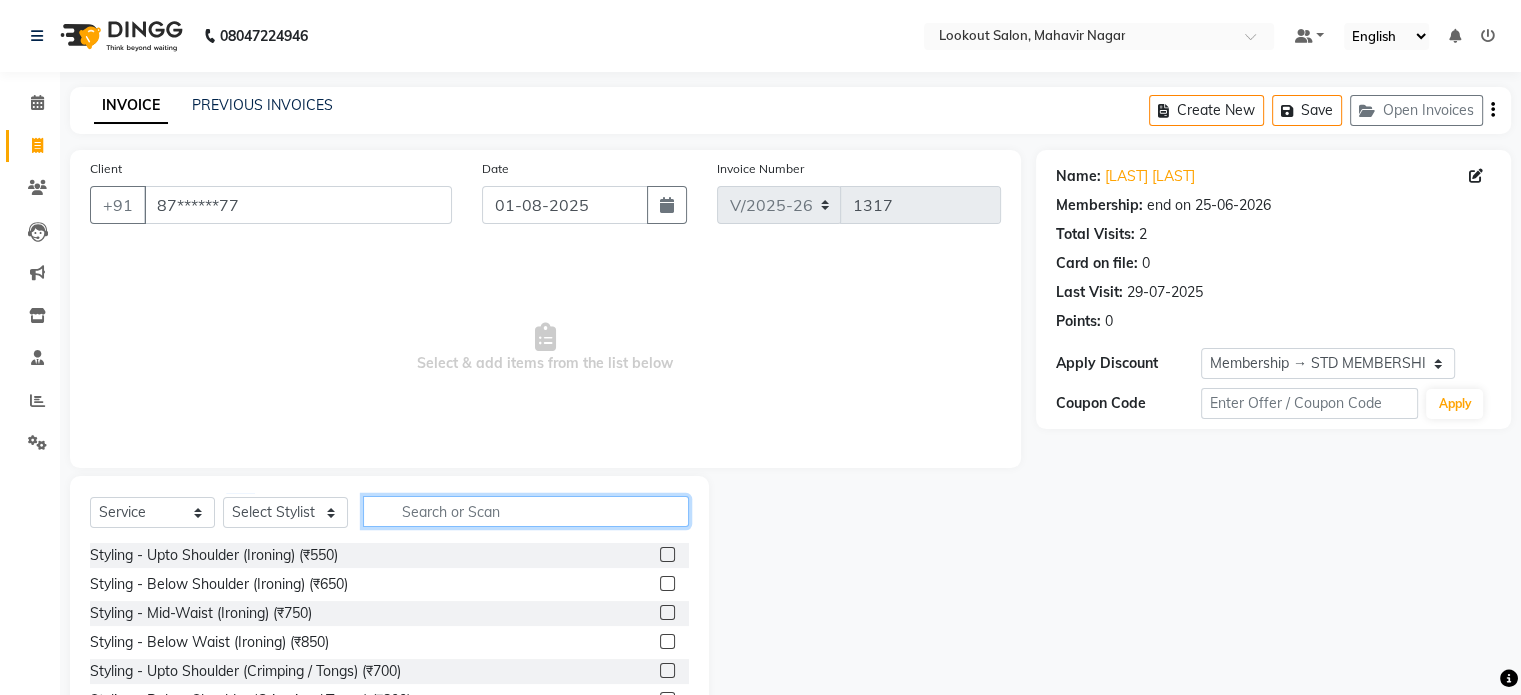 click 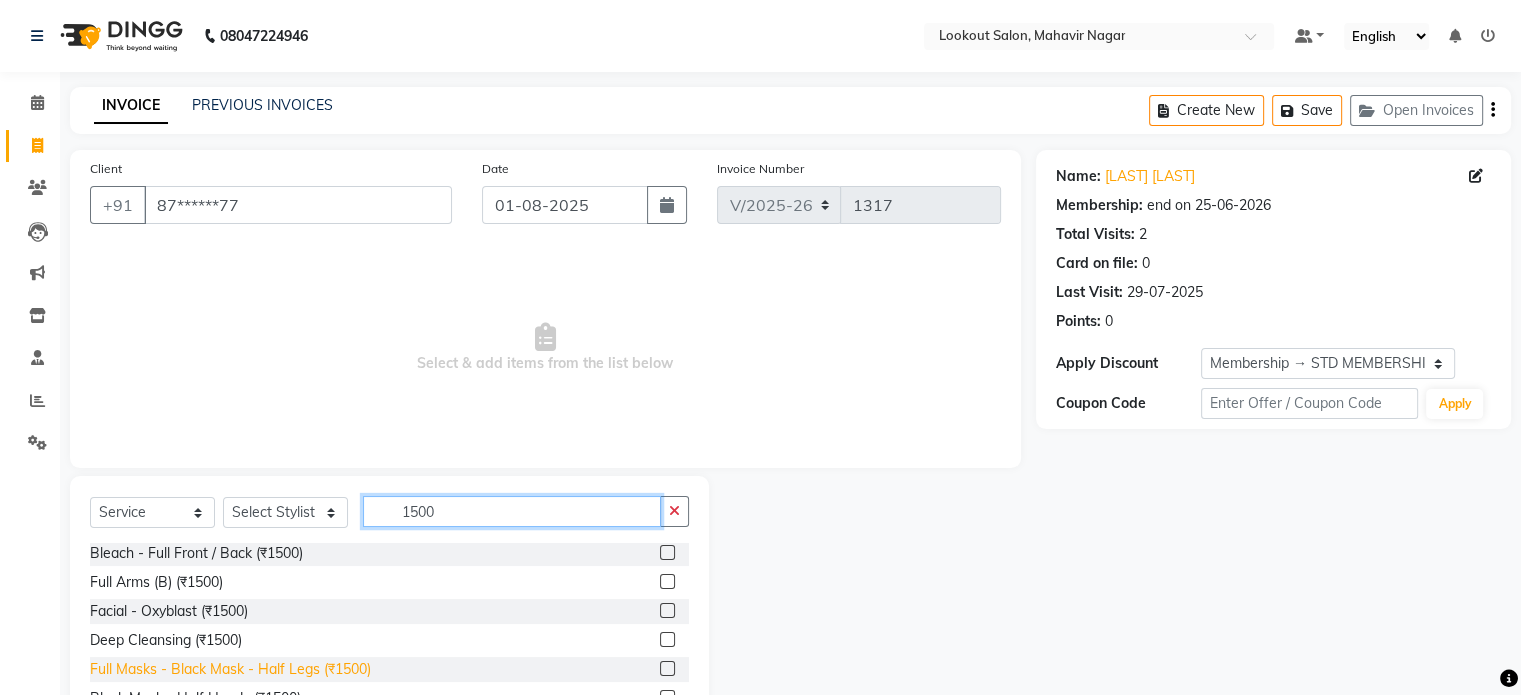 scroll, scrollTop: 200, scrollLeft: 0, axis: vertical 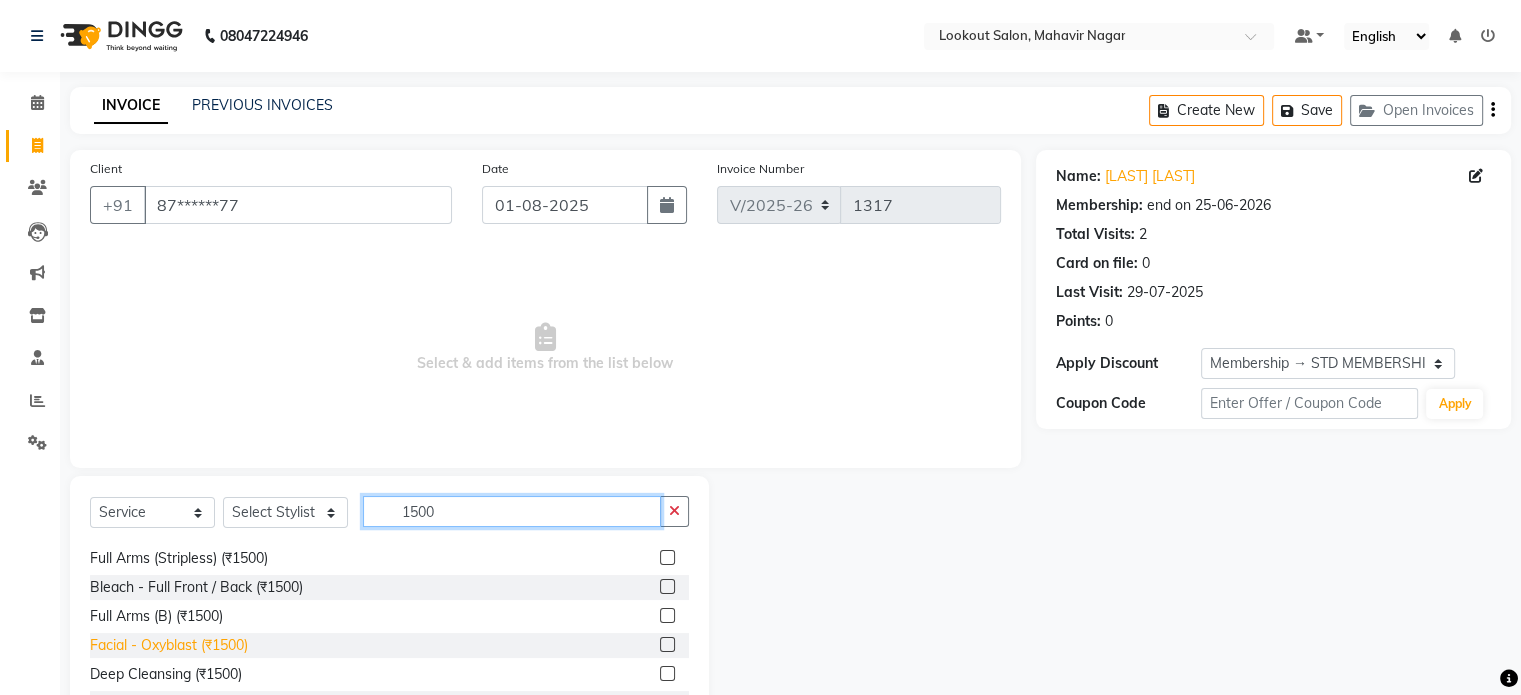 type on "1500" 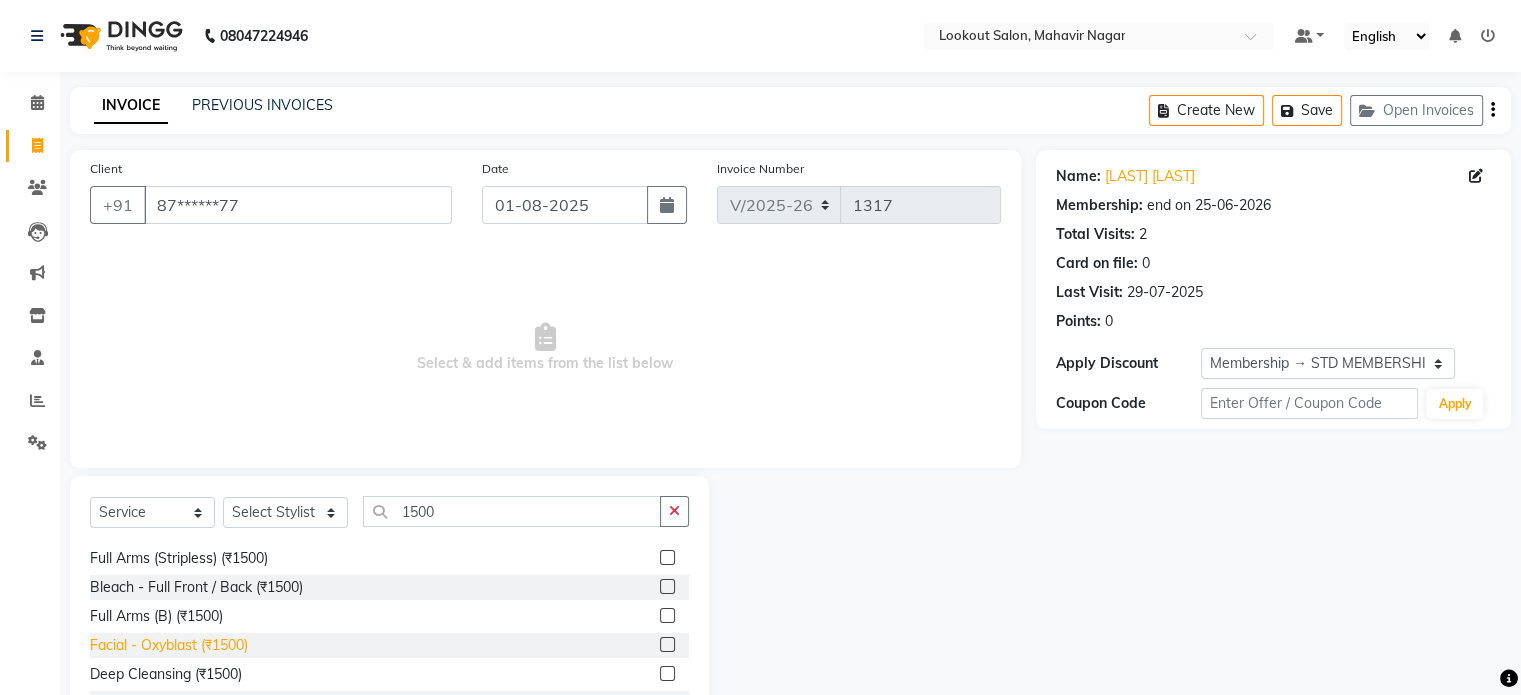 click on "Facial - Oxyblast (₹1500)" 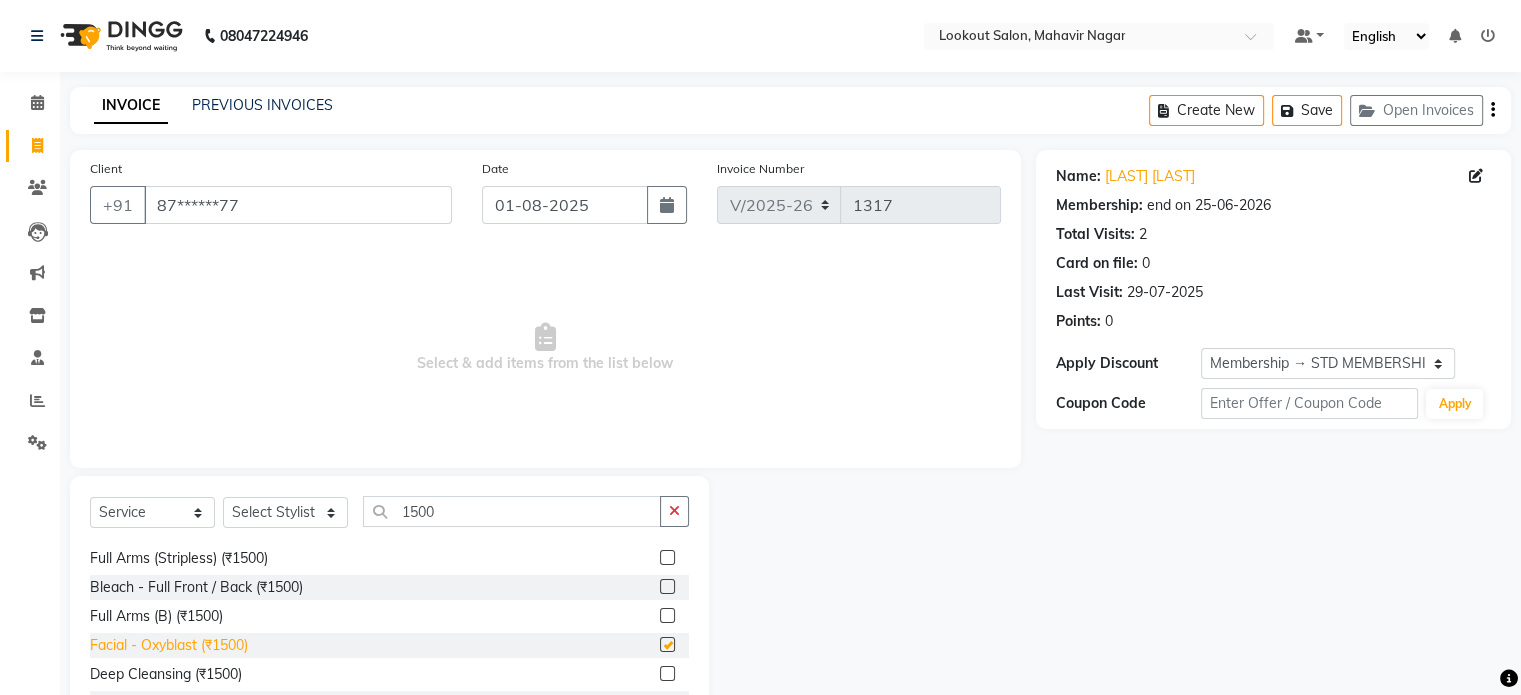 checkbox on "false" 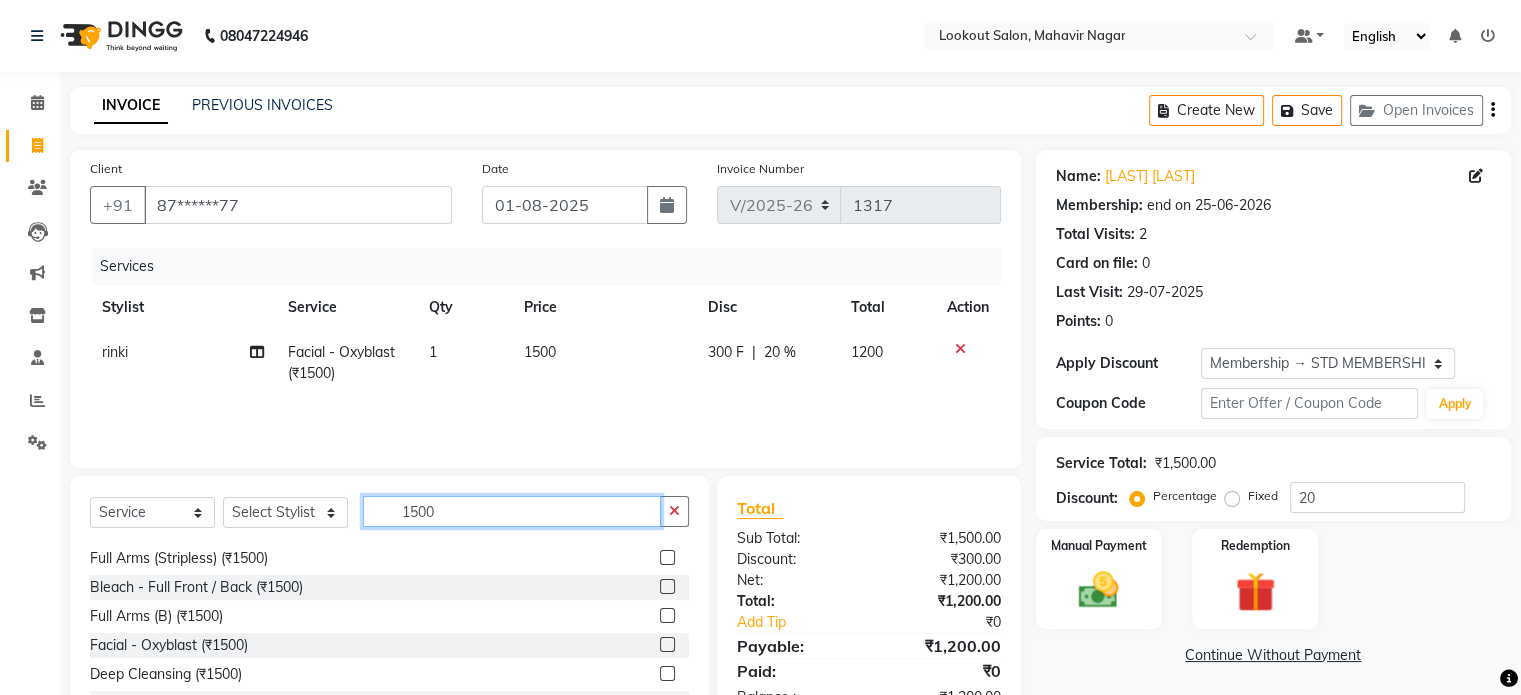 click on "1500" 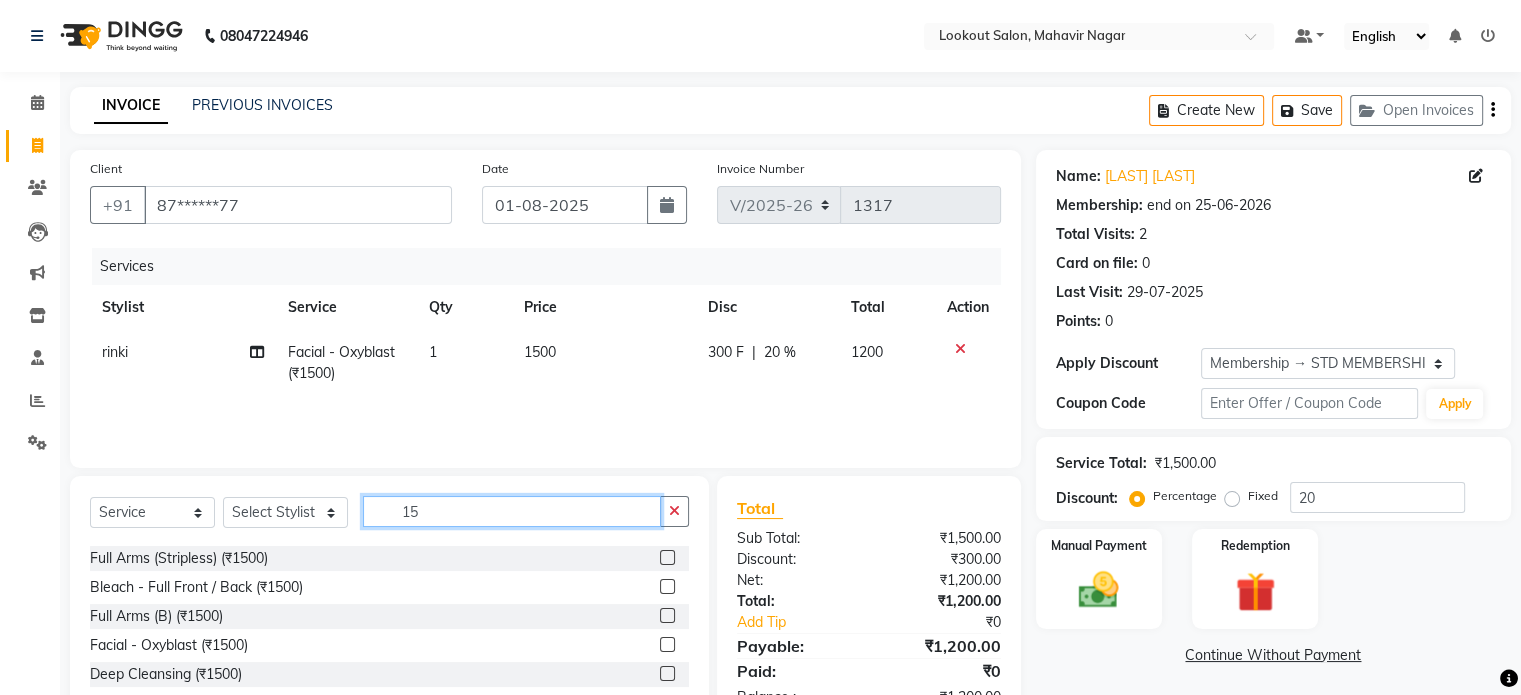 type on "1" 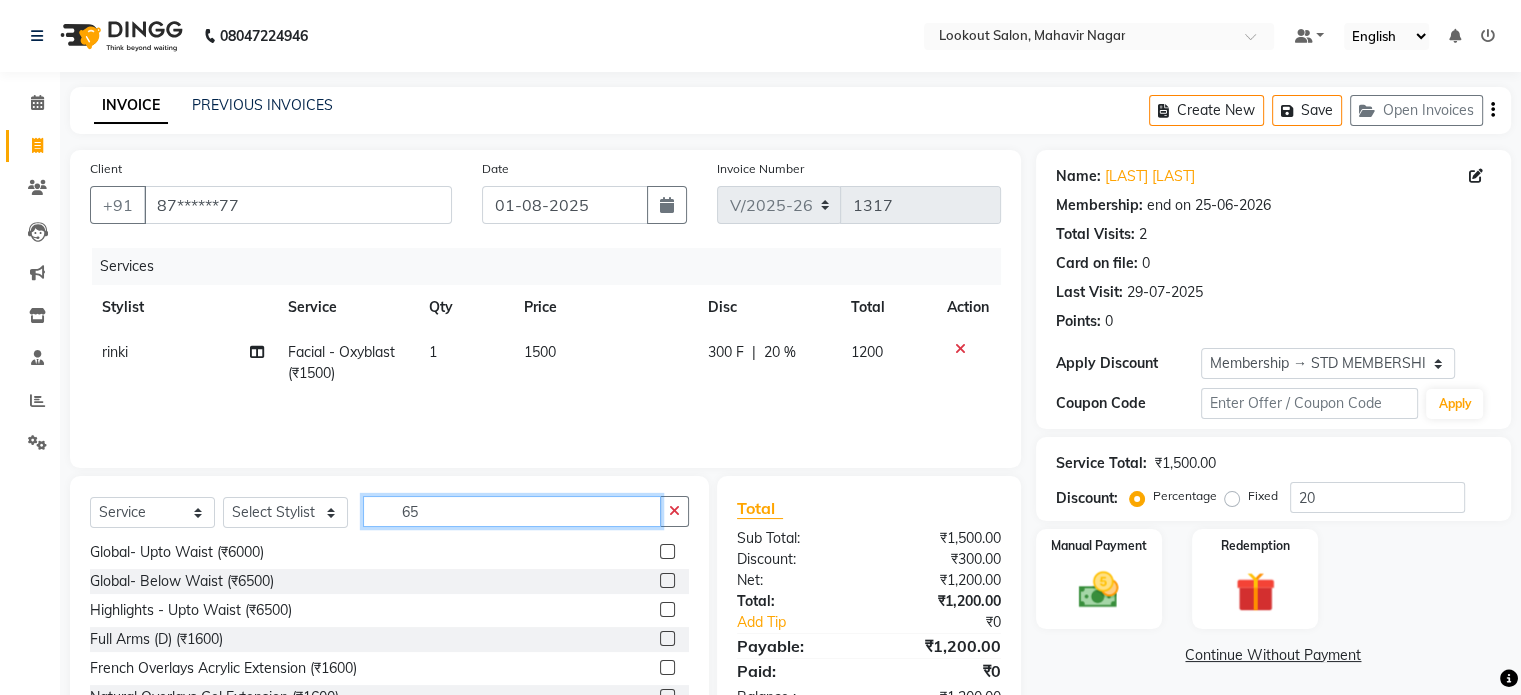 scroll, scrollTop: 380, scrollLeft: 0, axis: vertical 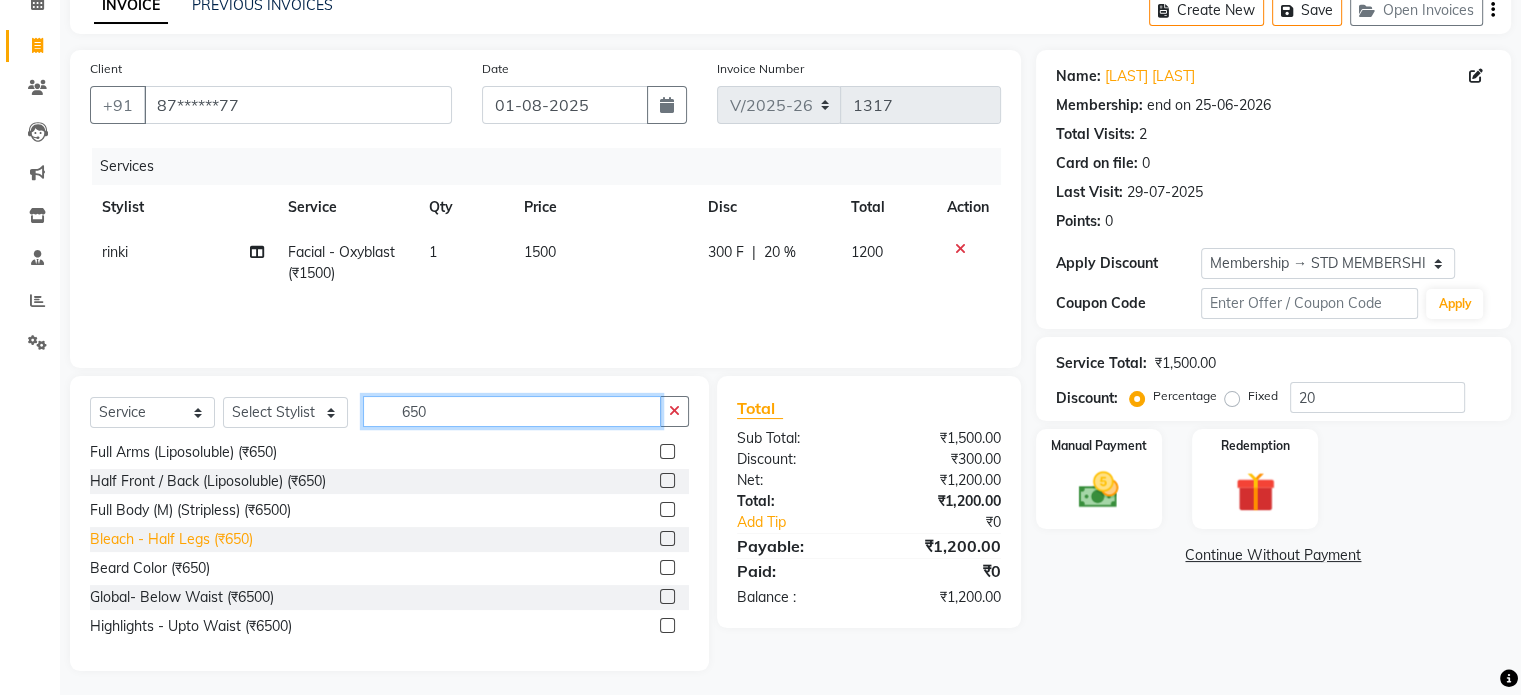 type on "650" 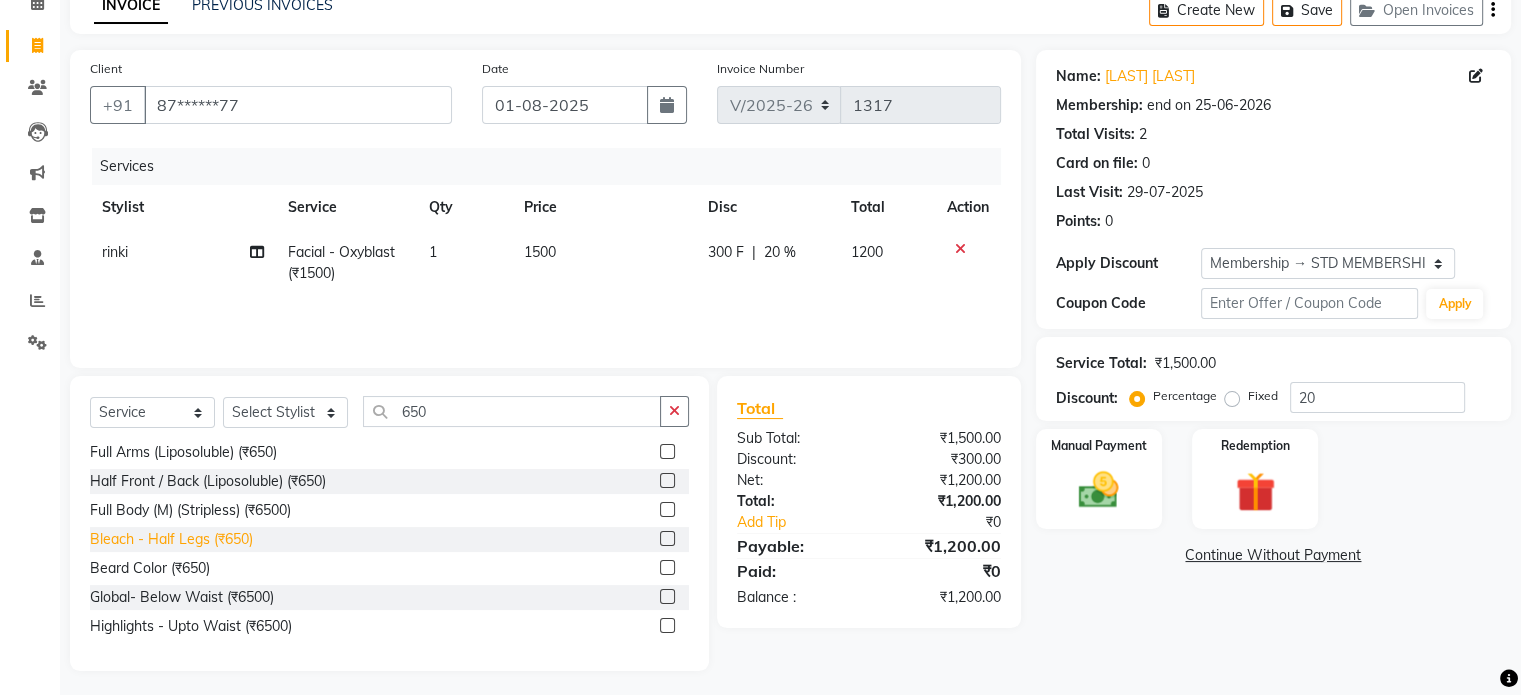 click on "Bleach - Half Legs (₹650)" 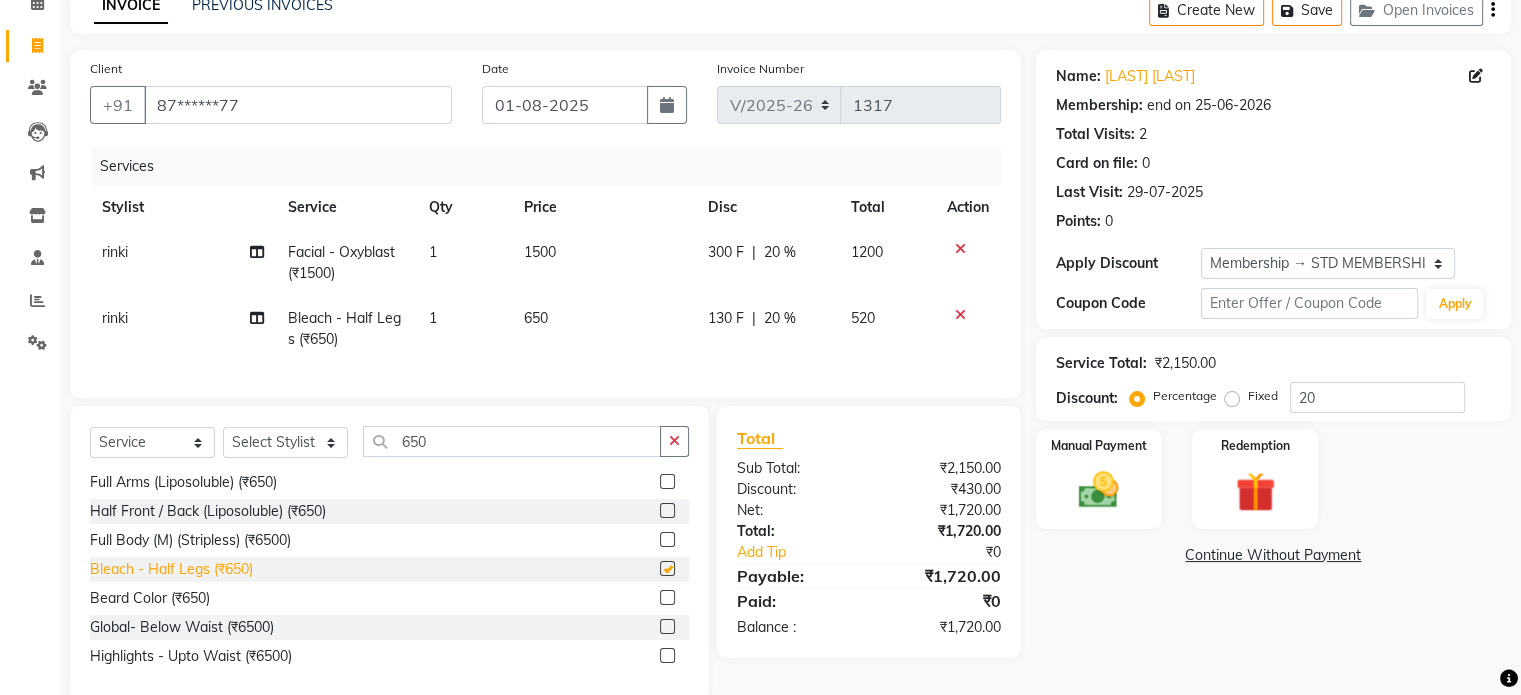 checkbox on "false" 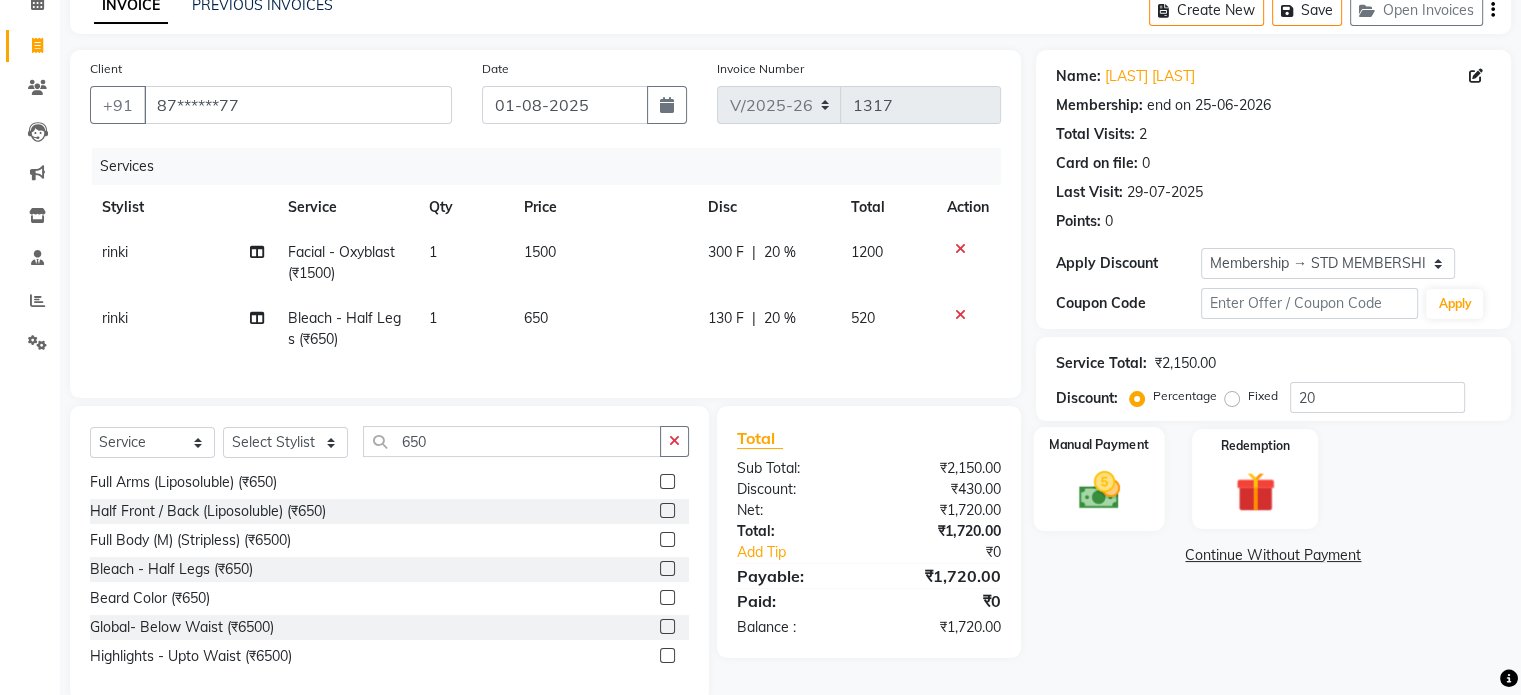 click 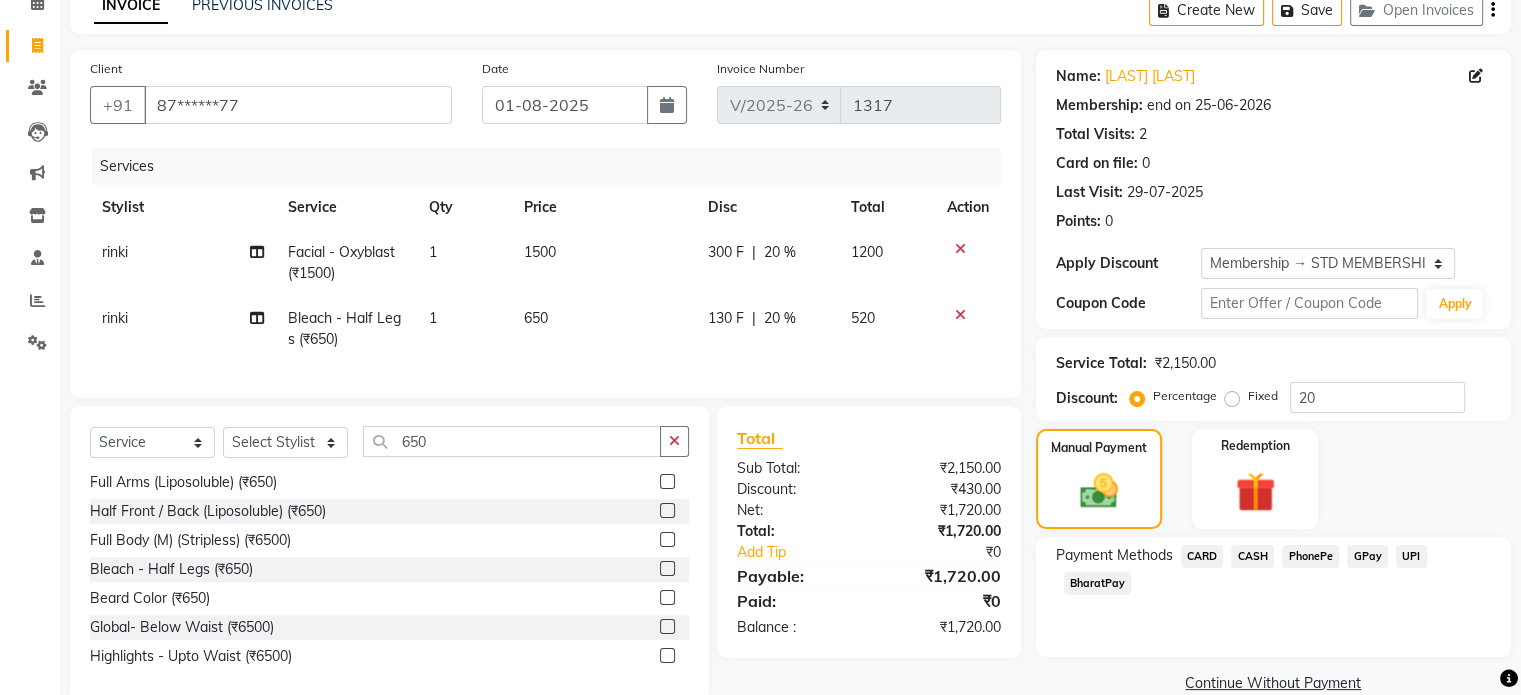 click on "CARD" 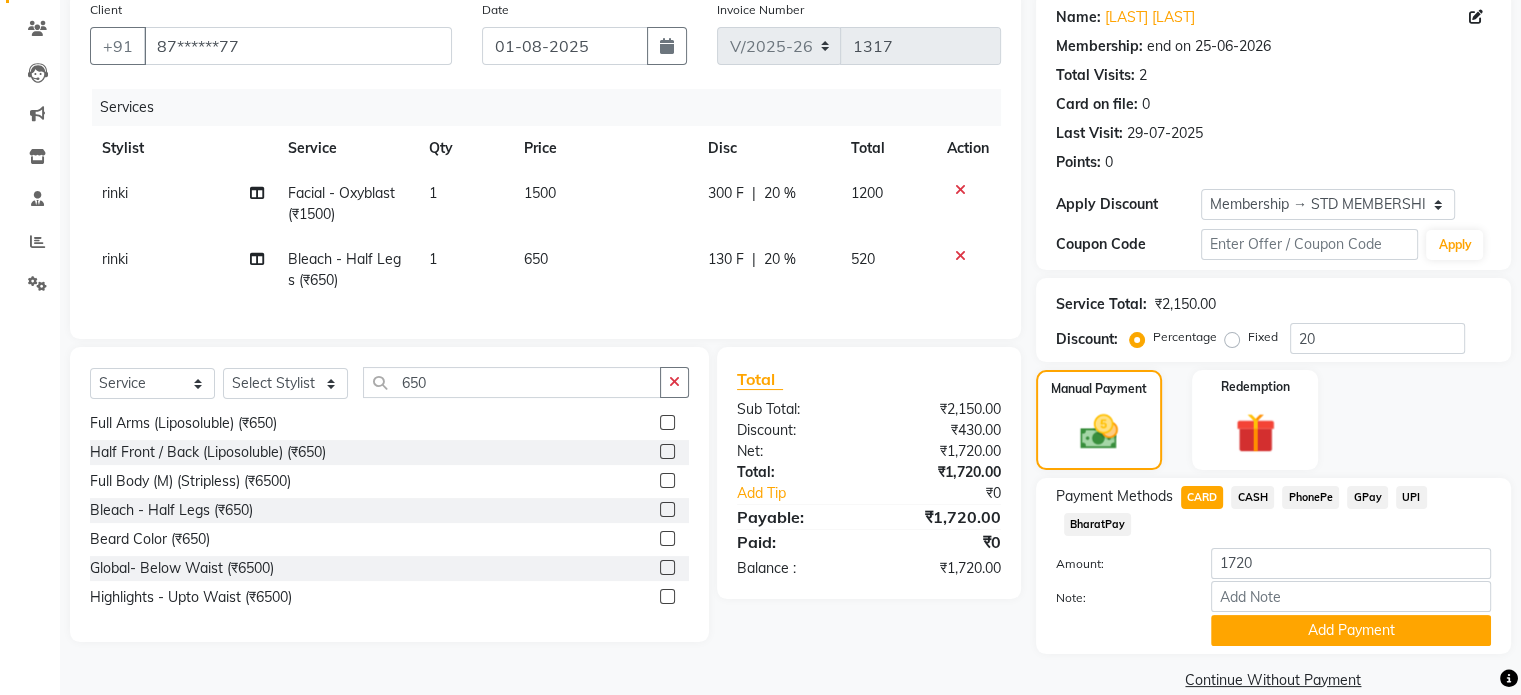 scroll, scrollTop: 191, scrollLeft: 0, axis: vertical 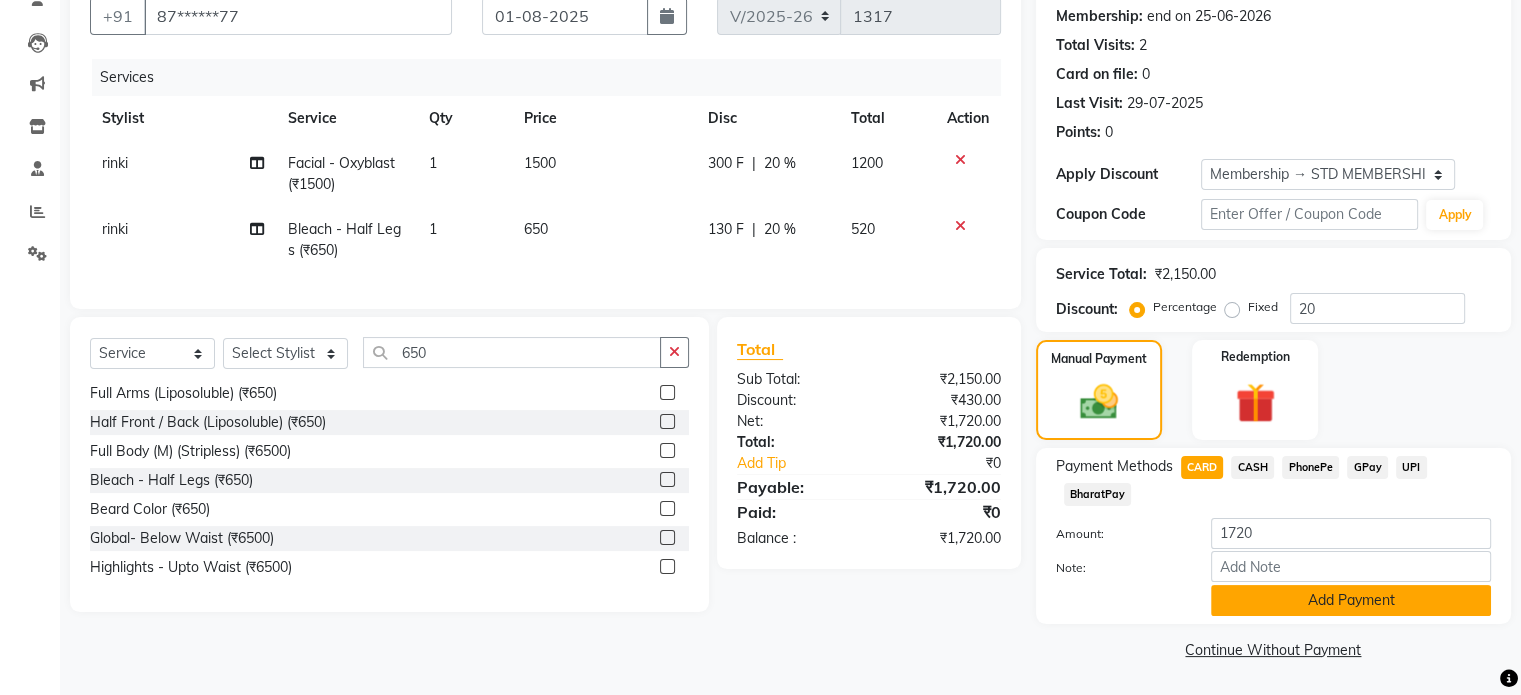 click on "Add Payment" 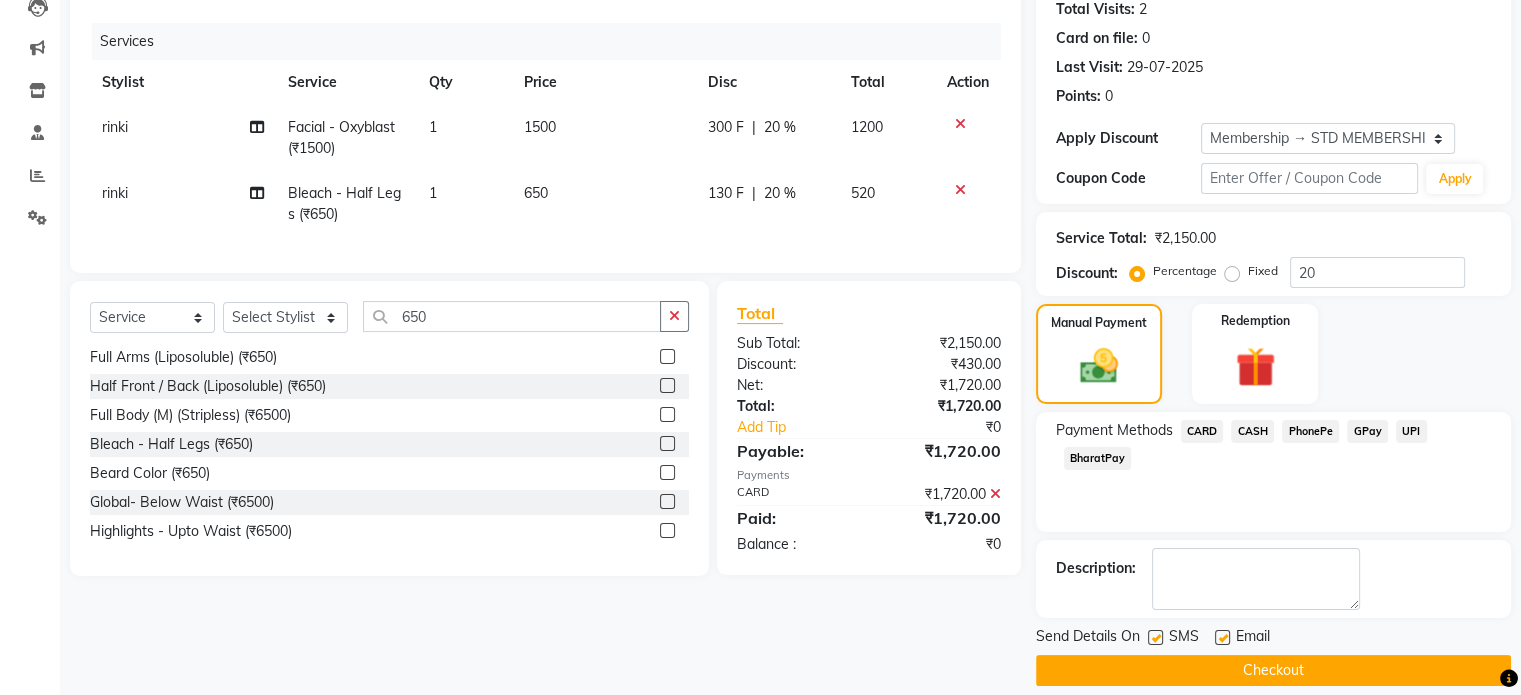 scroll, scrollTop: 244, scrollLeft: 0, axis: vertical 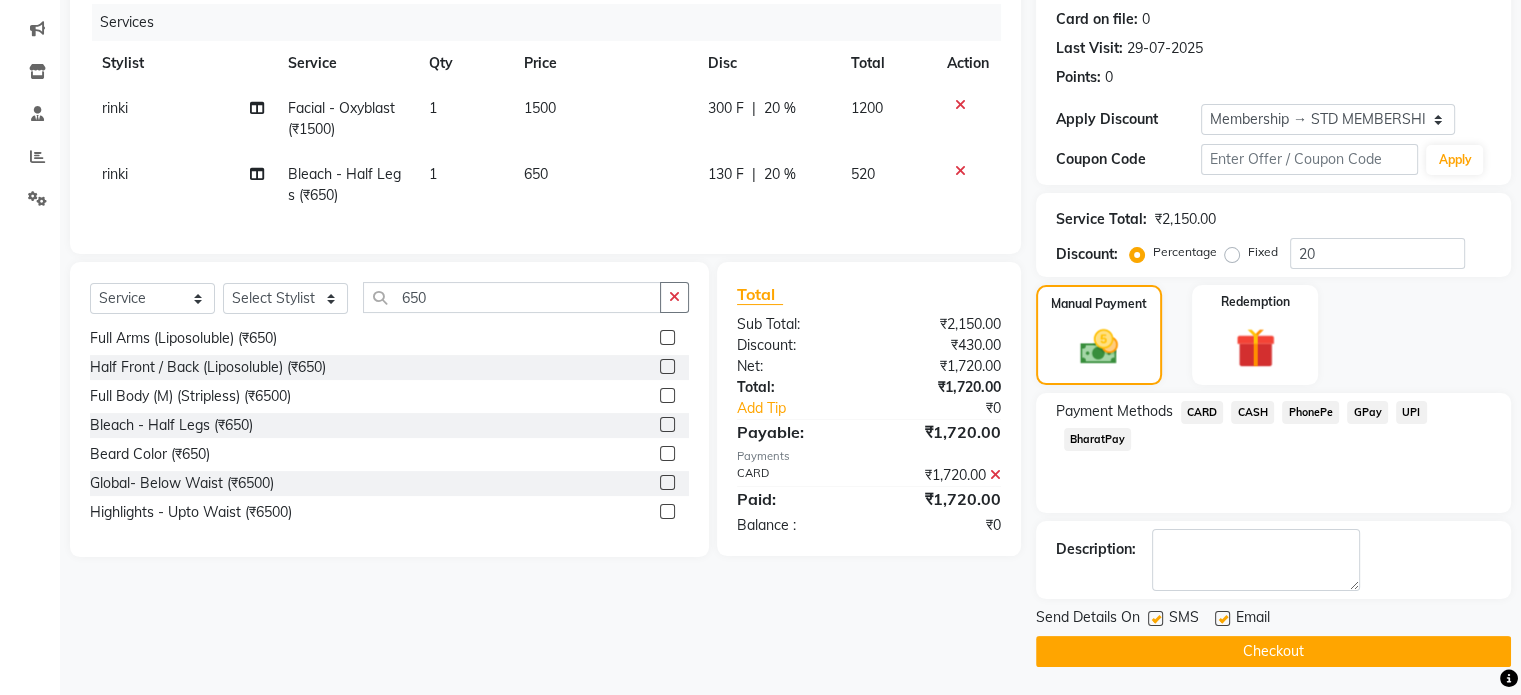 click on "Checkout" 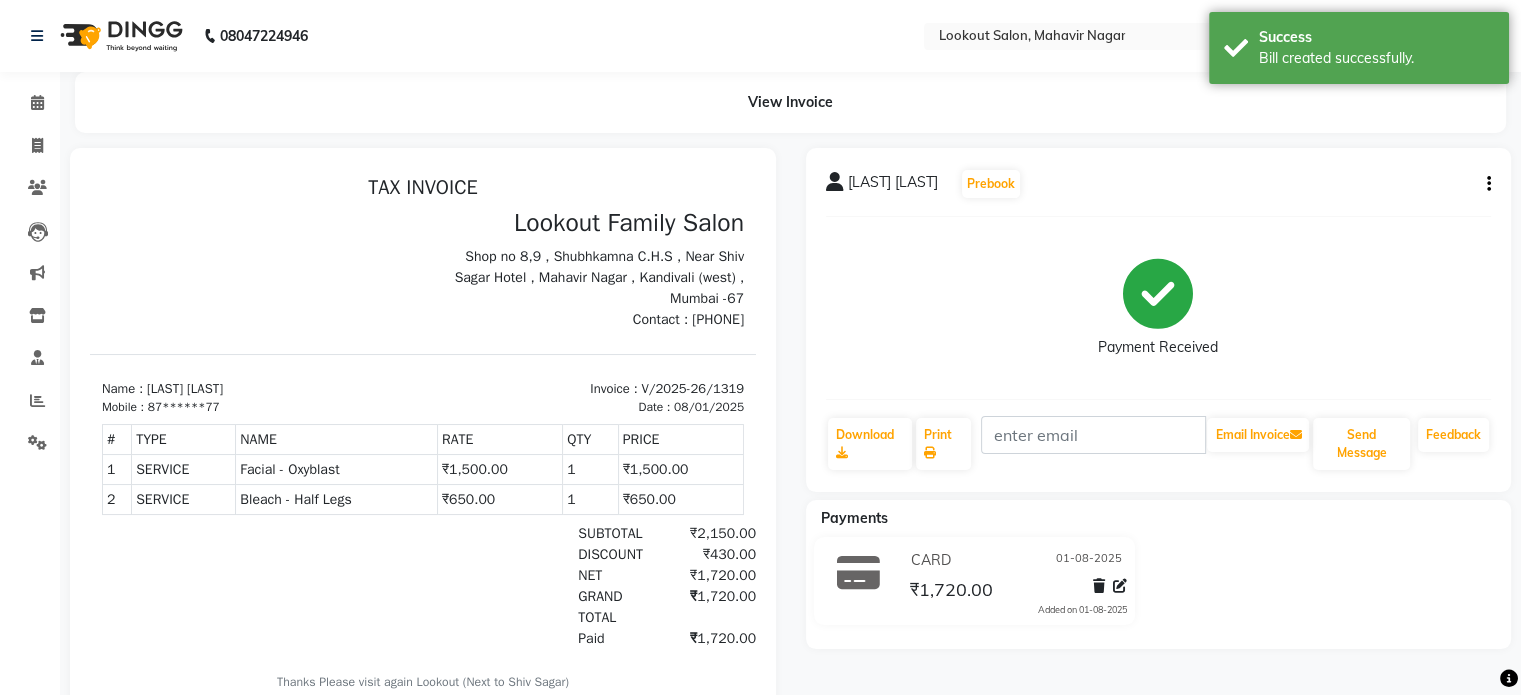 scroll, scrollTop: 0, scrollLeft: 0, axis: both 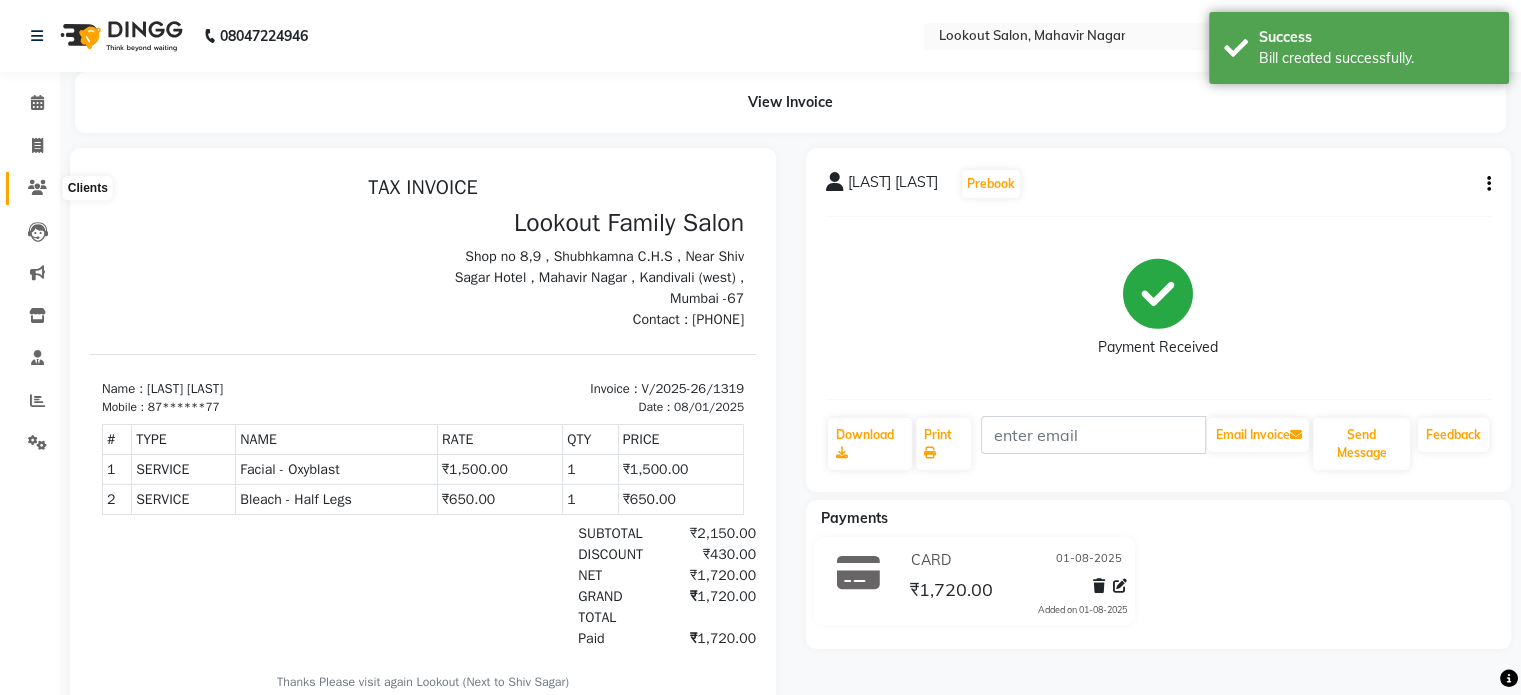 click 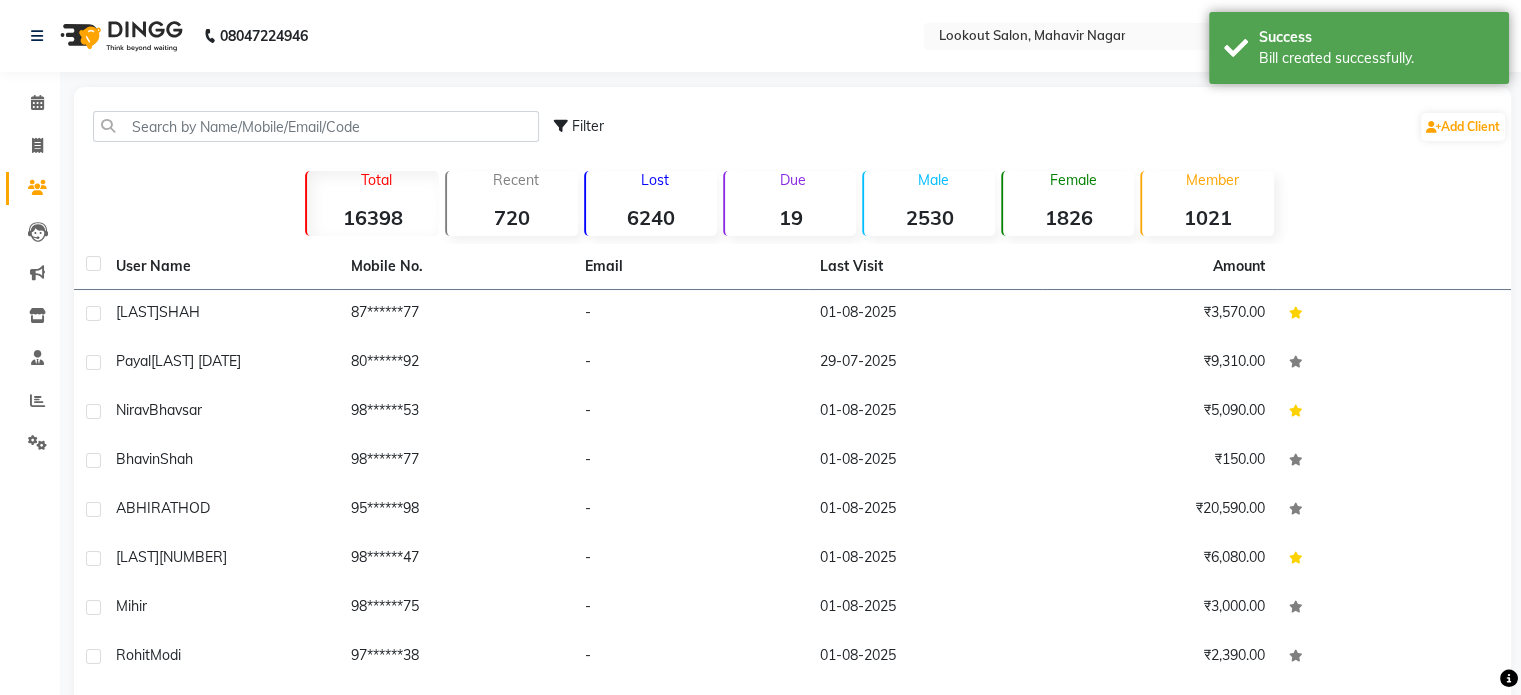 click on "87******77" 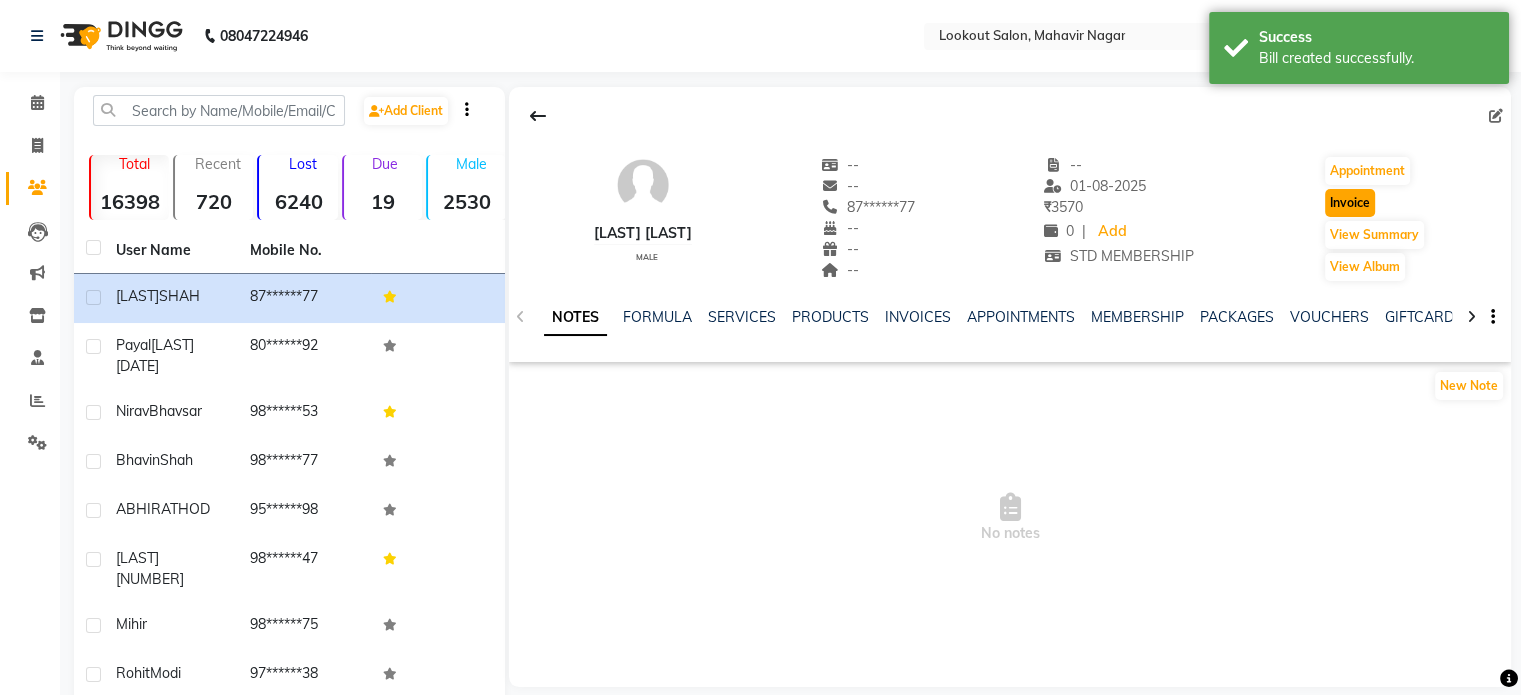 click on "Invoice" 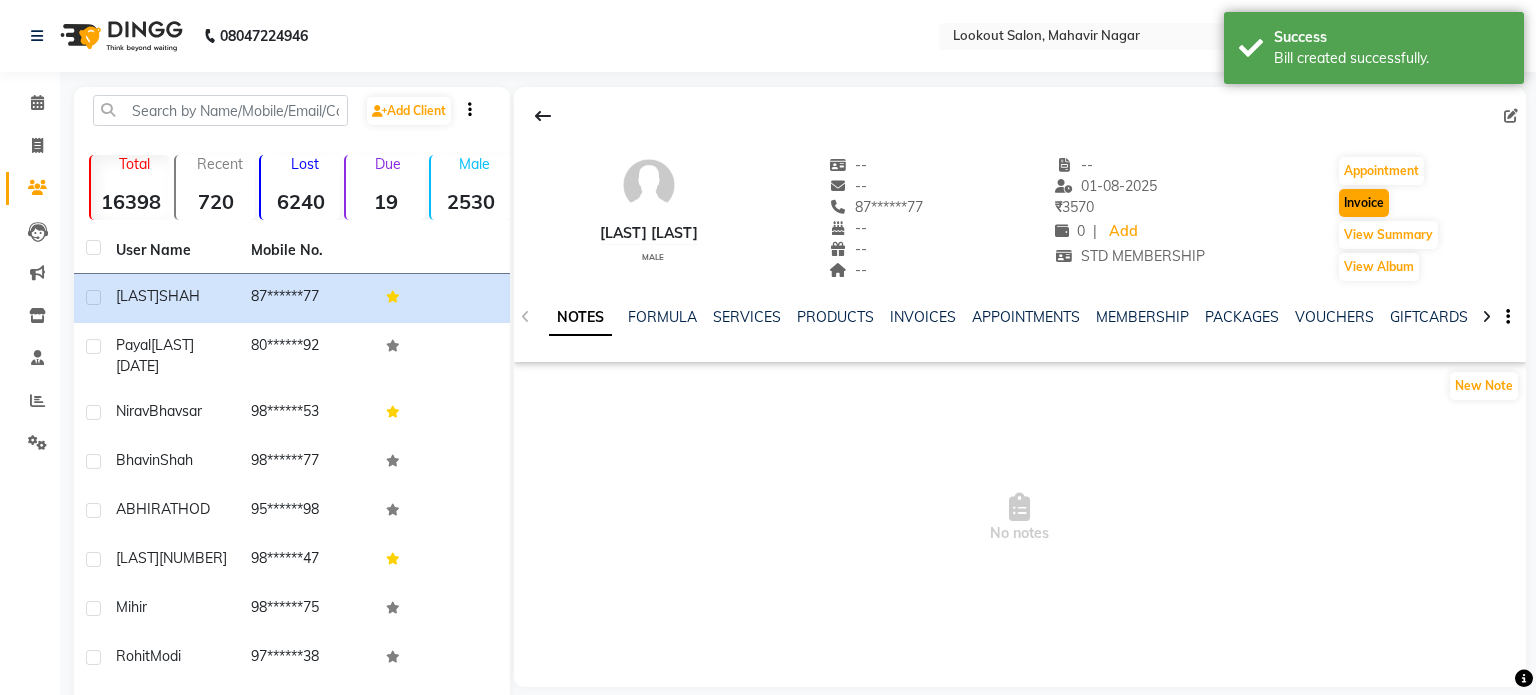 select on "150" 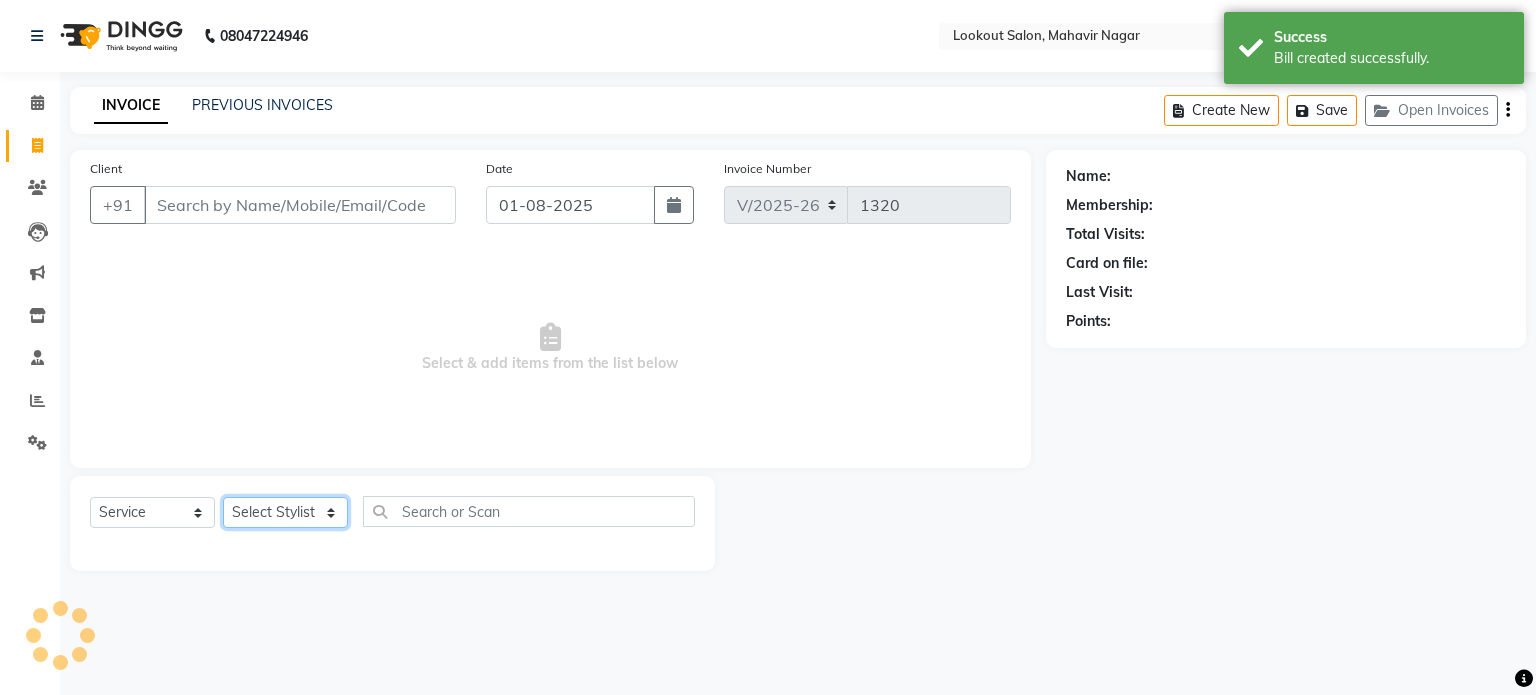 click on "Select Stylist" 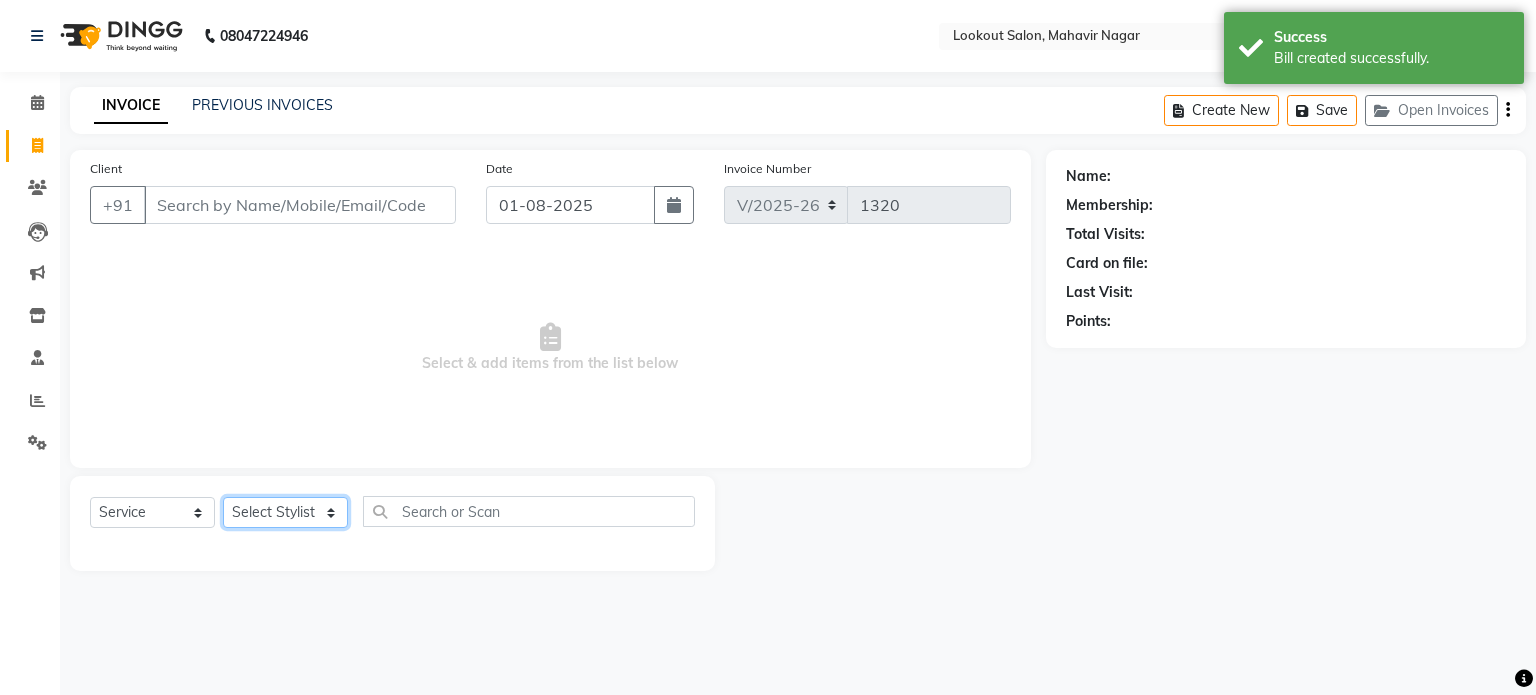 type on "87******77" 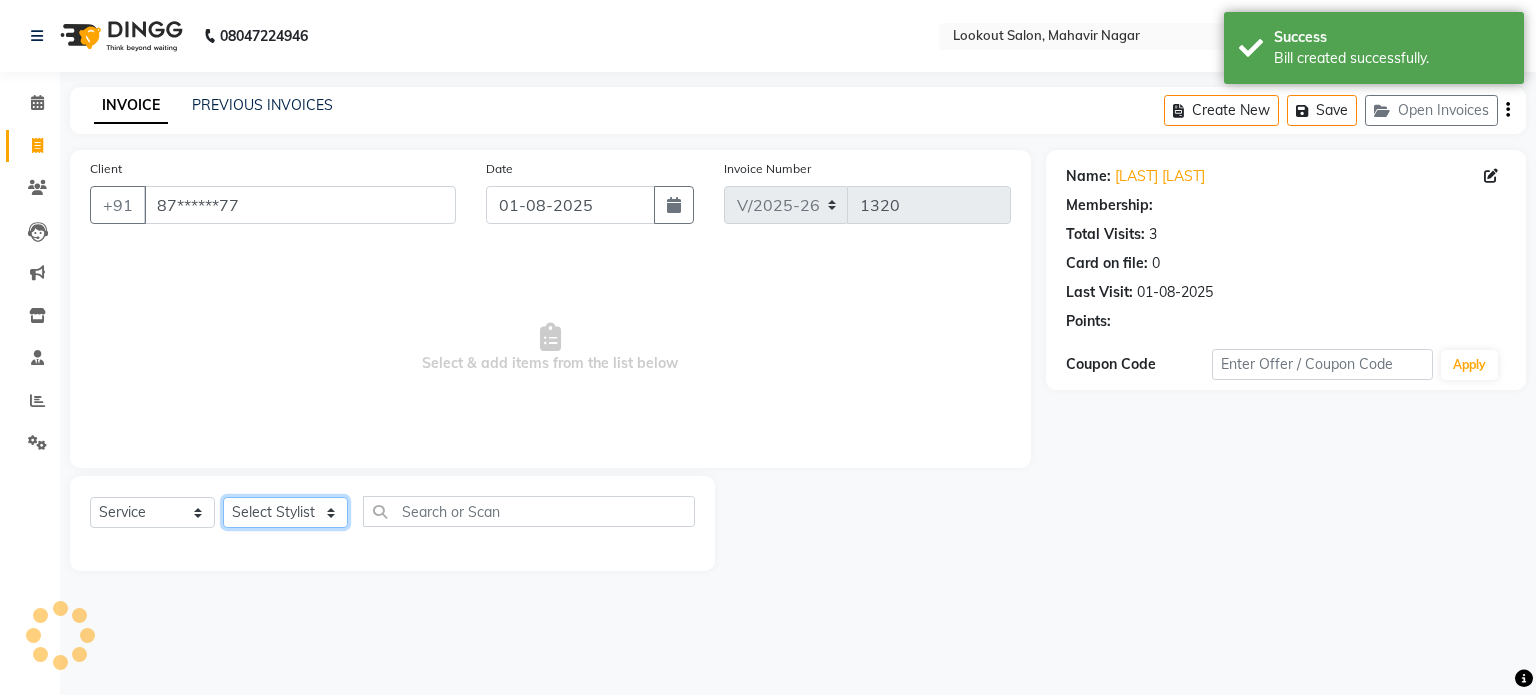 select on "1: Object" 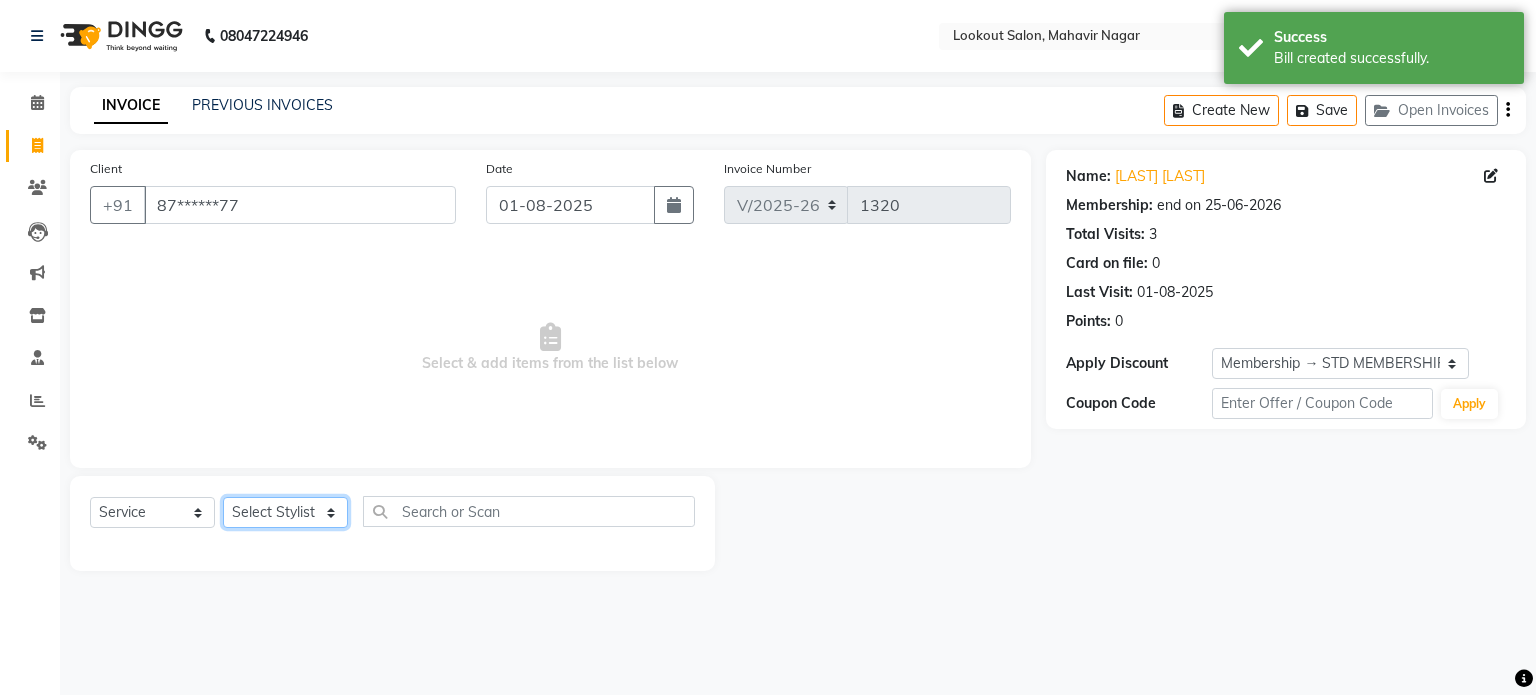 select on "85691" 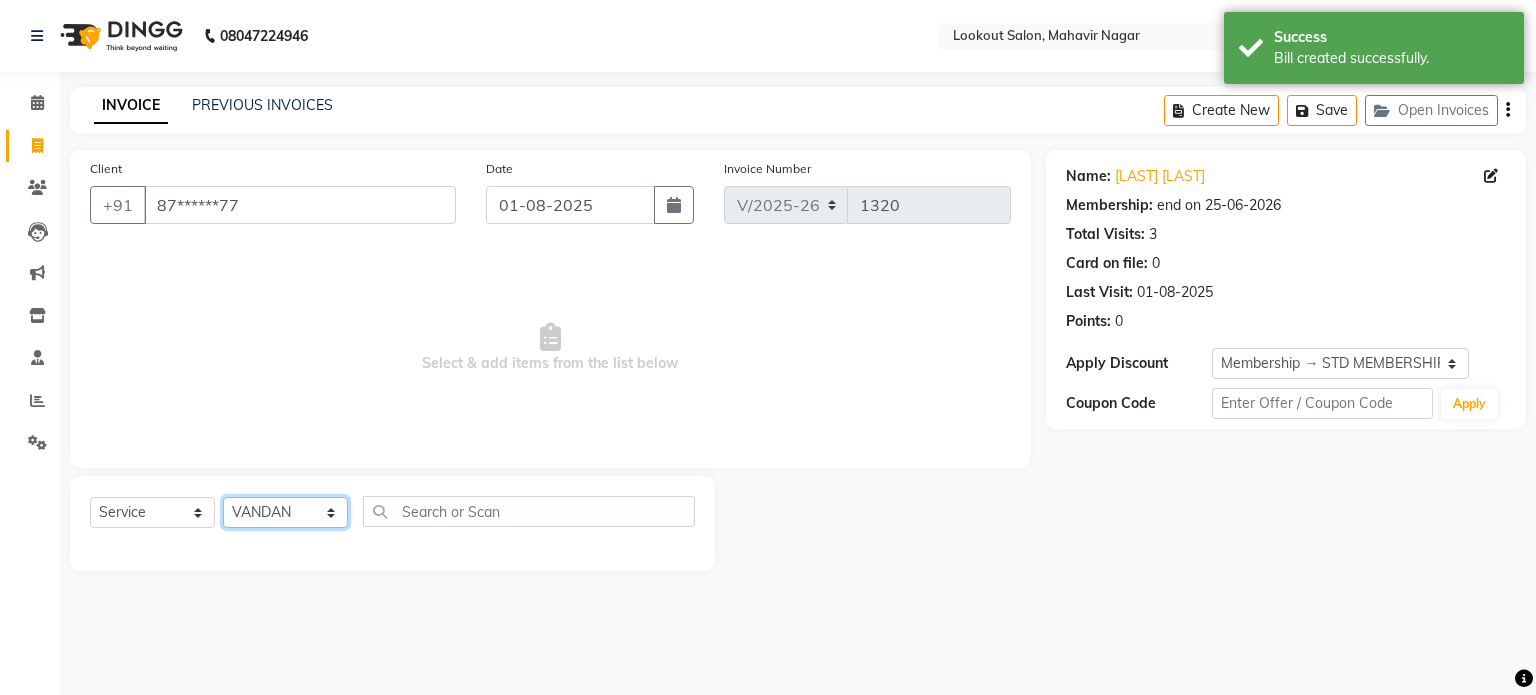 click on "Select Stylist abhishek Asfaak AZAZ DHARMESH SIR kARAN PRIYANKA RECEPTION rinki  shailendar VANDAN" 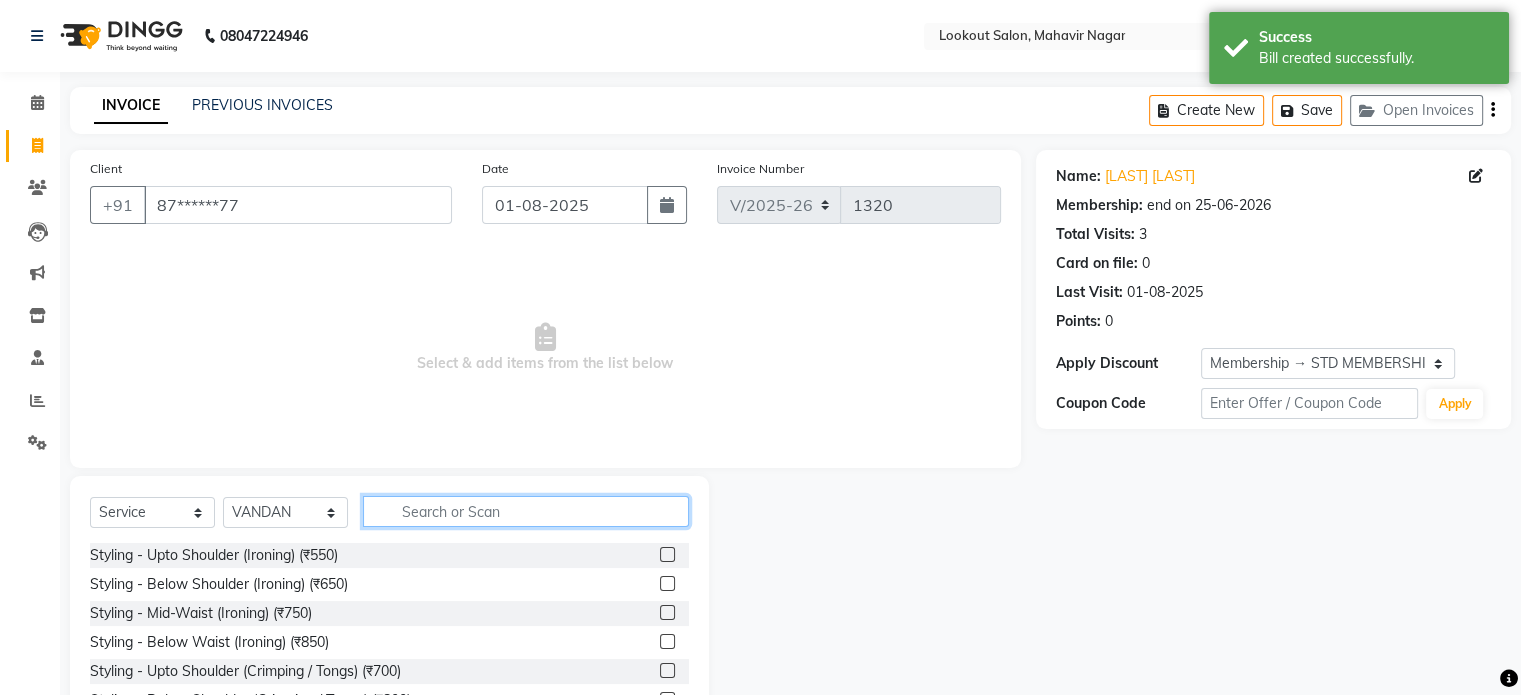 click 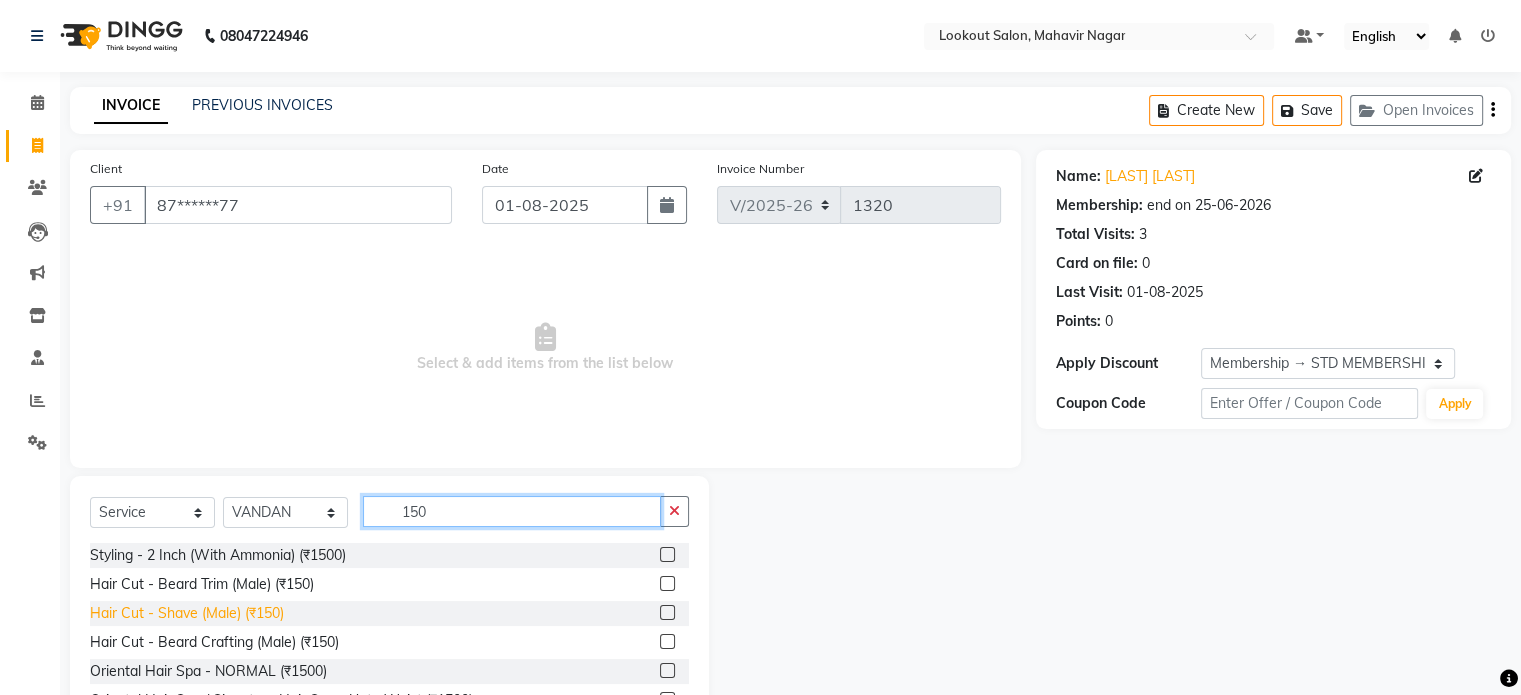 type on "150" 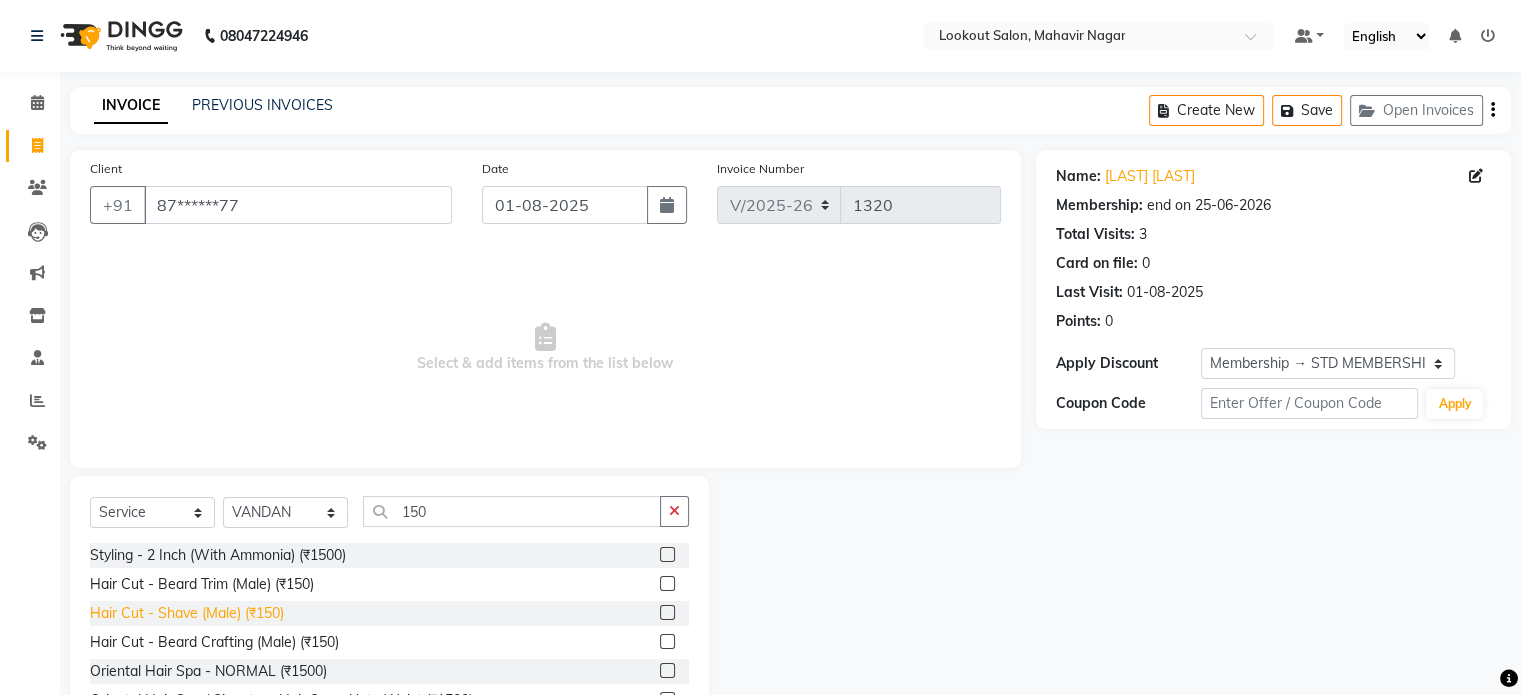 click on "Hair Cut - Shave (Male) (₹150)" 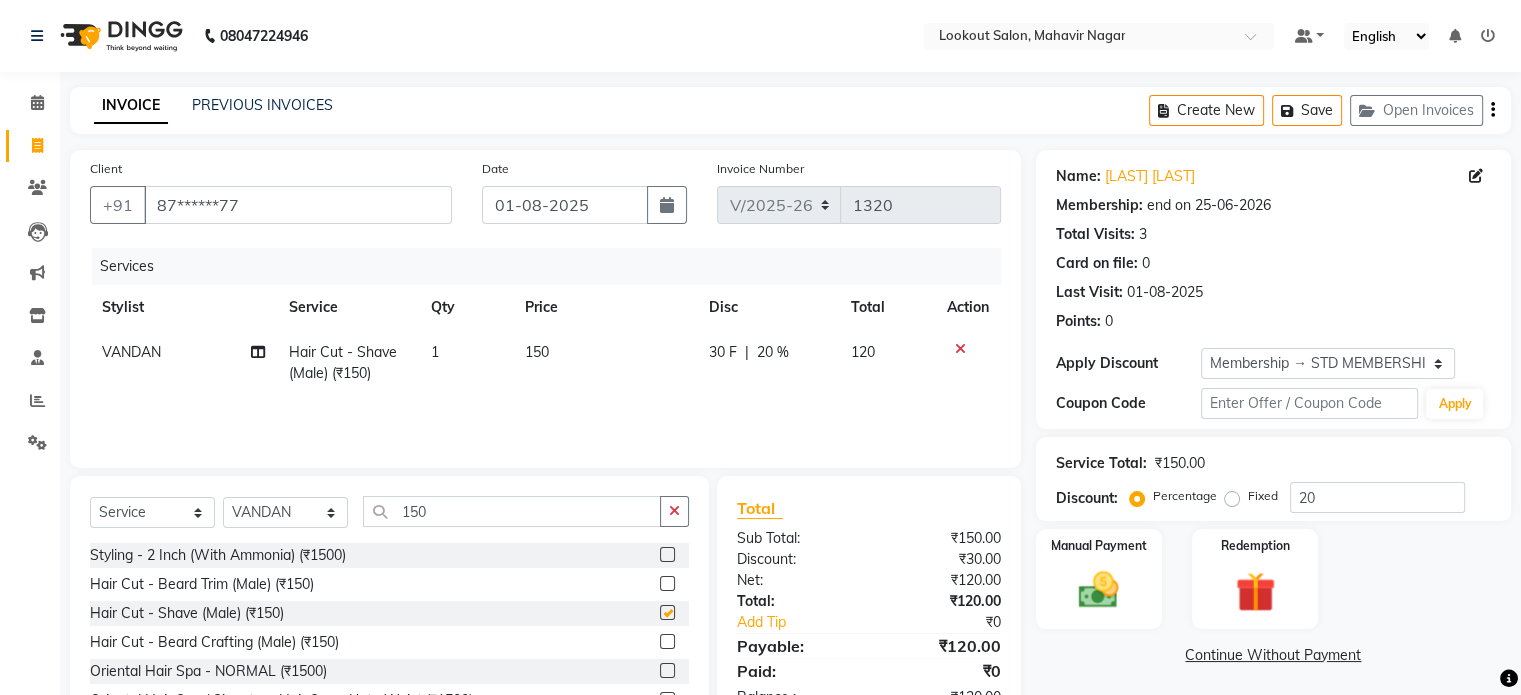 checkbox on "false" 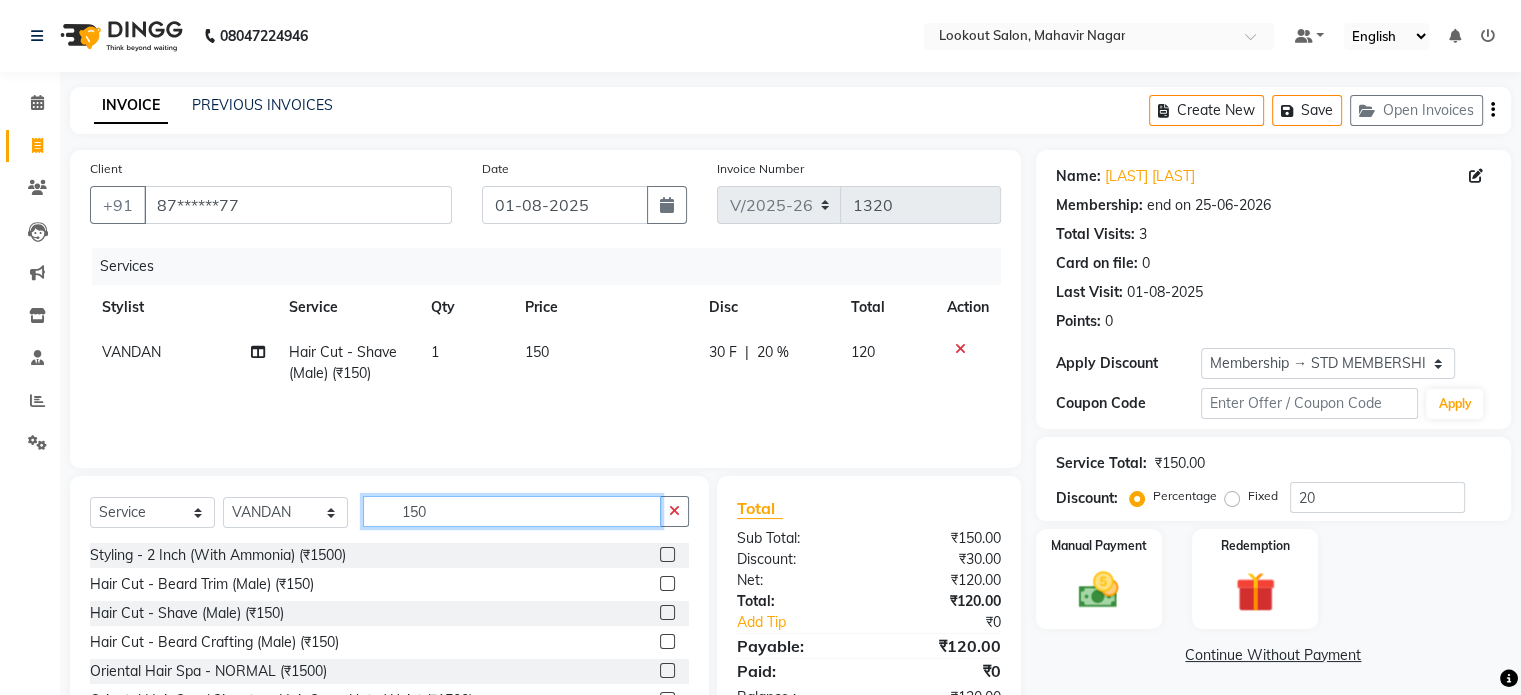 click on "150" 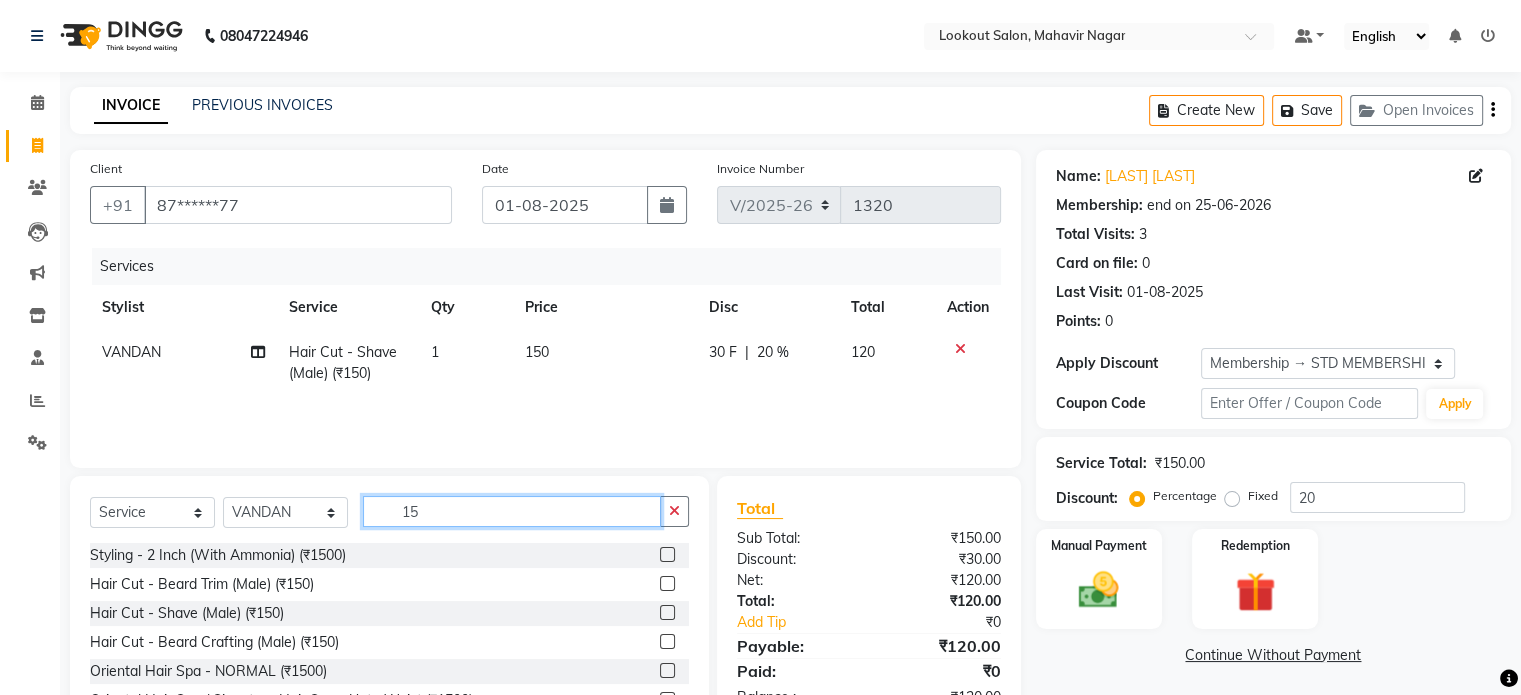 type on "1" 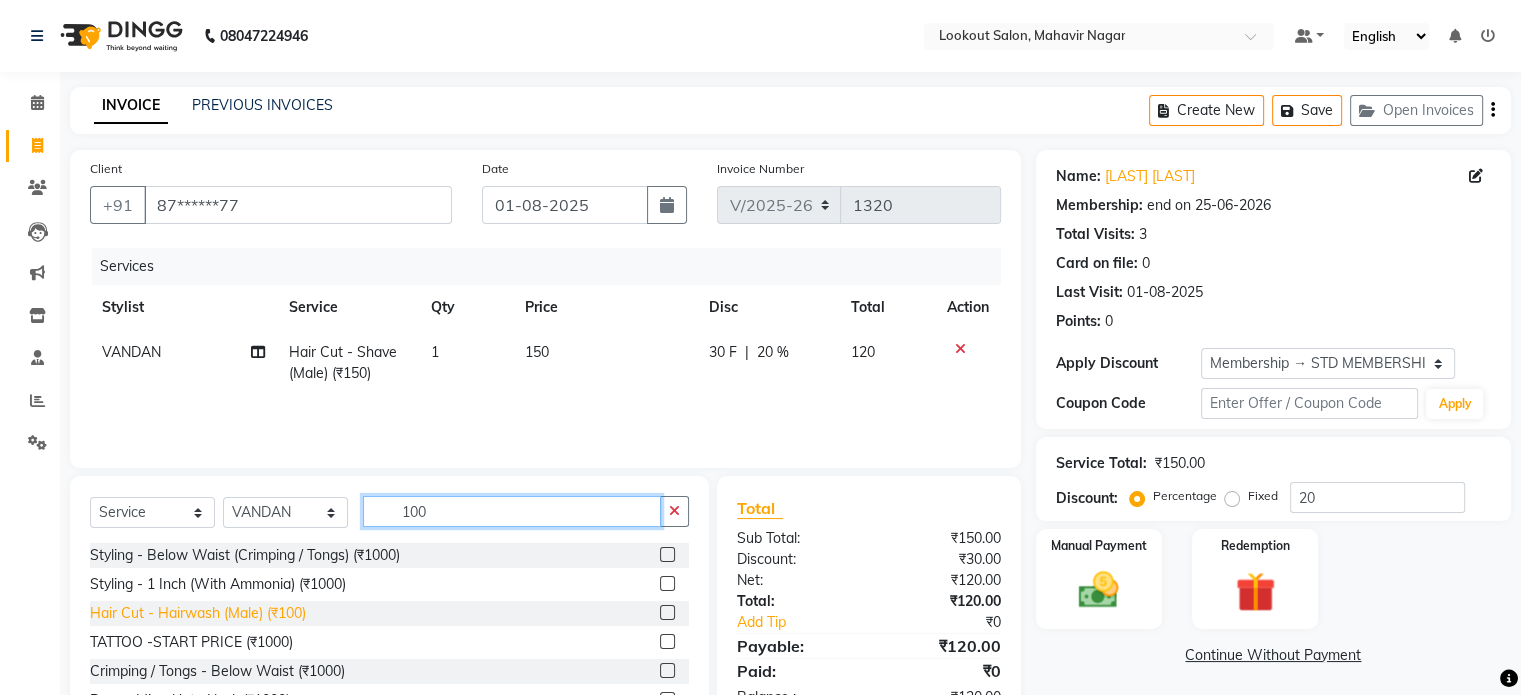 type on "100" 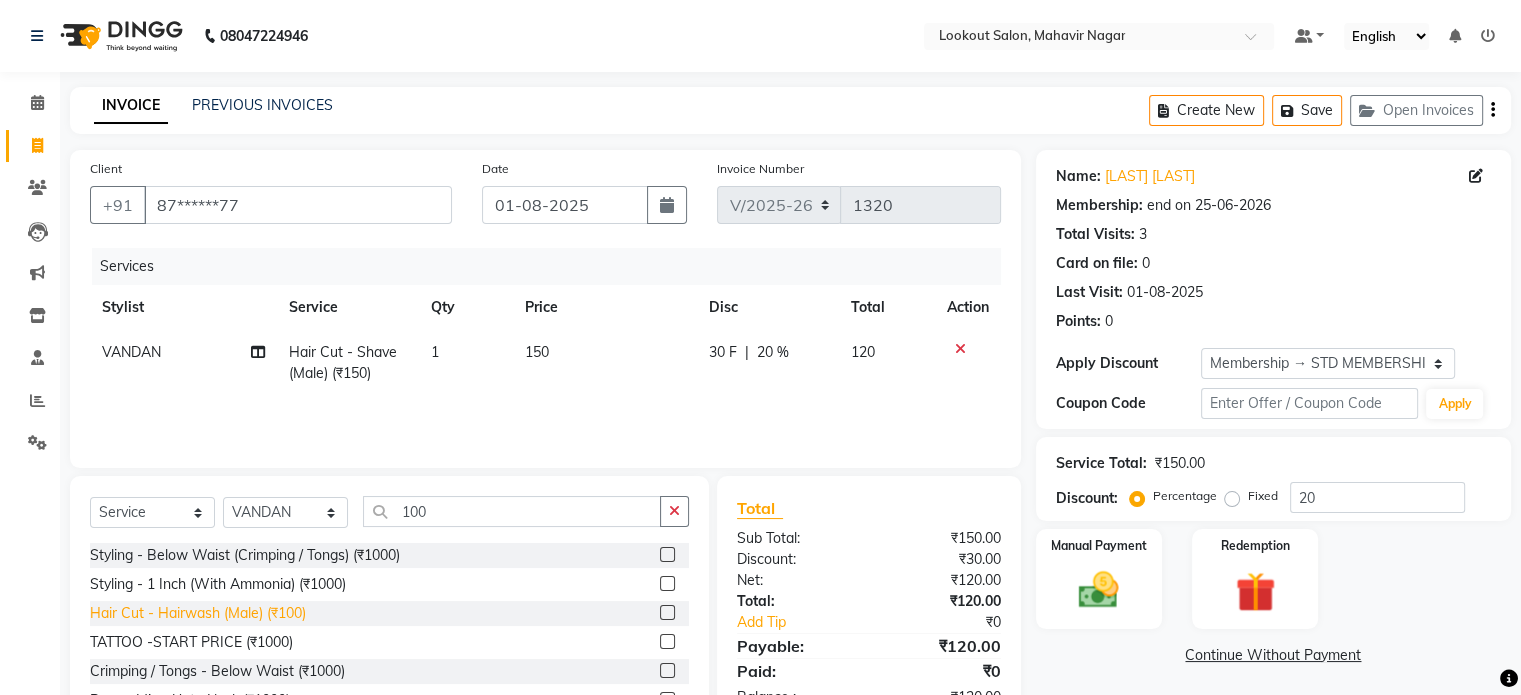 click on "Hair Cut - Hairwash  (Male) (₹100)" 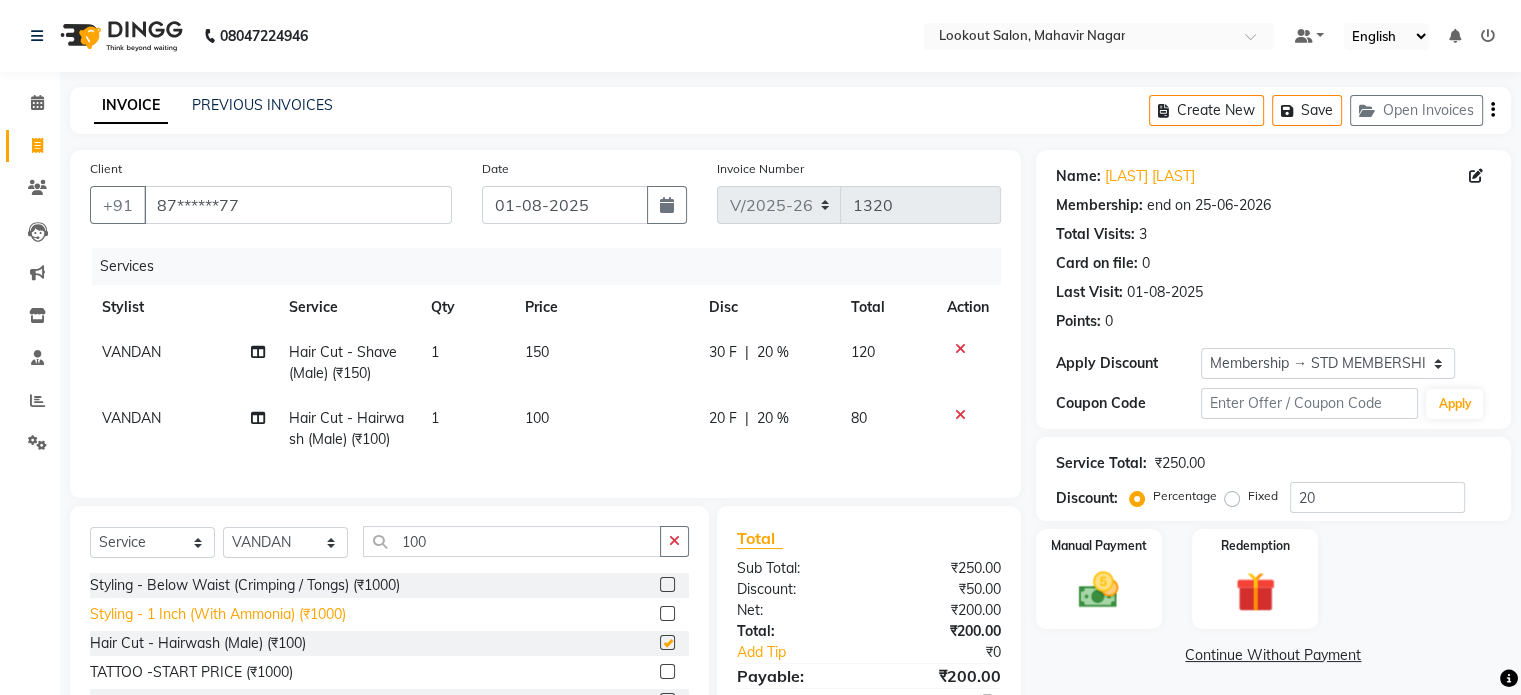 checkbox on "false" 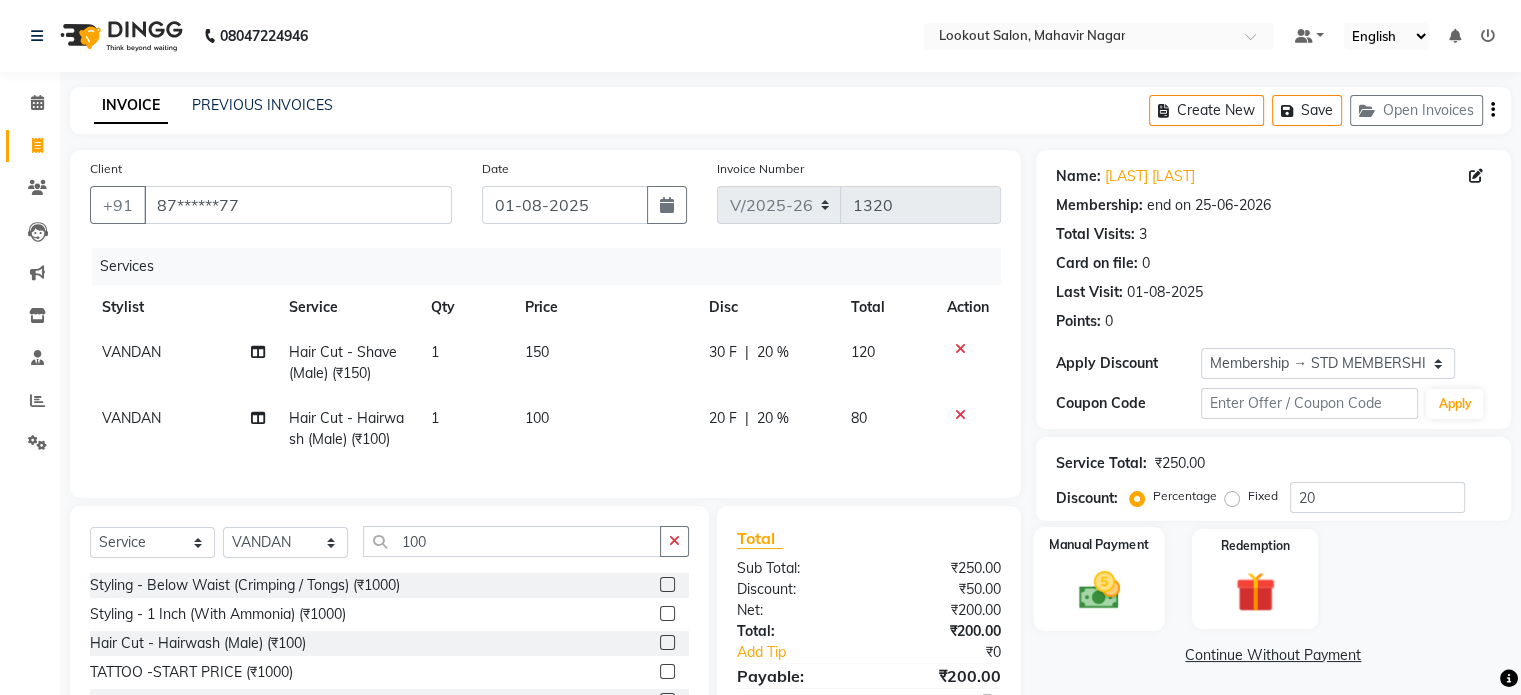 click 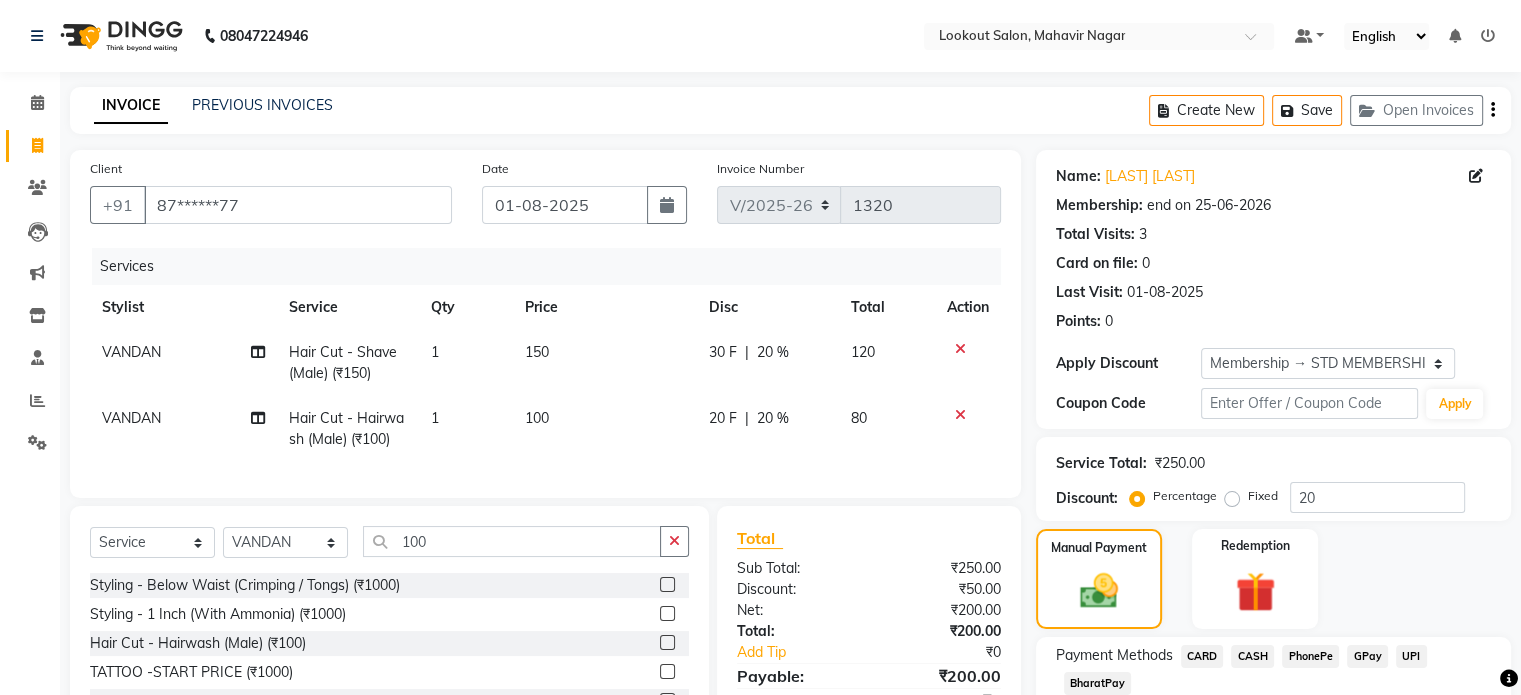 click on "CARD" 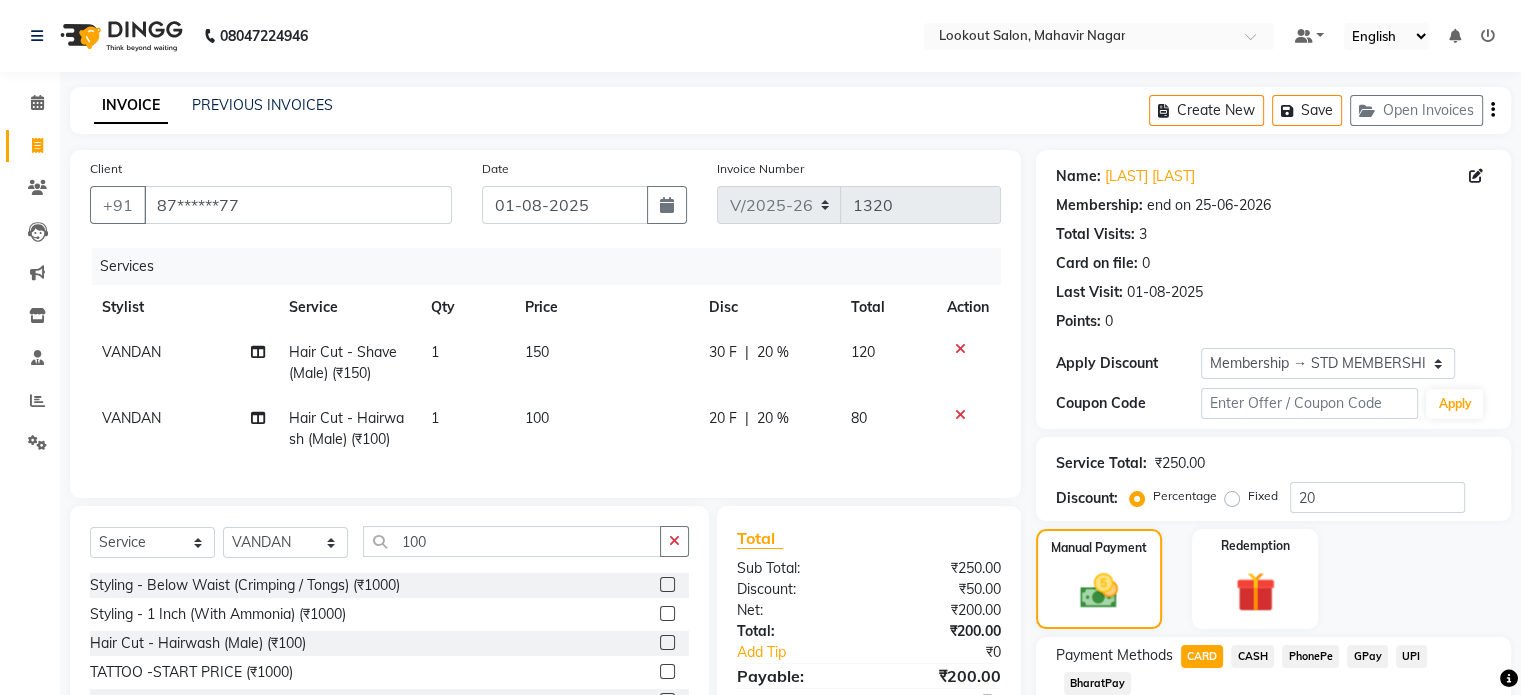scroll, scrollTop: 191, scrollLeft: 0, axis: vertical 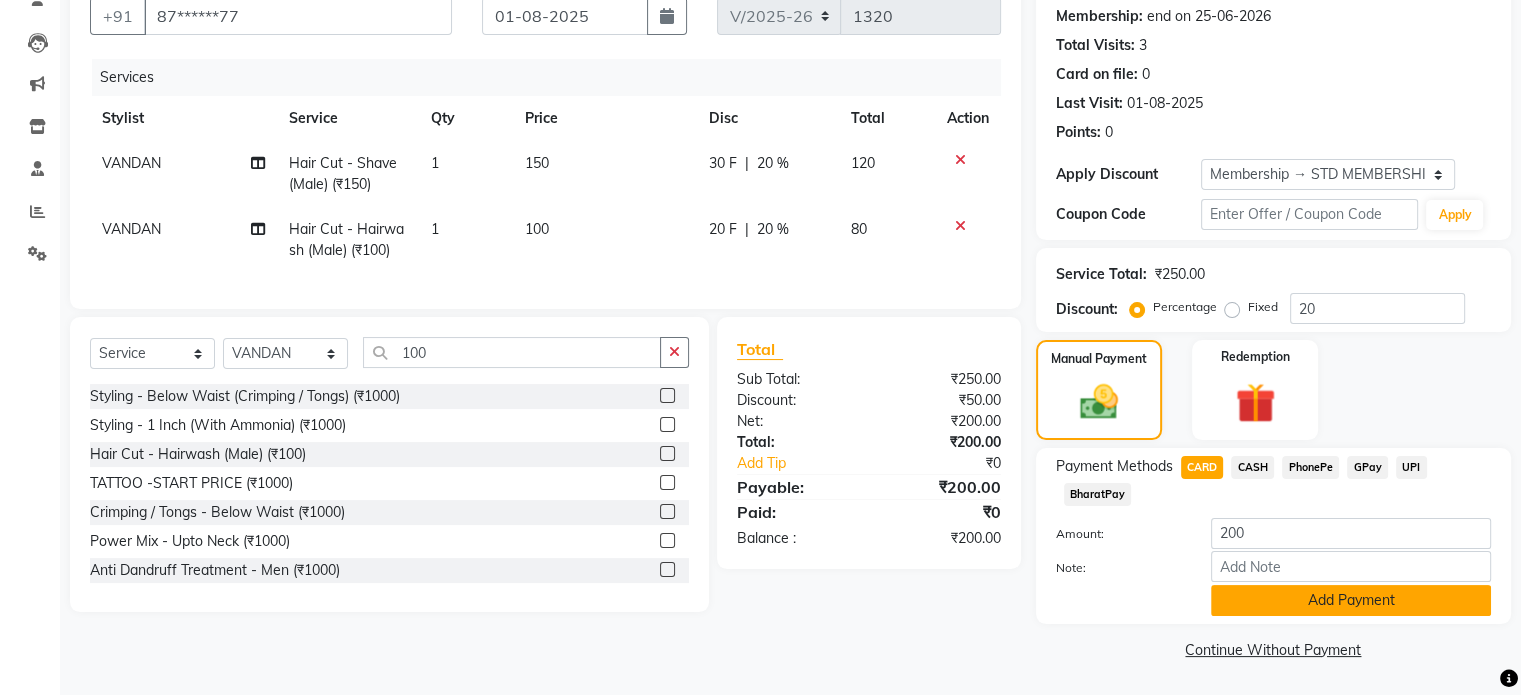 drag, startPoint x: 1233, startPoint y: 584, endPoint x: 1245, endPoint y: 602, distance: 21.633308 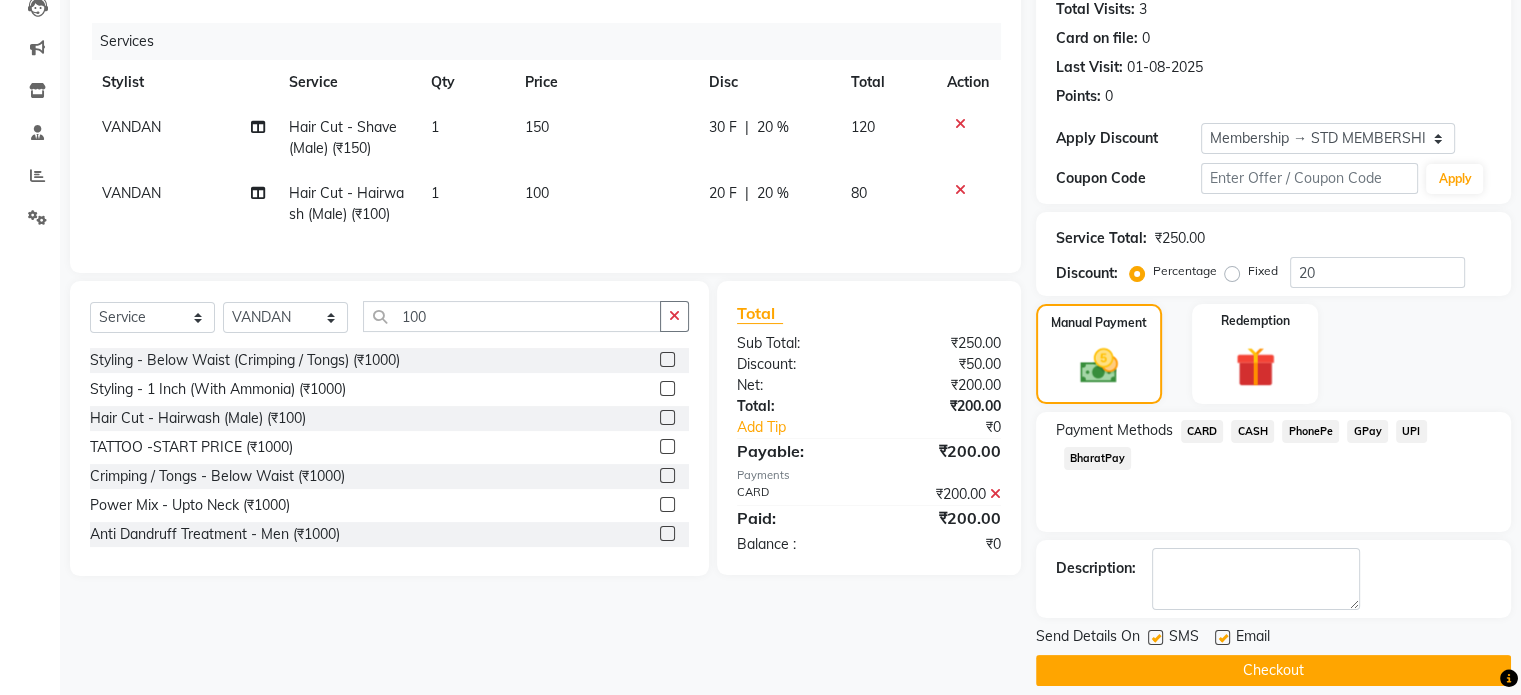 scroll, scrollTop: 244, scrollLeft: 0, axis: vertical 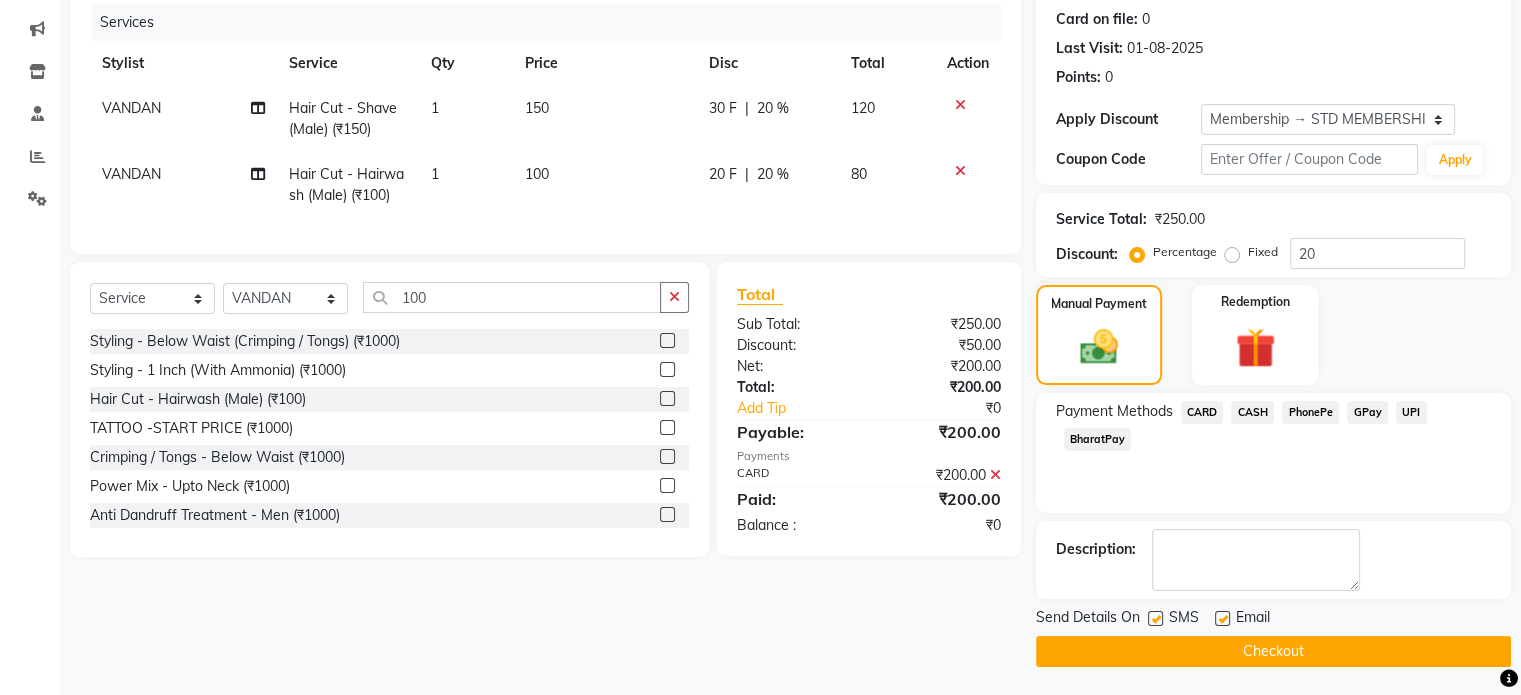 click on "Checkout" 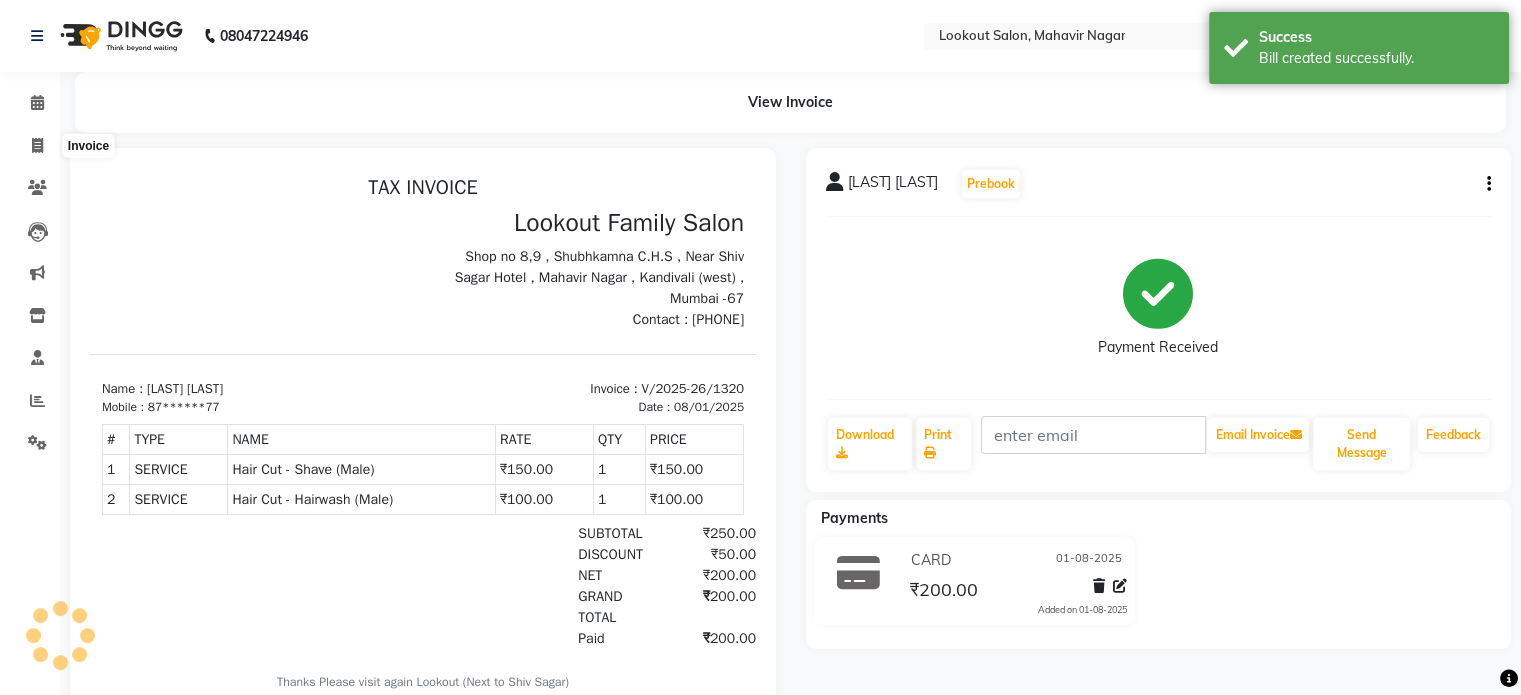 scroll, scrollTop: 0, scrollLeft: 0, axis: both 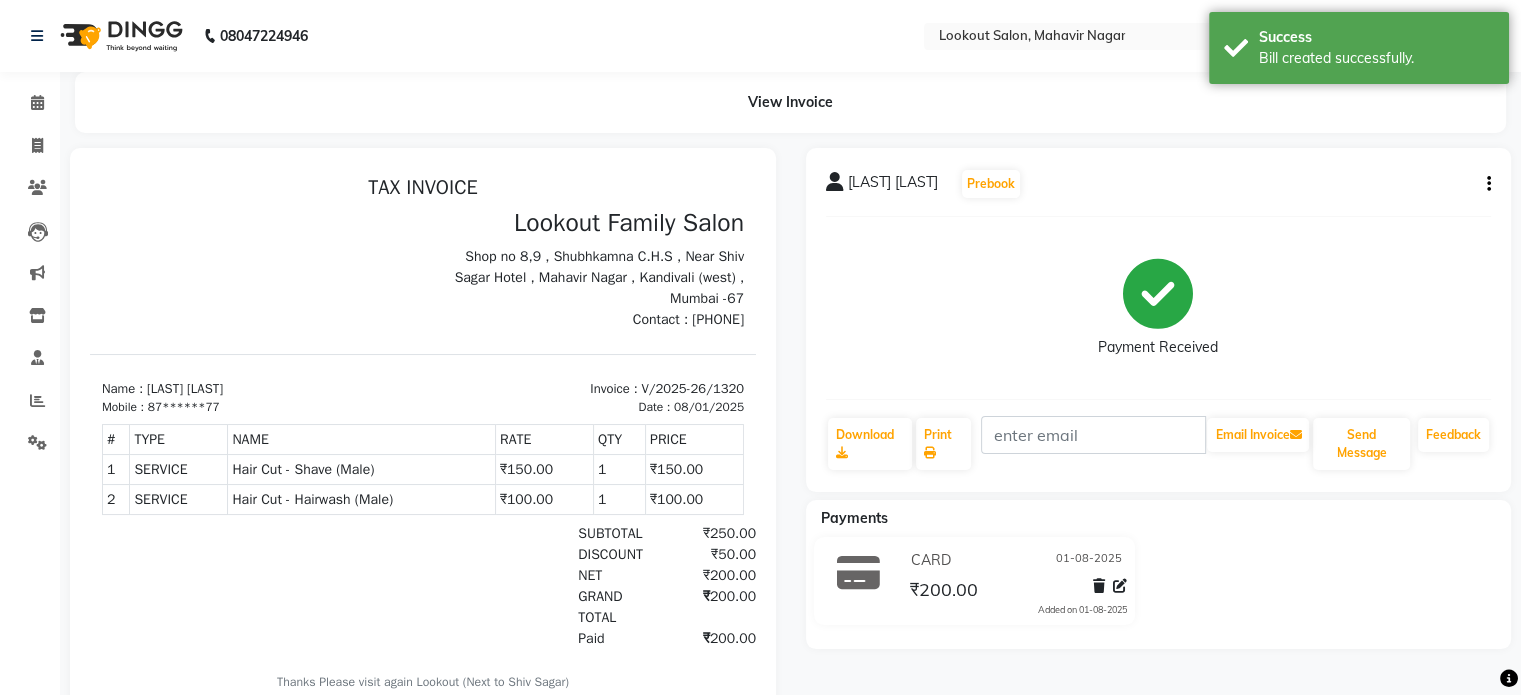 click on "Invoice" 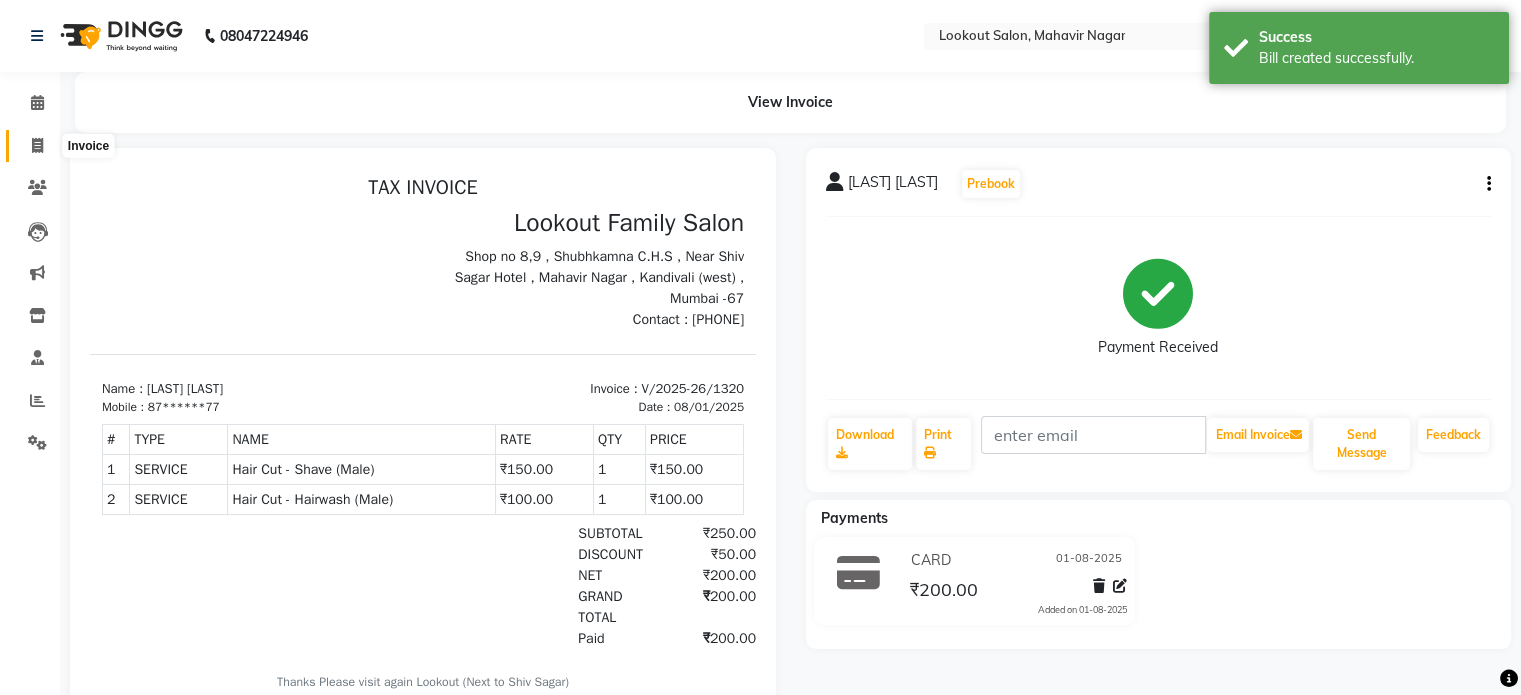 click 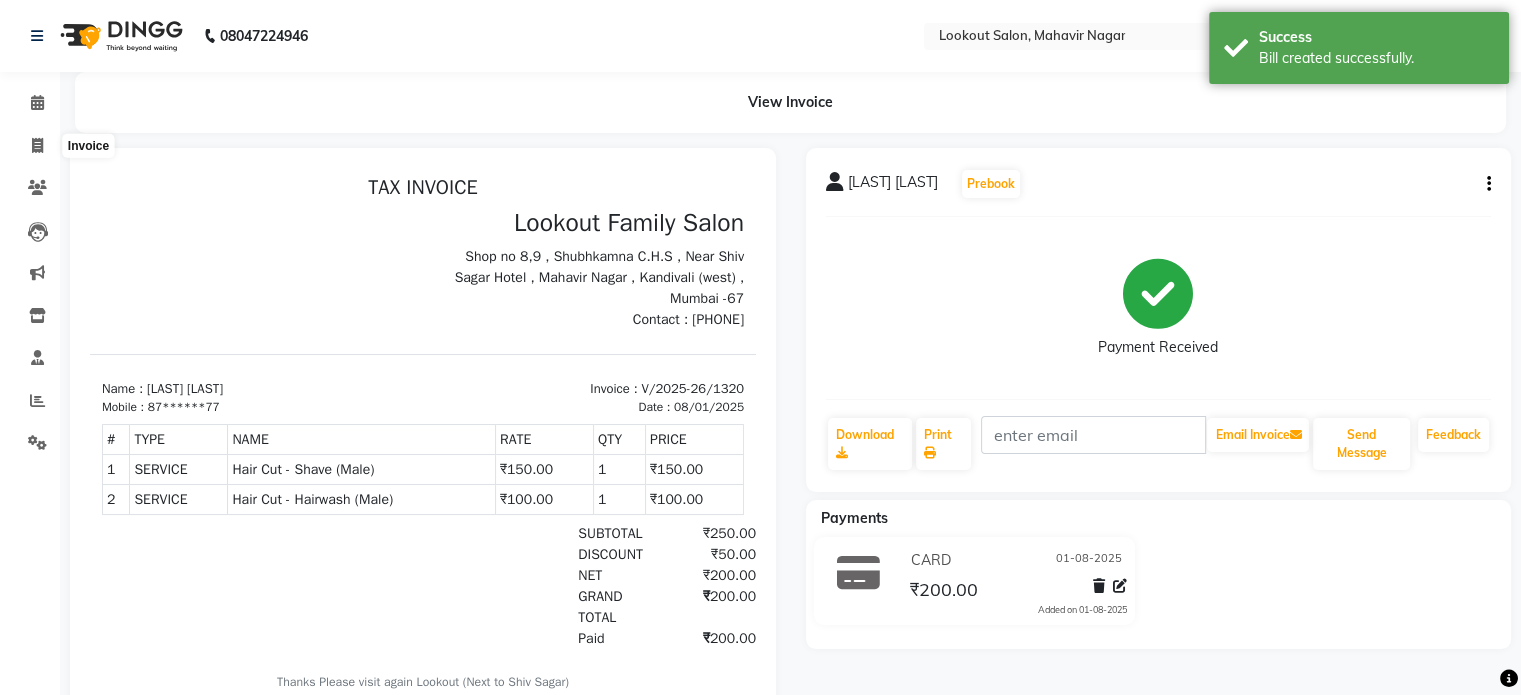 select on "service" 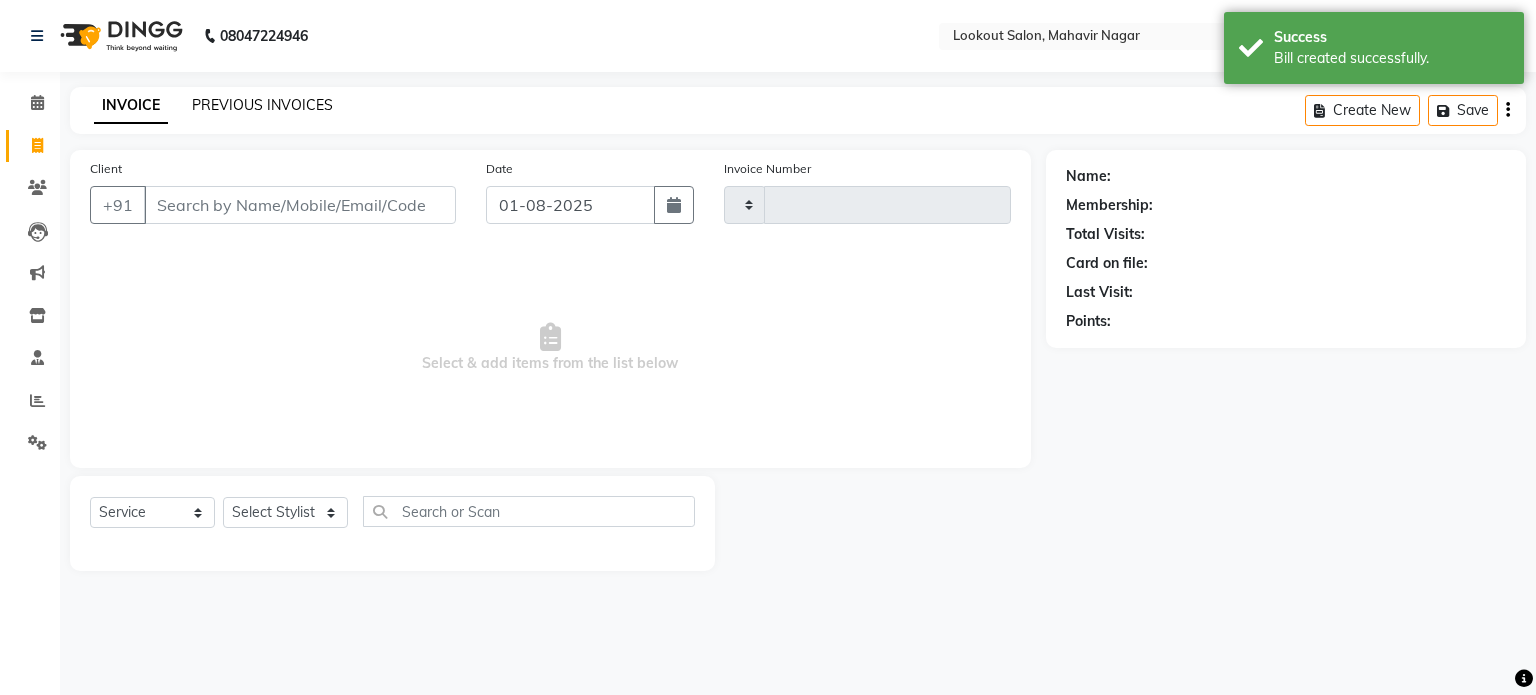 type on "1321" 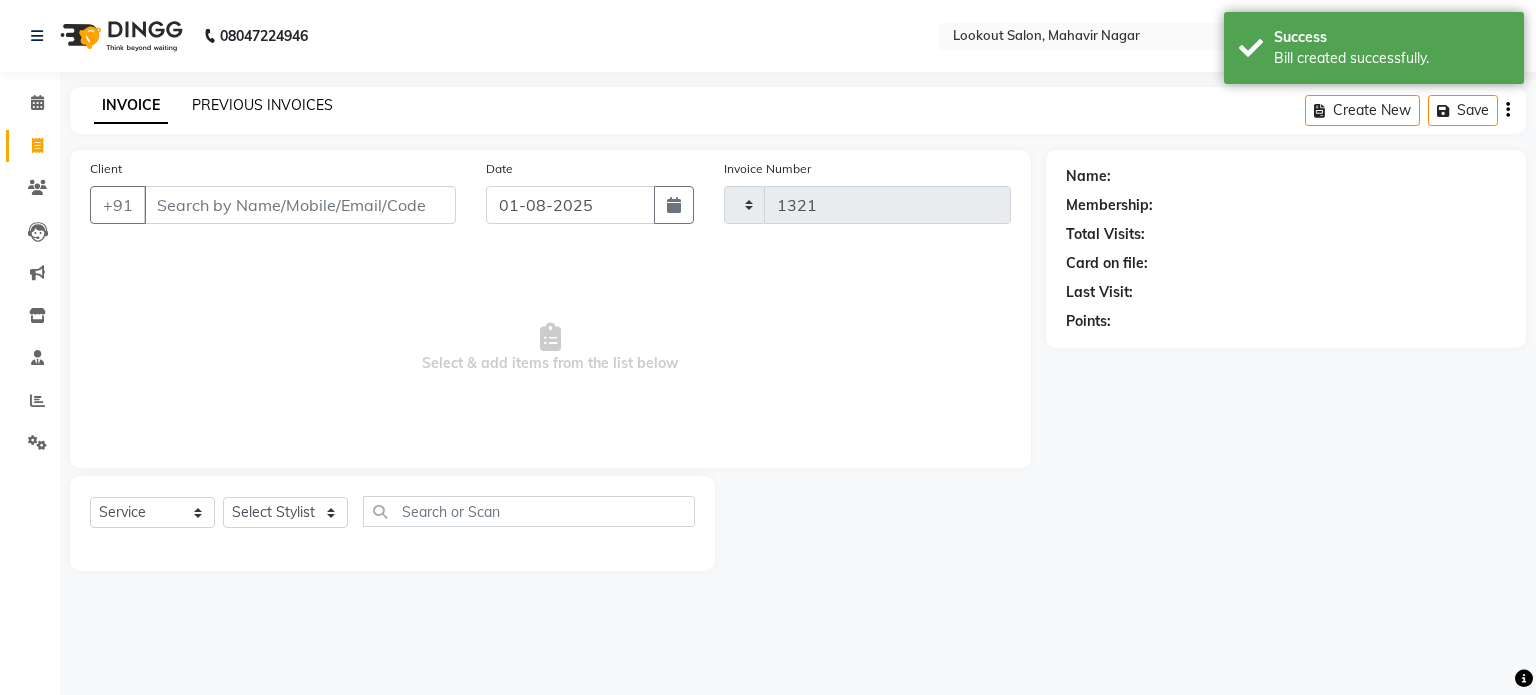 select on "150" 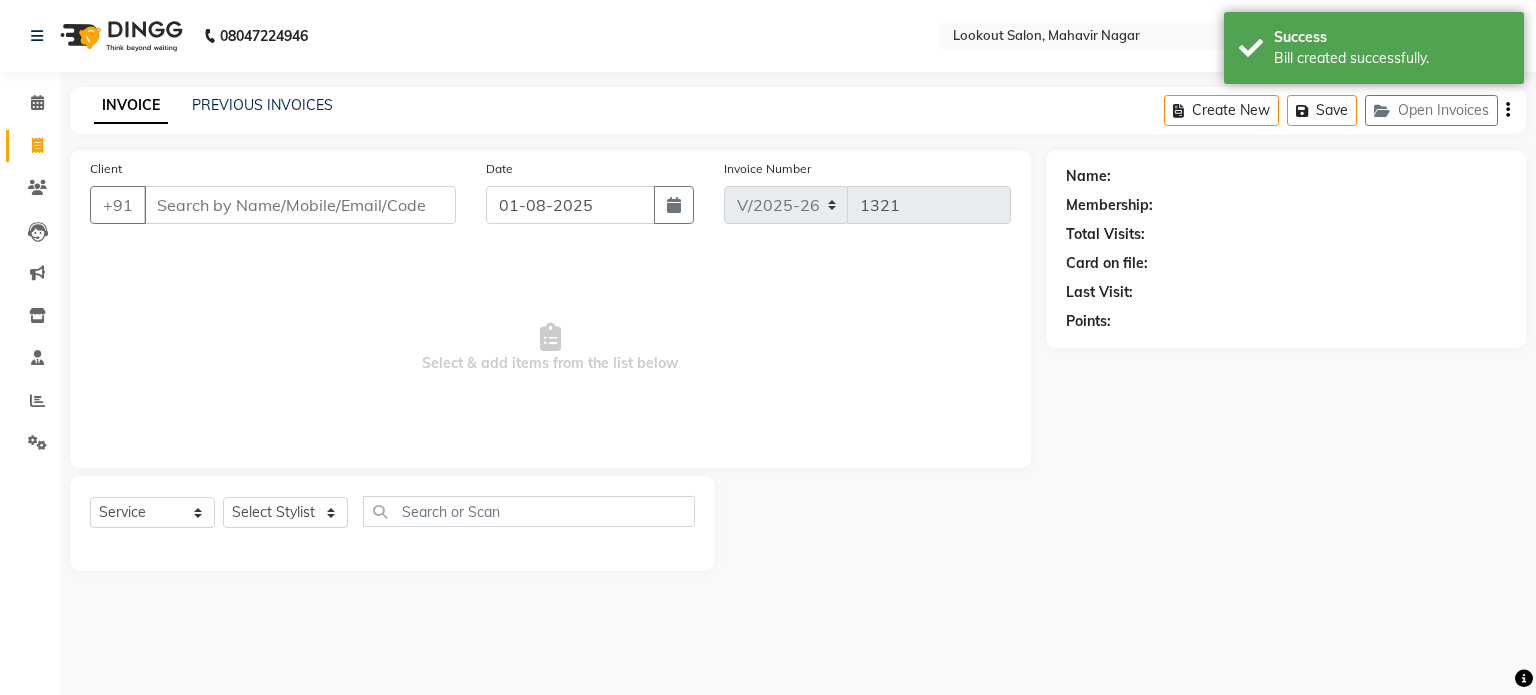 click on "Client" at bounding box center [300, 205] 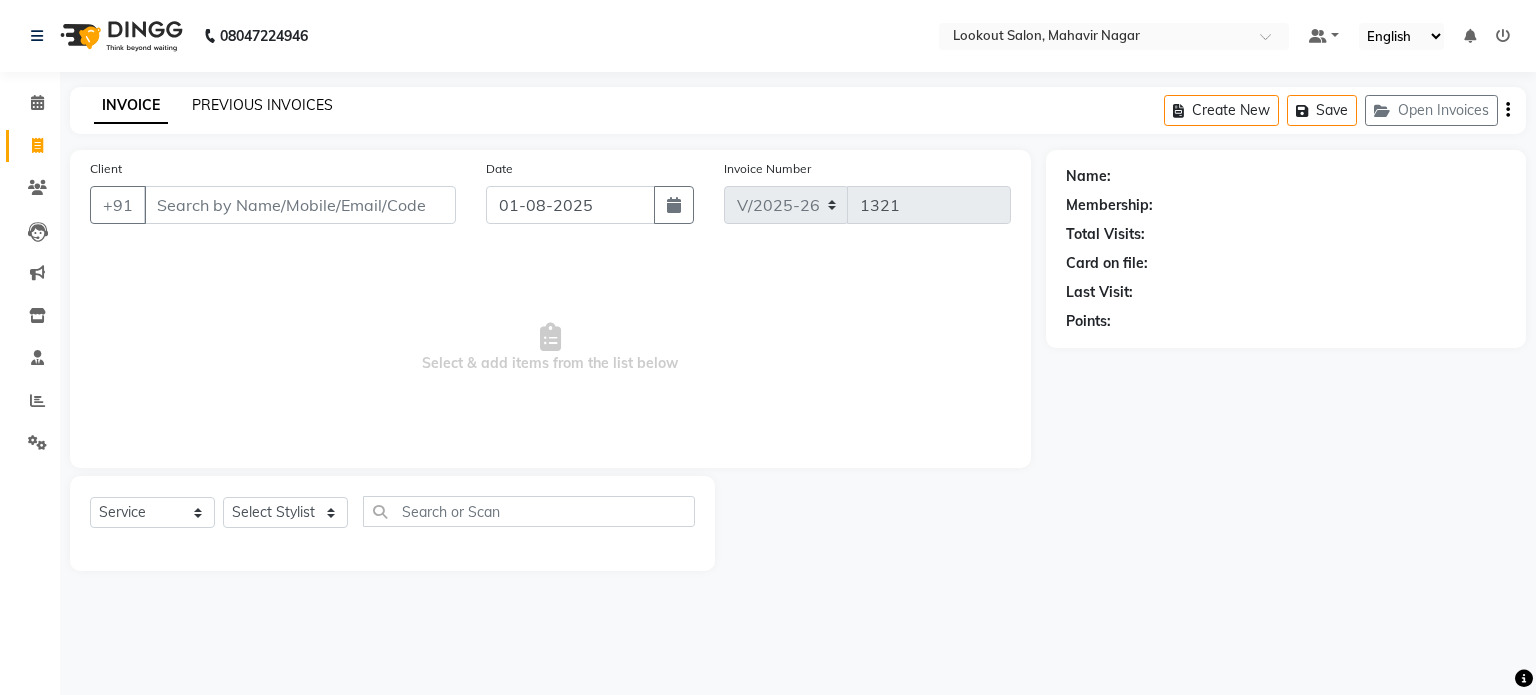 click on "PREVIOUS INVOICES" 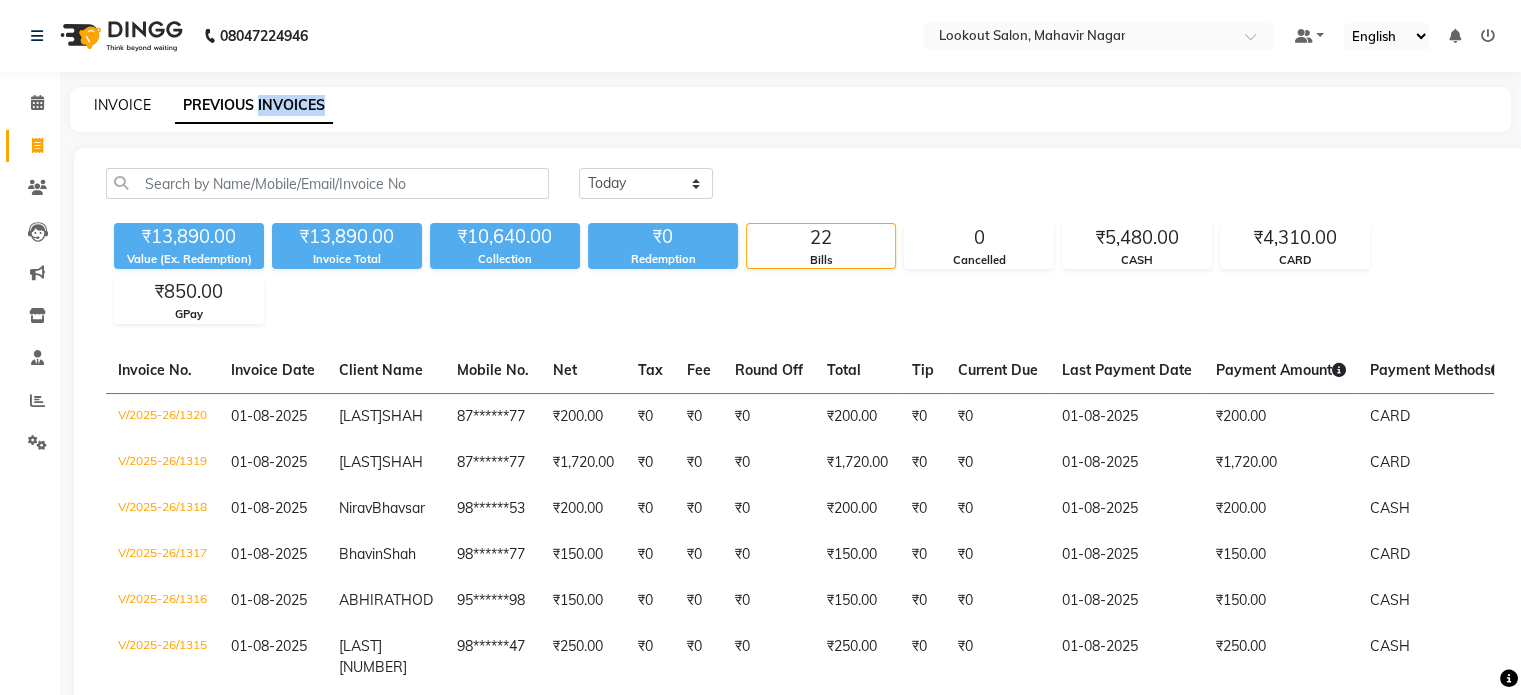 click on "INVOICE" 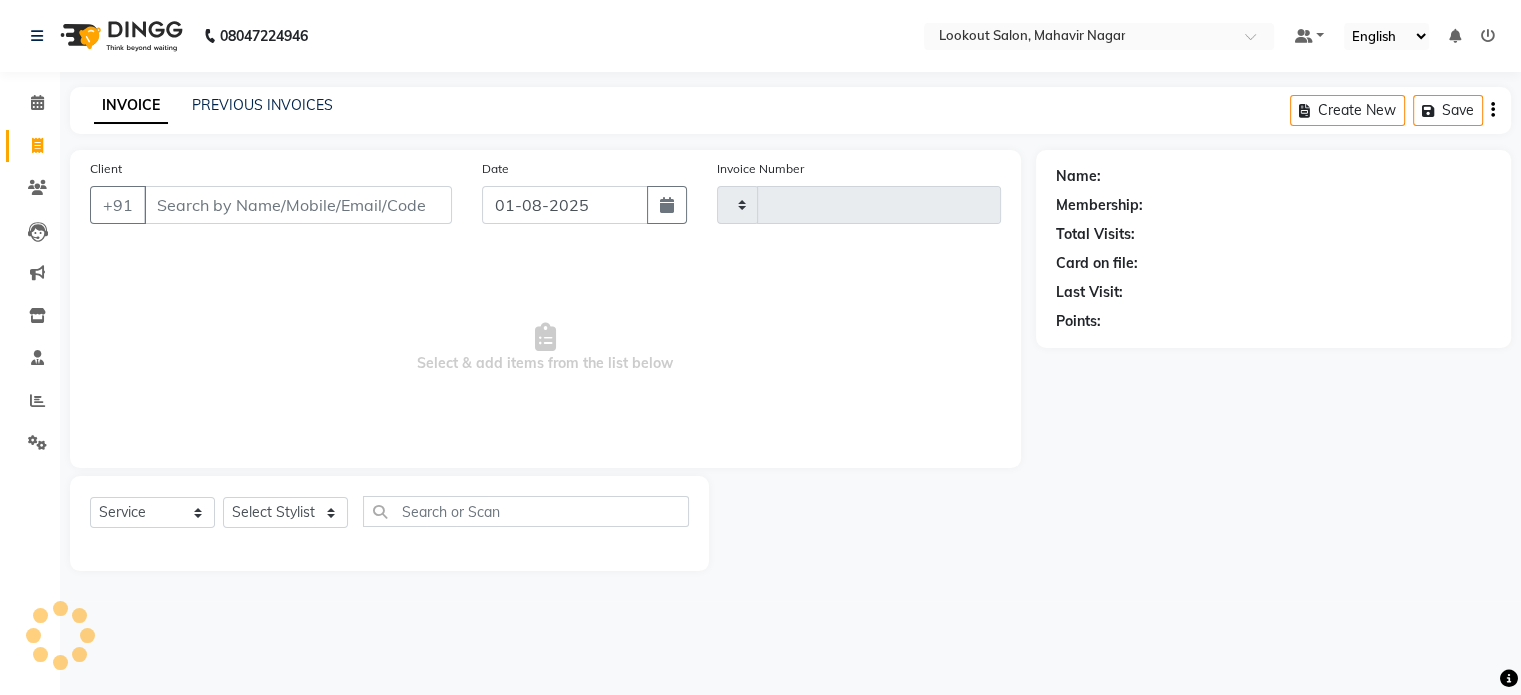 type on "1321" 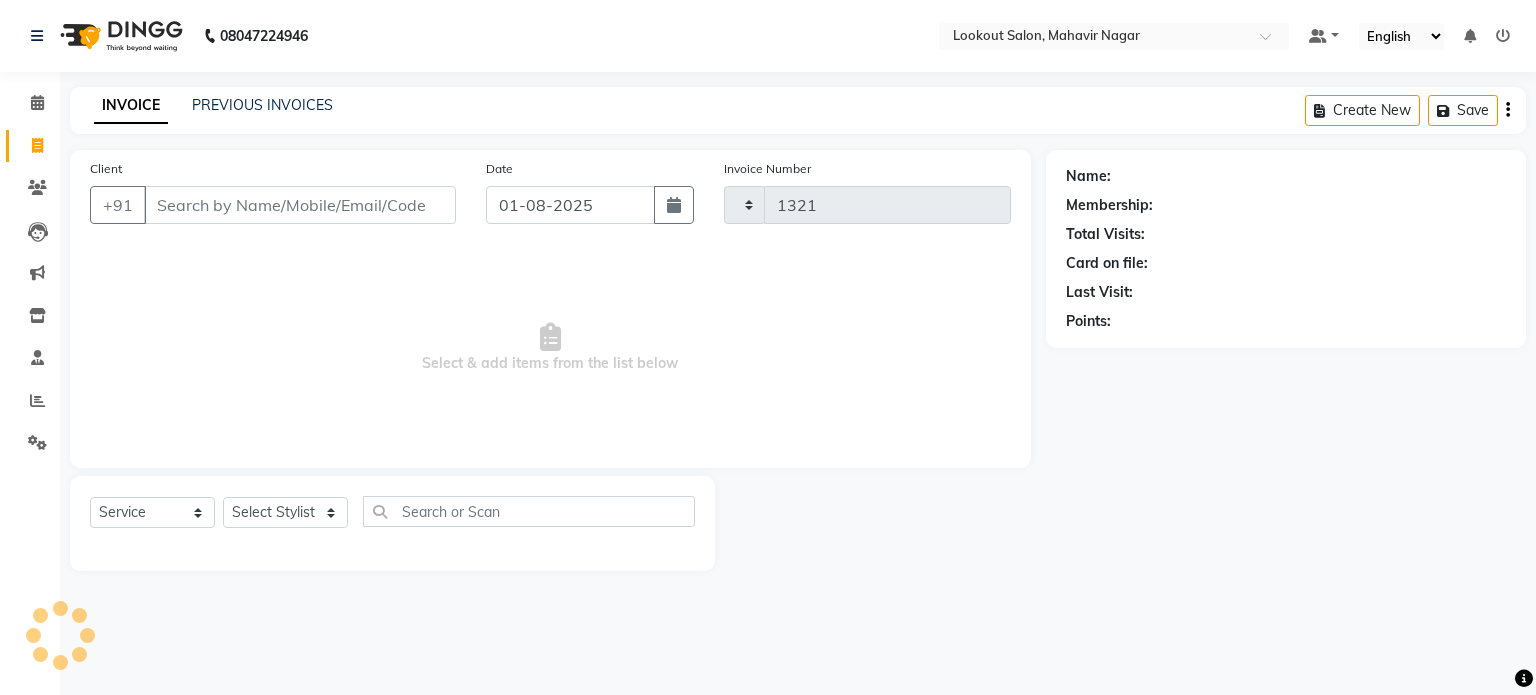 select on "150" 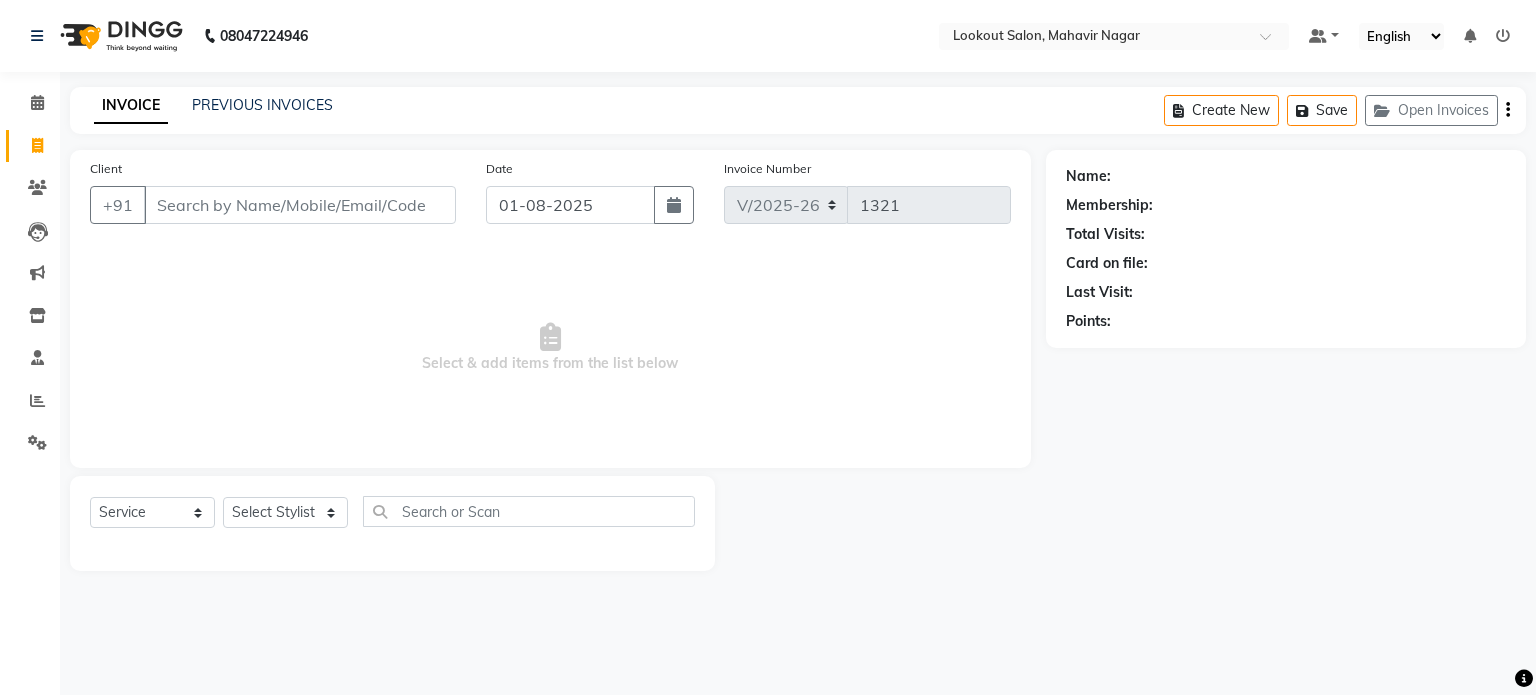click on "Client" at bounding box center [300, 205] 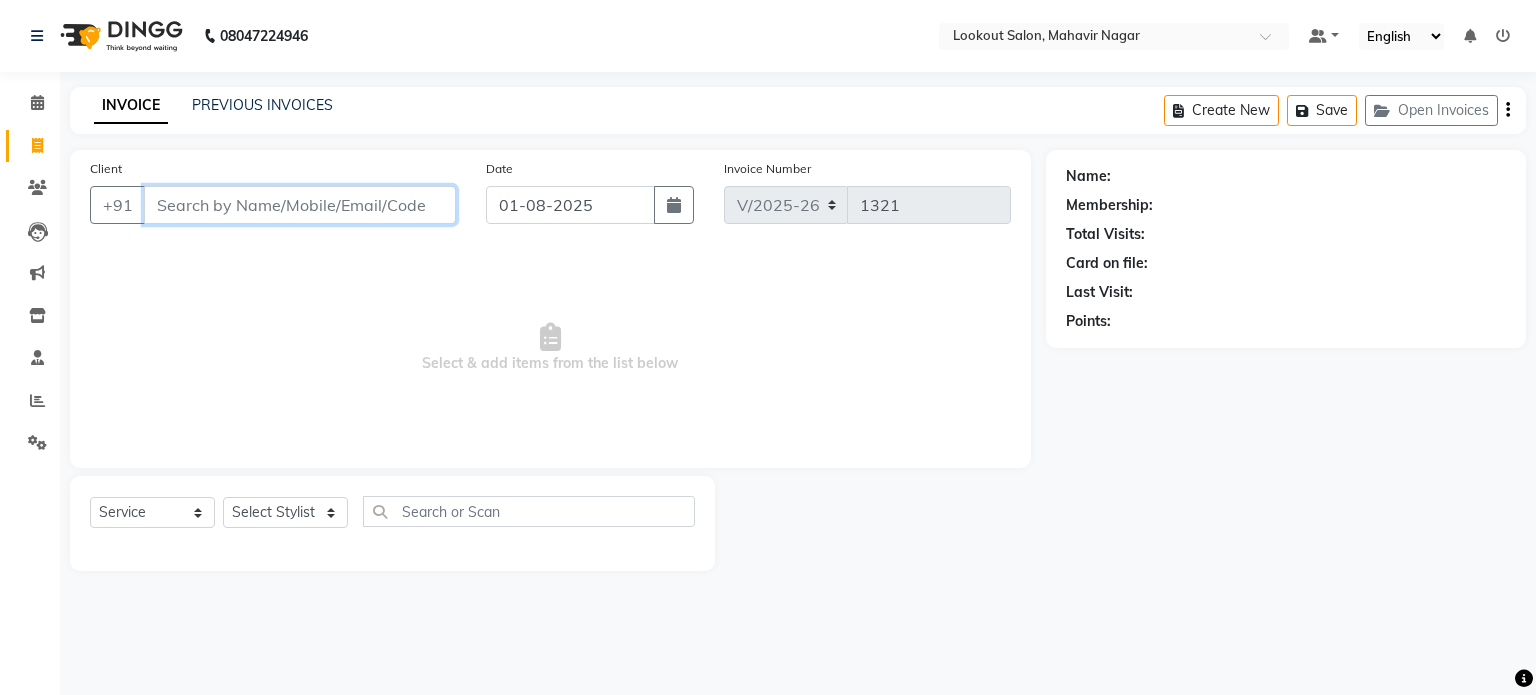 click on "Client" at bounding box center [300, 205] 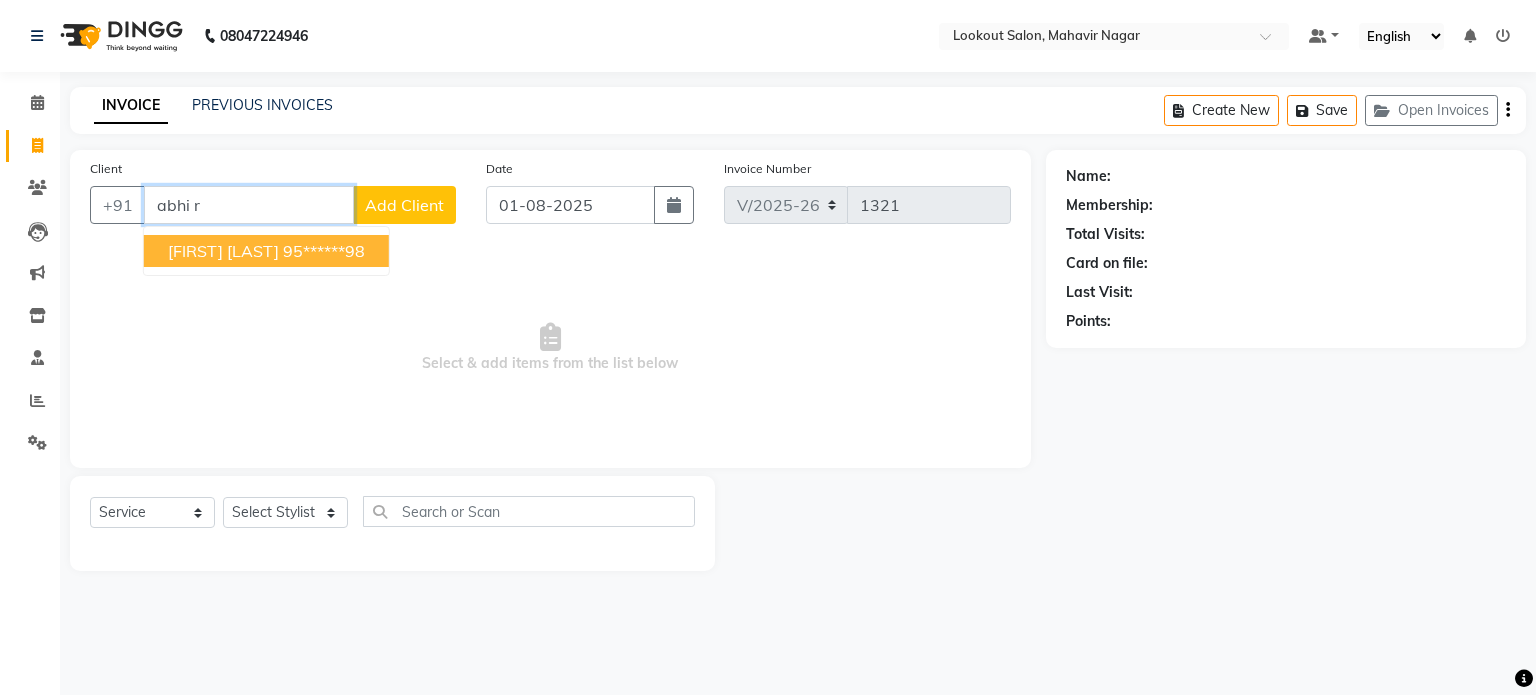 click on "95******98" at bounding box center [324, 251] 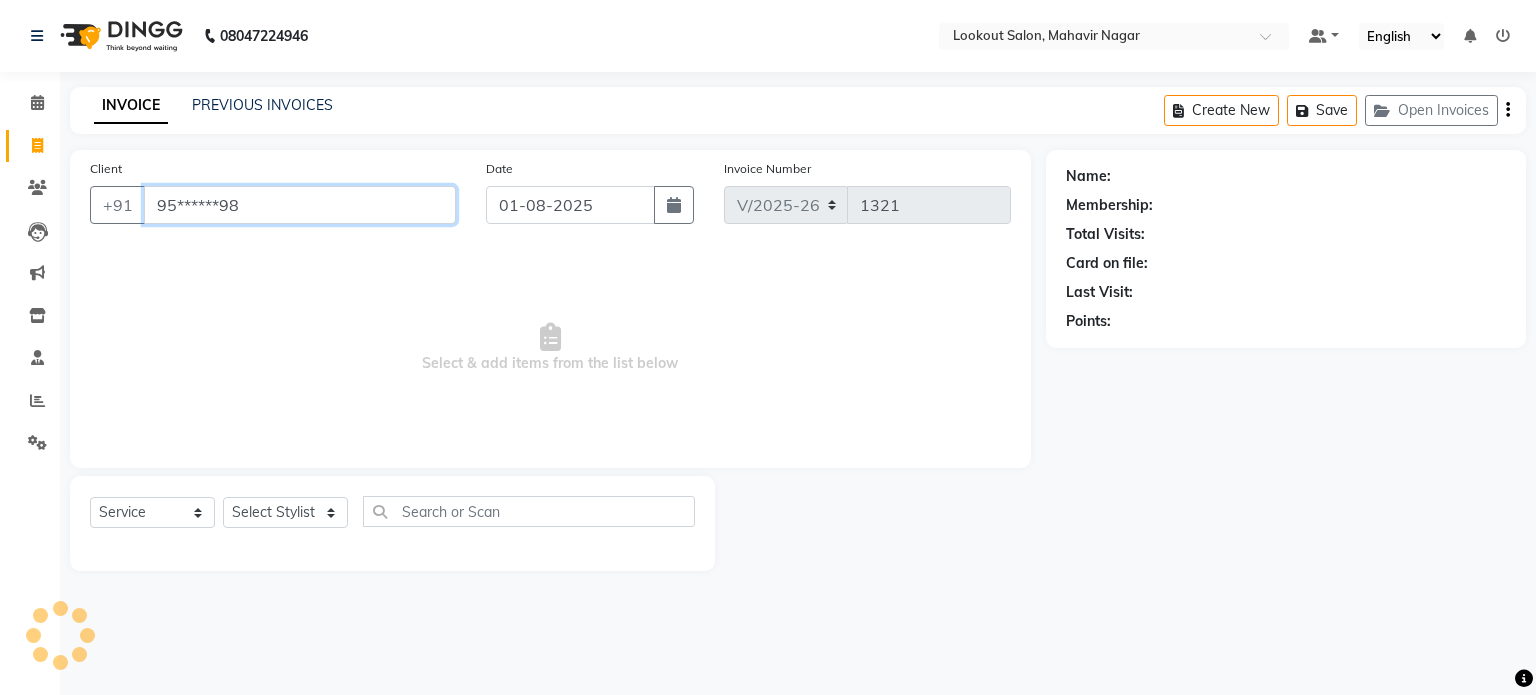 type on "95******98" 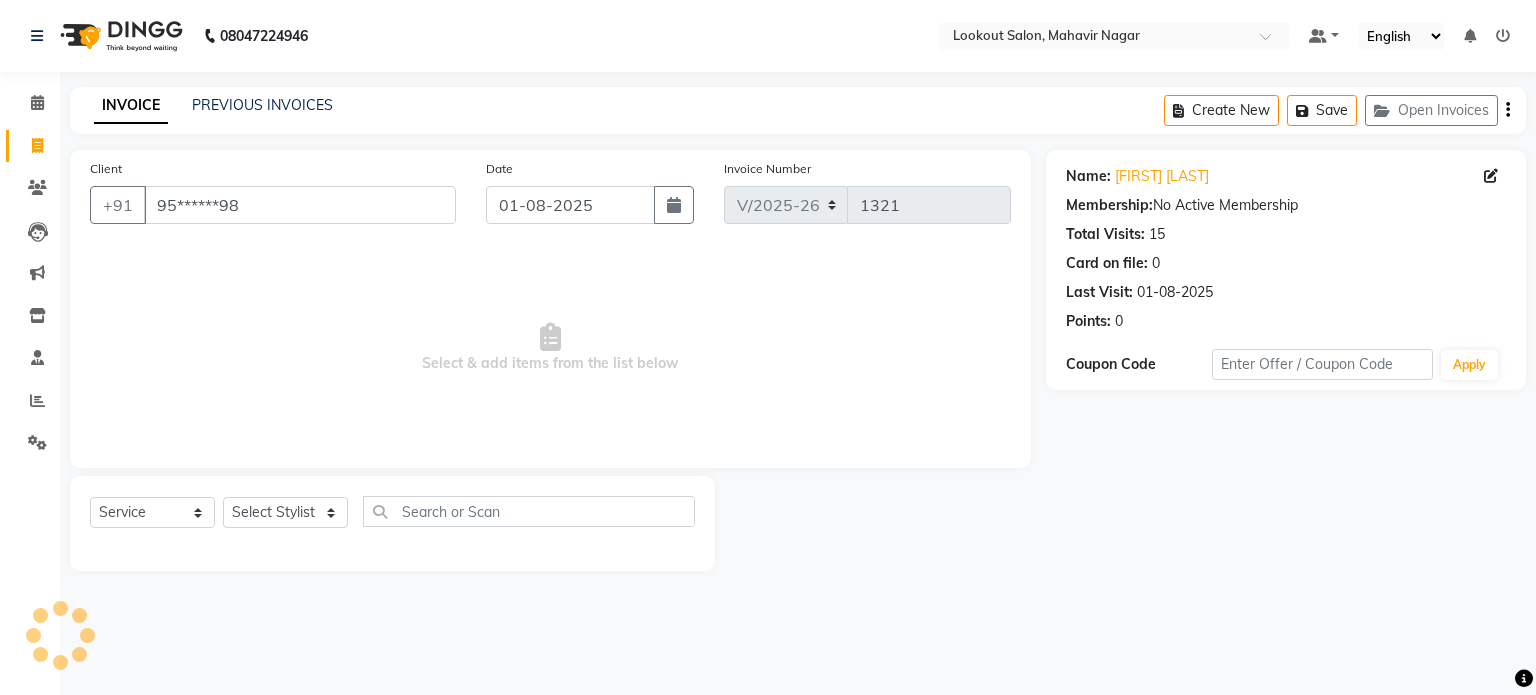click on "Select  Service  Product  Membership  Package Voucher Prepaid Gift Card  Select Stylist abhishek Asfaak AZAZ DHARMESH SIR kARAN PRIYANKA RECEPTION rinki  shailendar VANDAN" 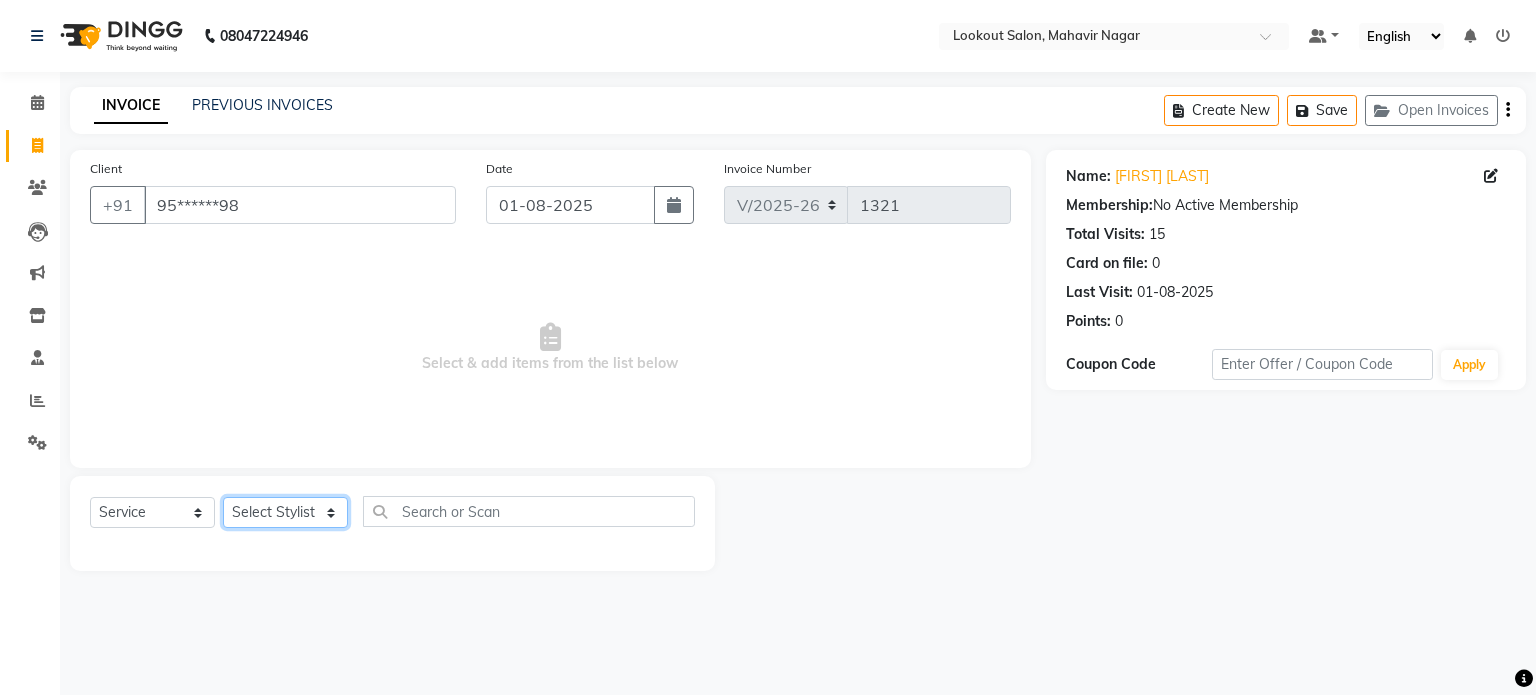 click on "Select Stylist abhishek Asfaak AZAZ DHARMESH SIR kARAN PRIYANKA RECEPTION rinki  shailendar VANDAN" 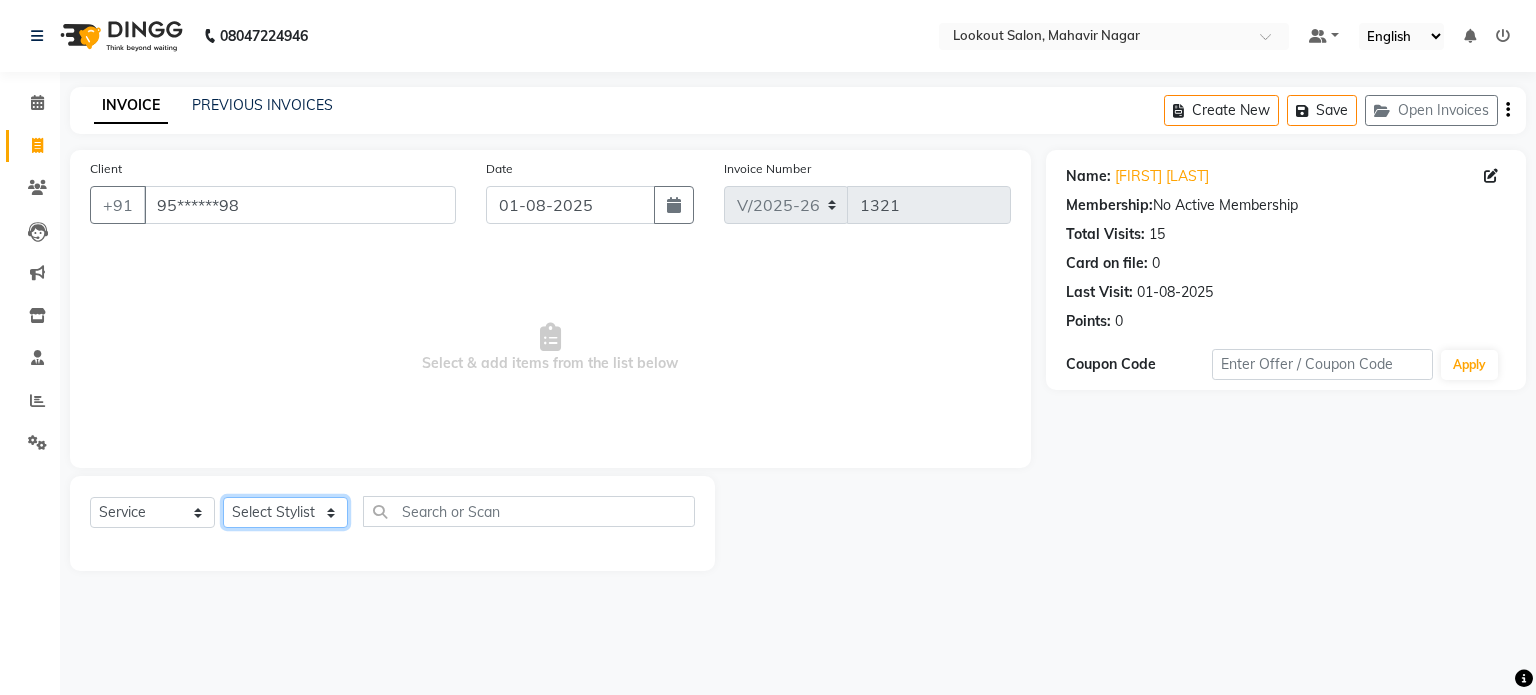 select on "43154" 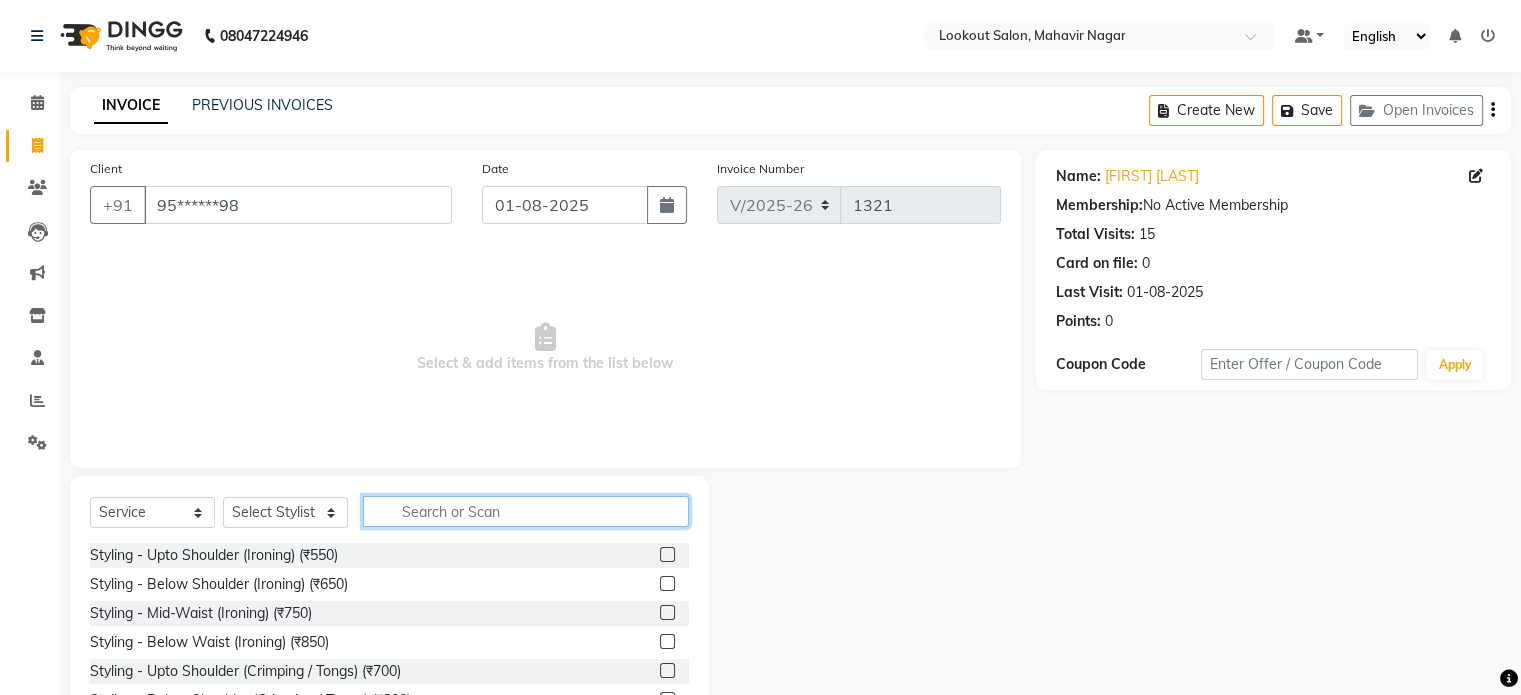 click 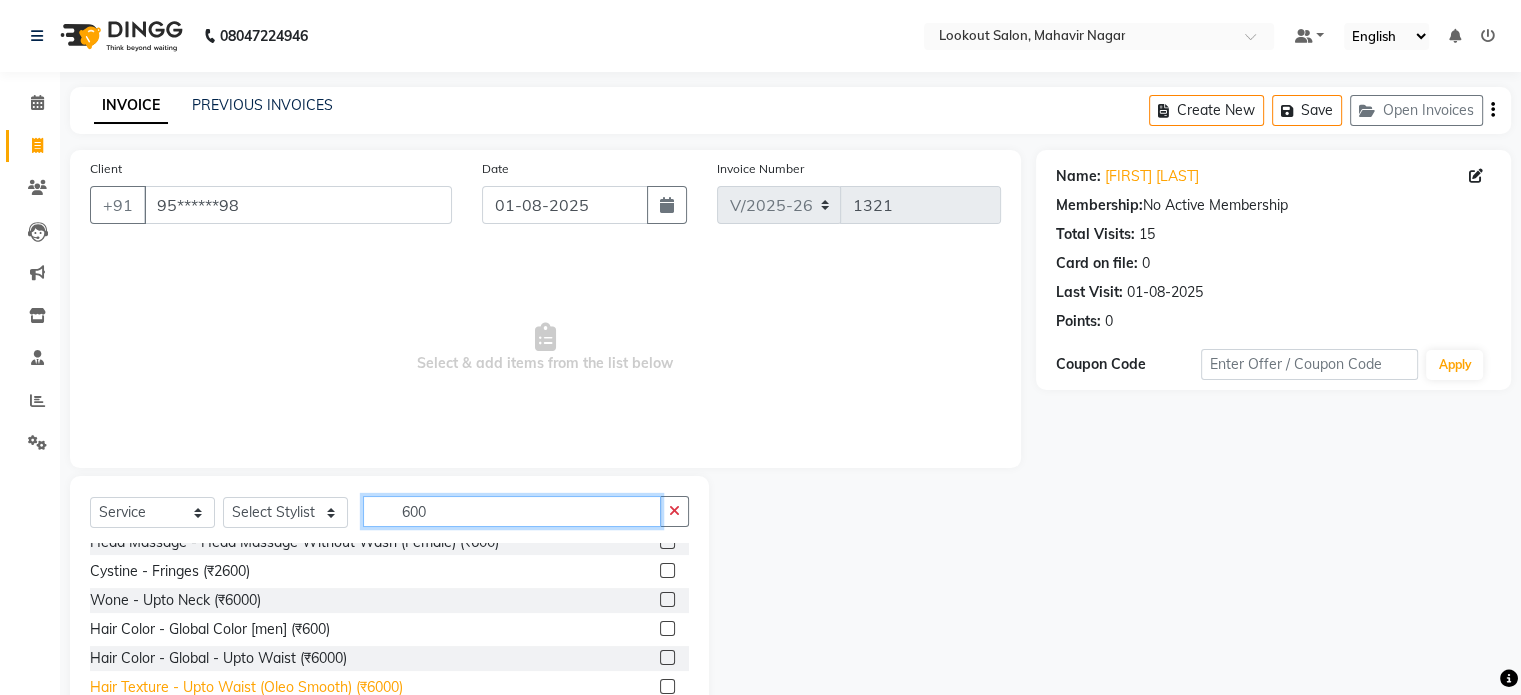 scroll, scrollTop: 100, scrollLeft: 0, axis: vertical 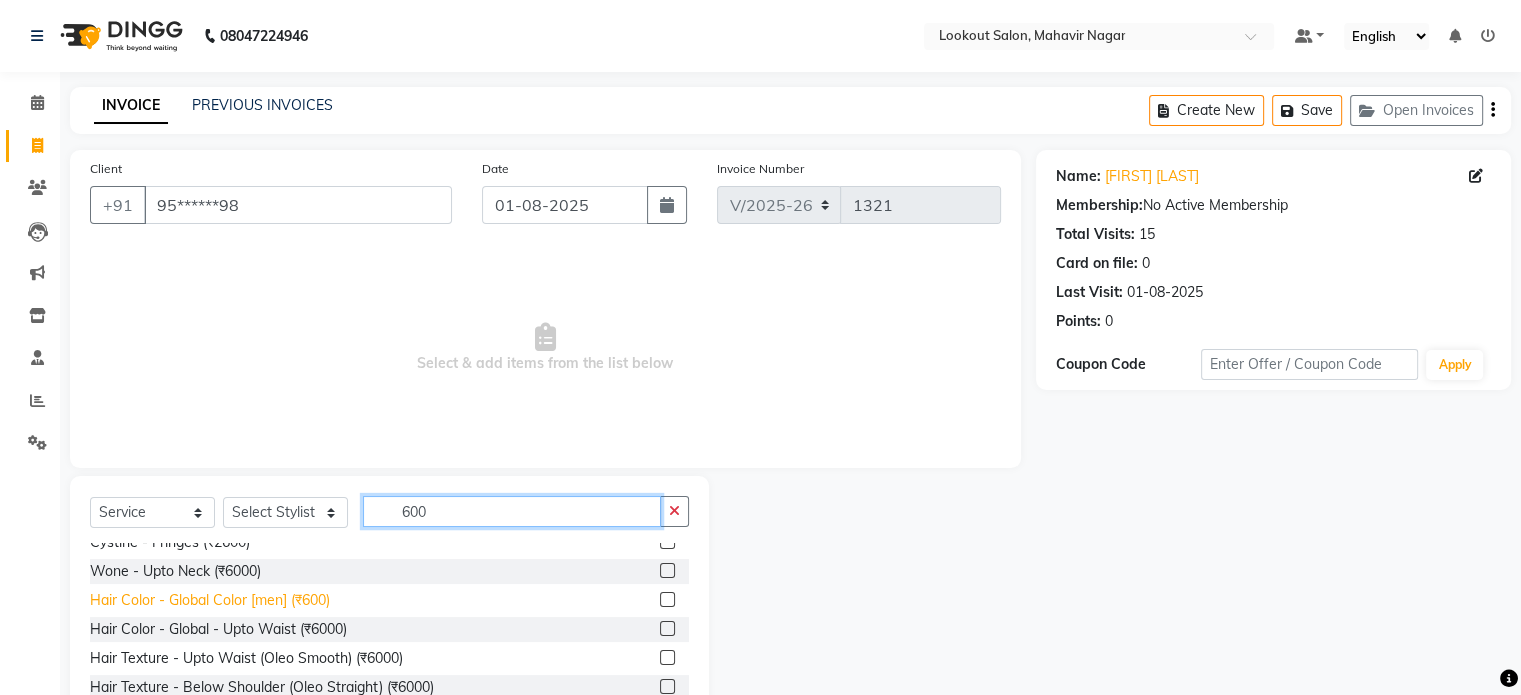 type on "600" 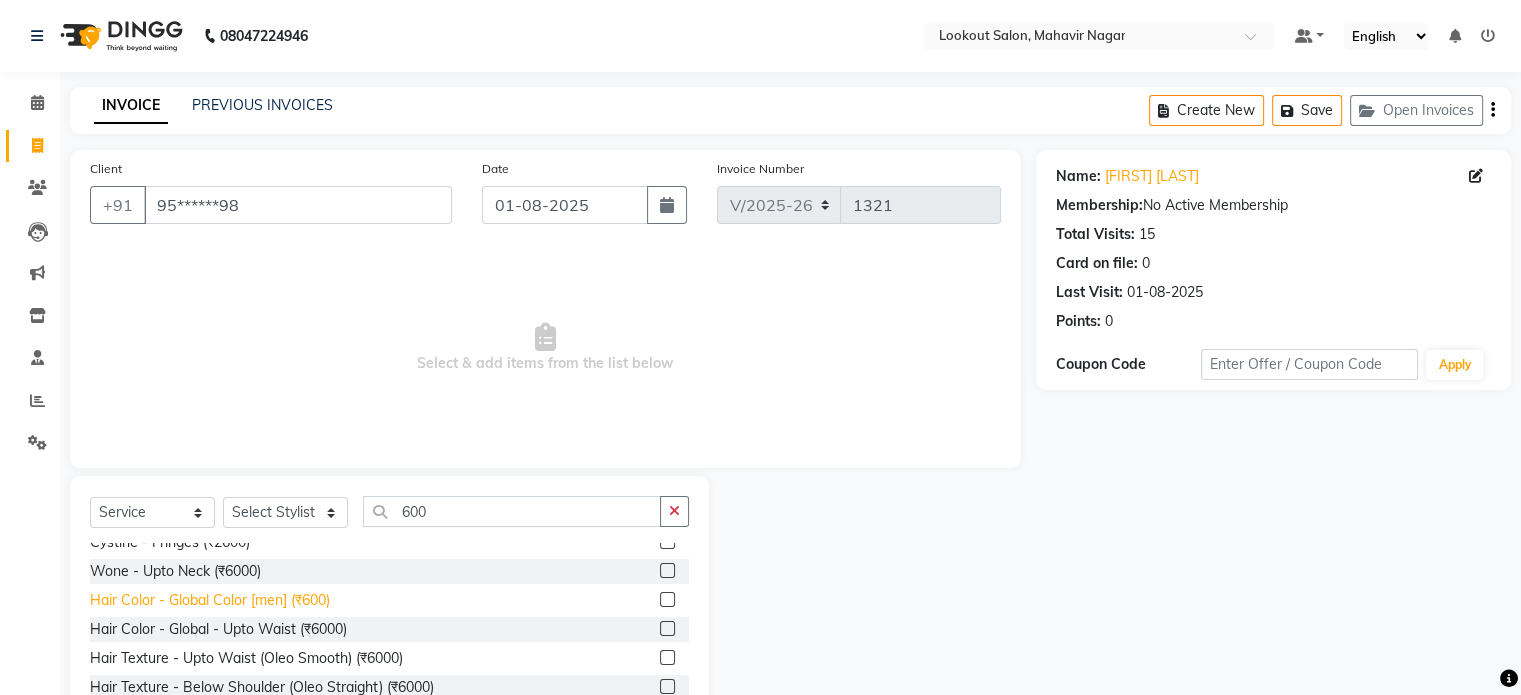 click on "Hair Color - Global Color [men] (₹600)" 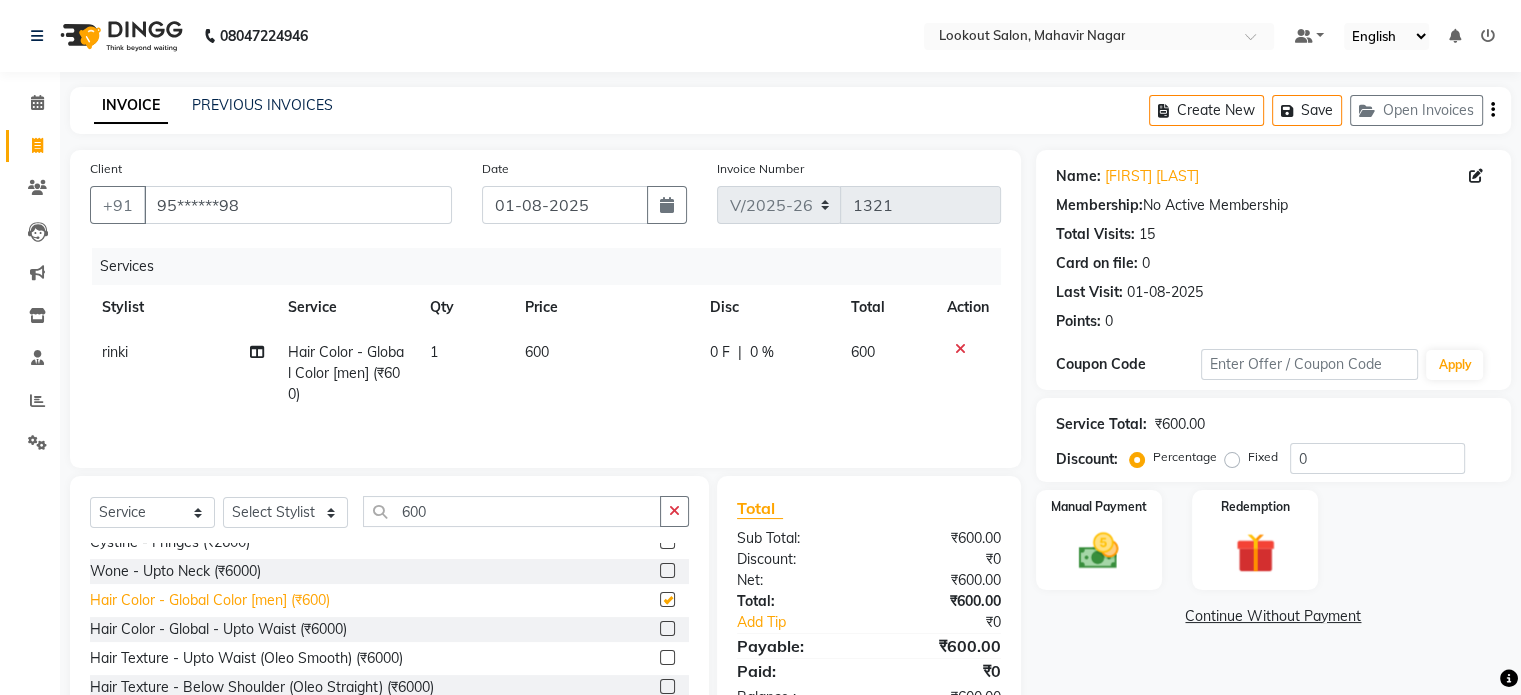 checkbox on "false" 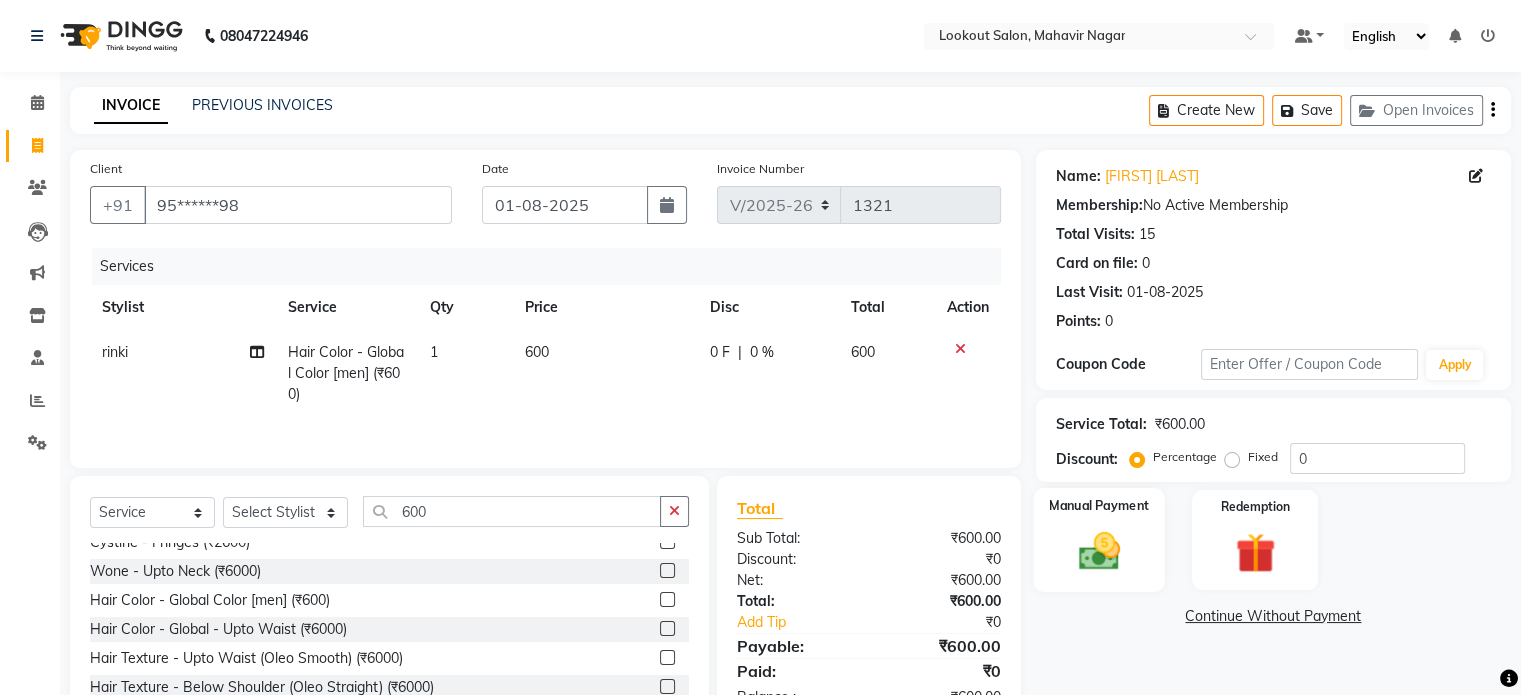 click 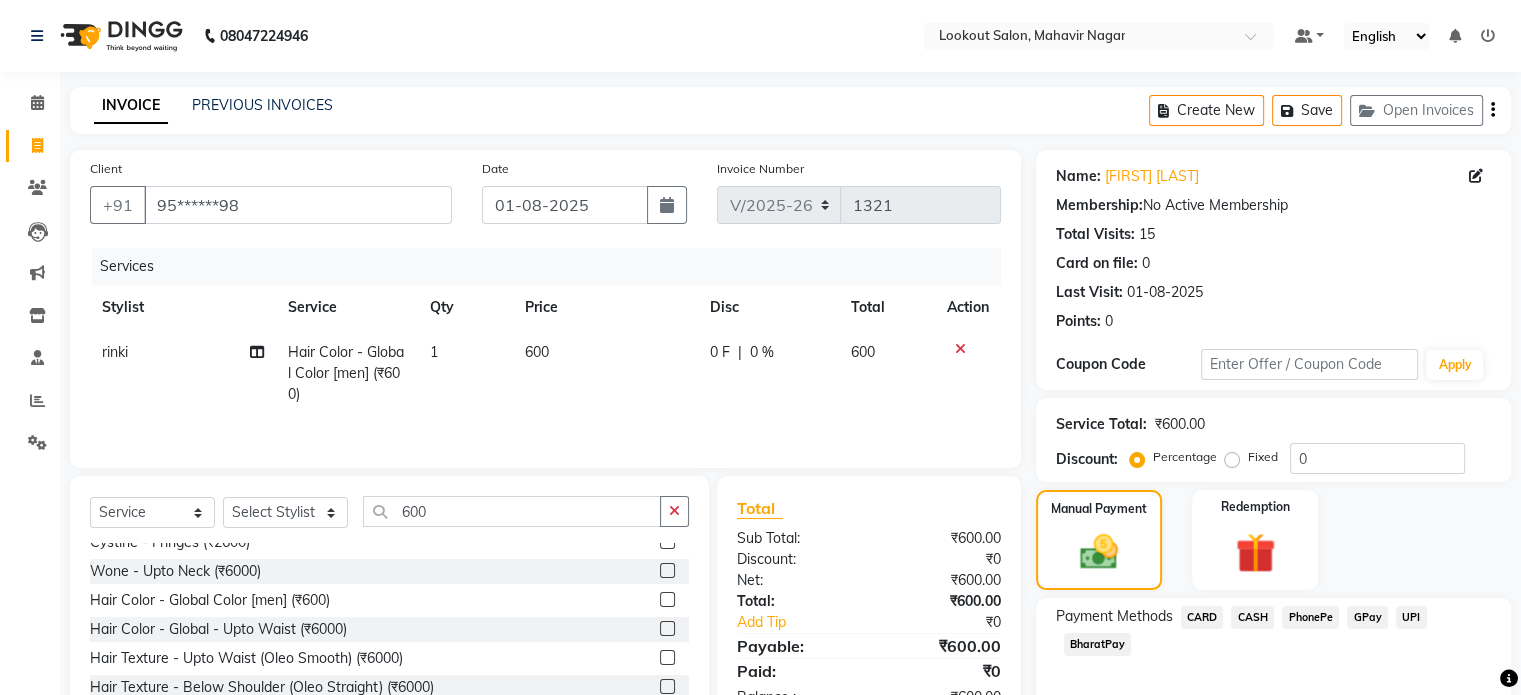 click on "GPay" 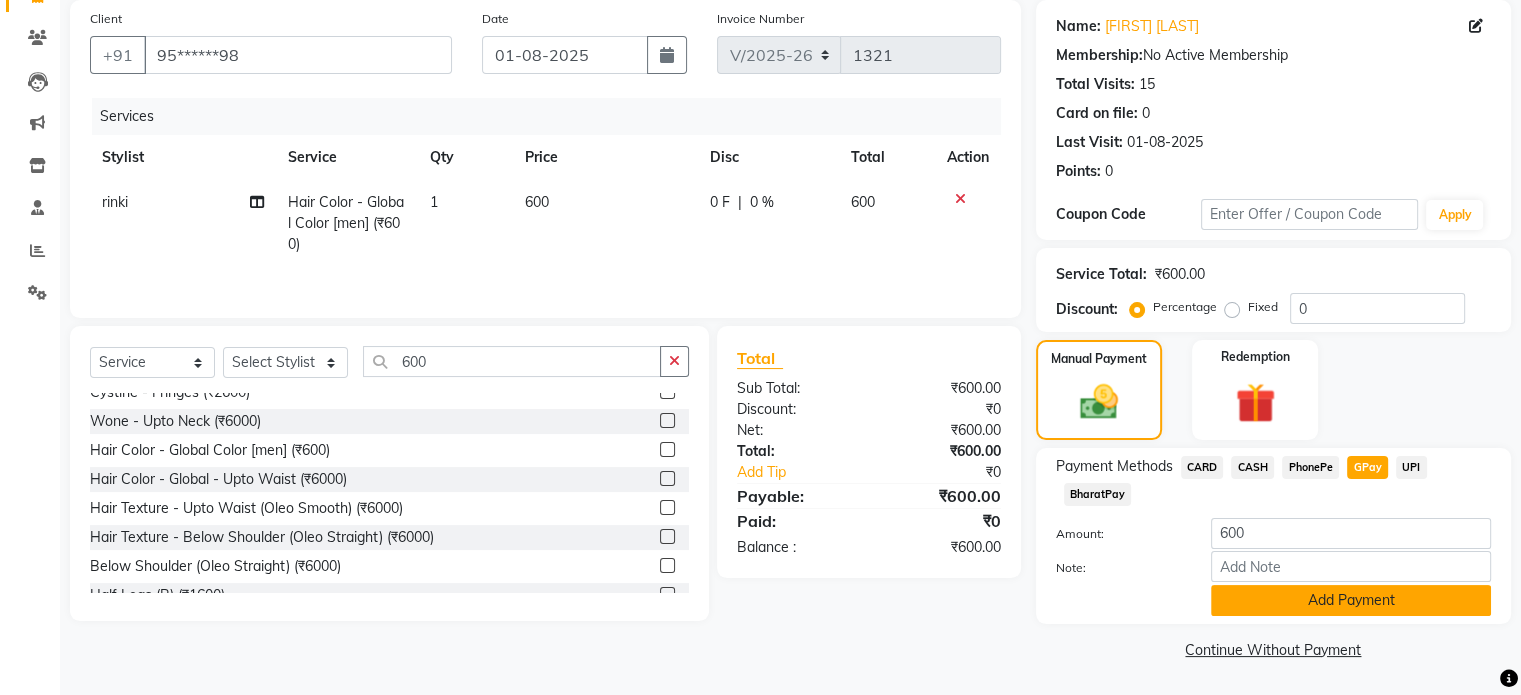 click on "Add Payment" 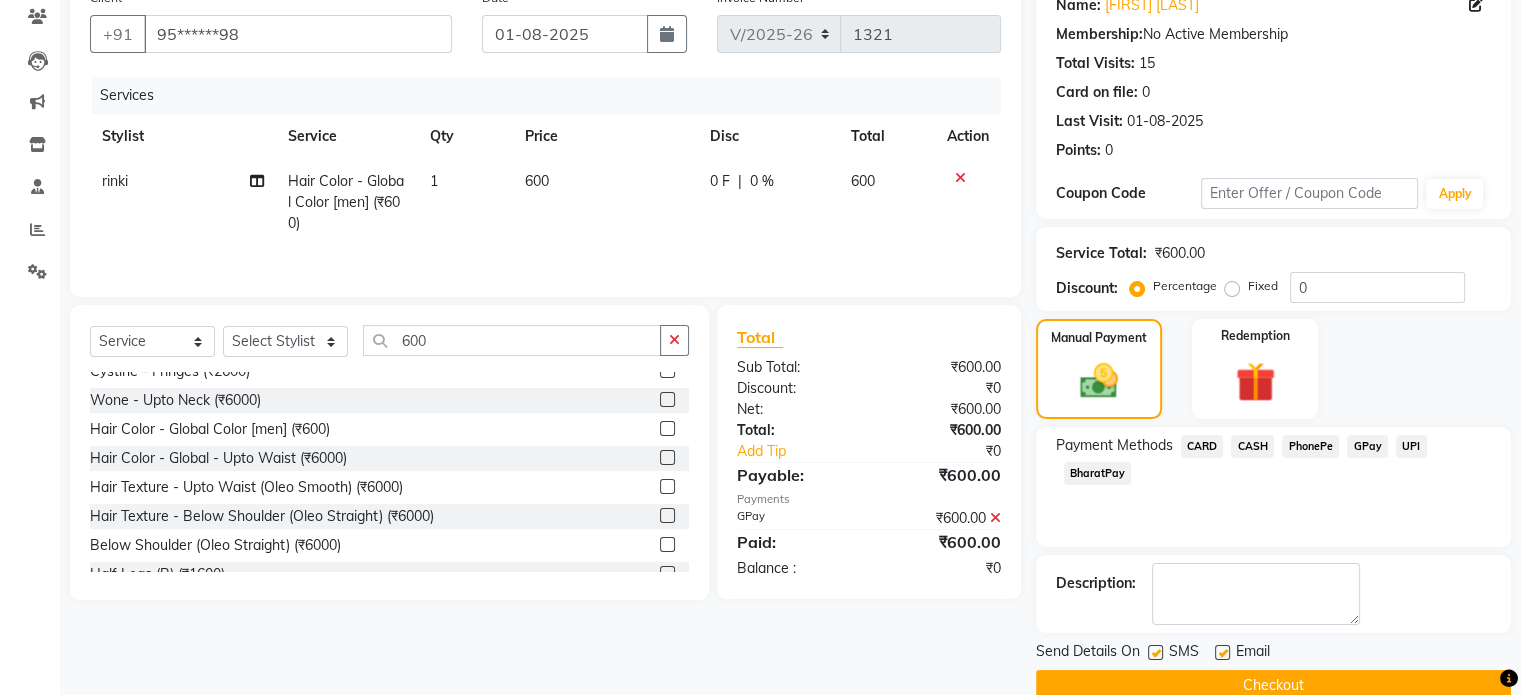 scroll, scrollTop: 205, scrollLeft: 0, axis: vertical 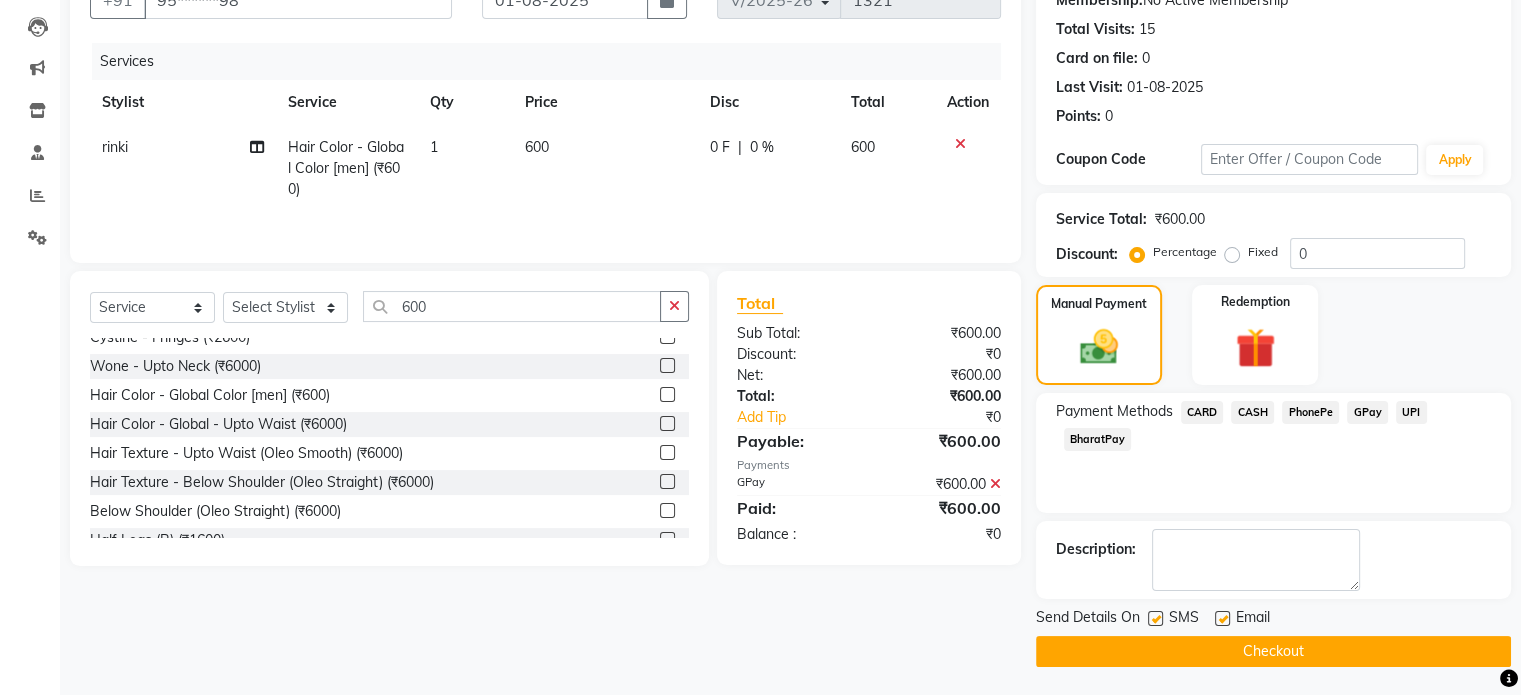 click on "Checkout" 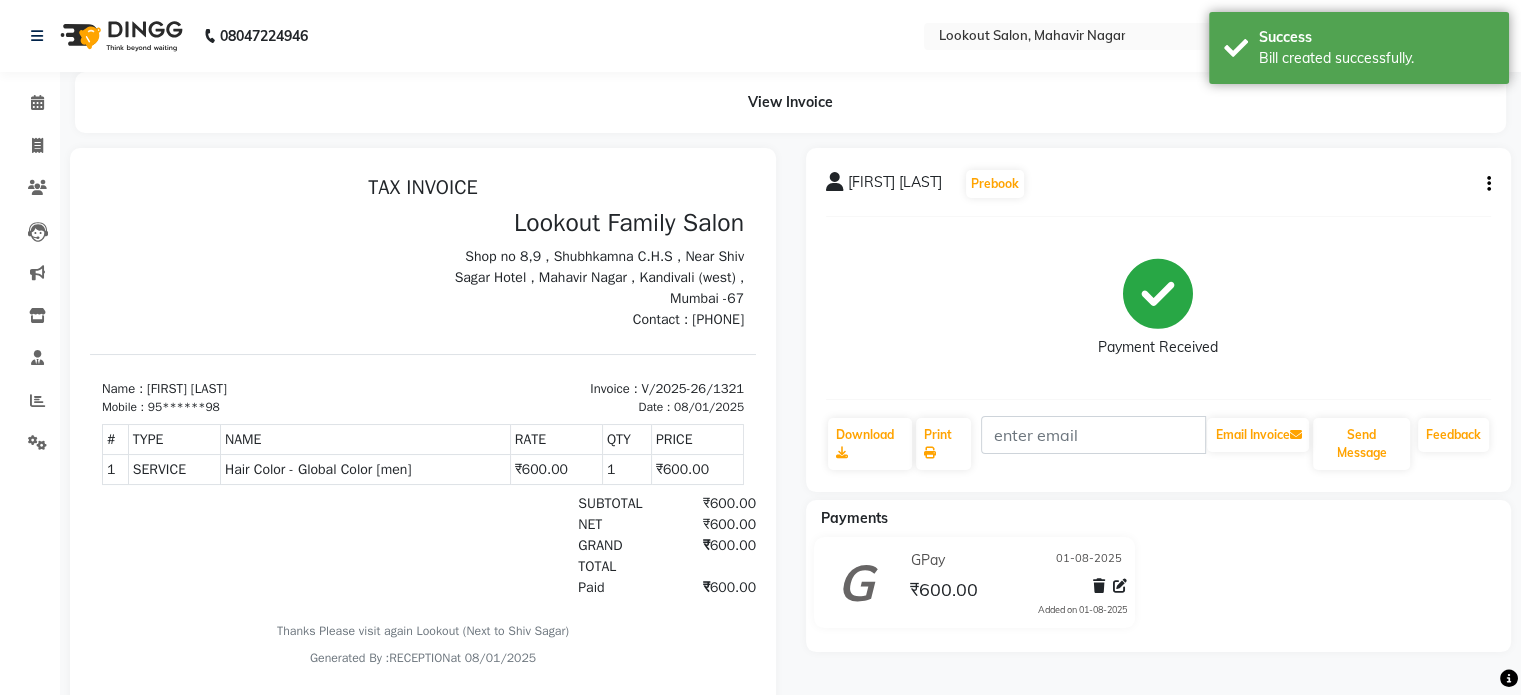 scroll, scrollTop: 0, scrollLeft: 0, axis: both 